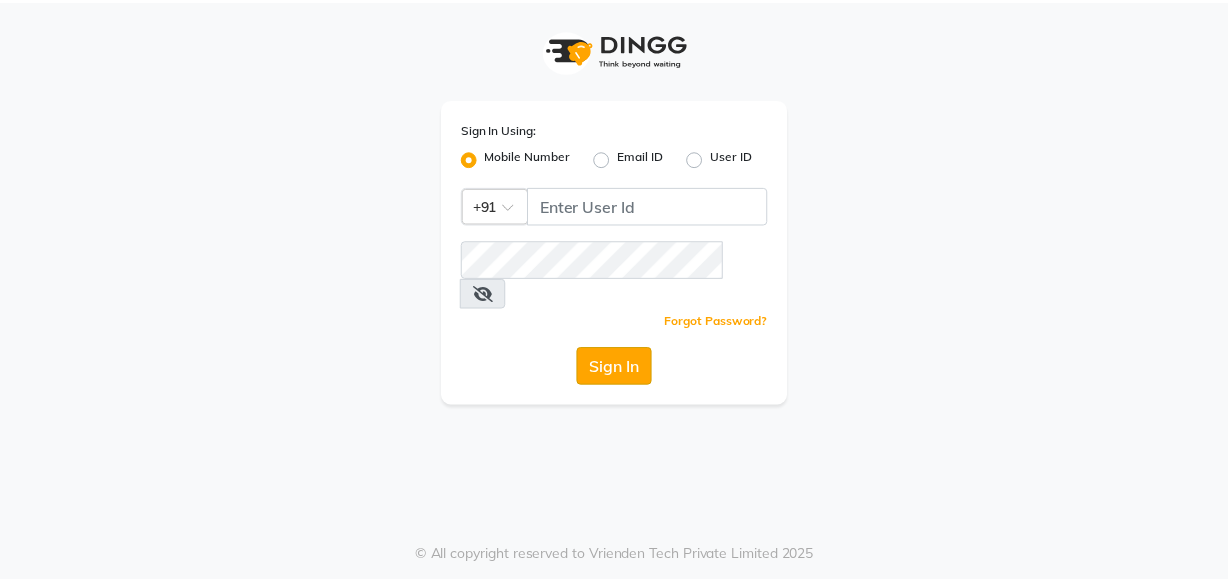scroll, scrollTop: 0, scrollLeft: 0, axis: both 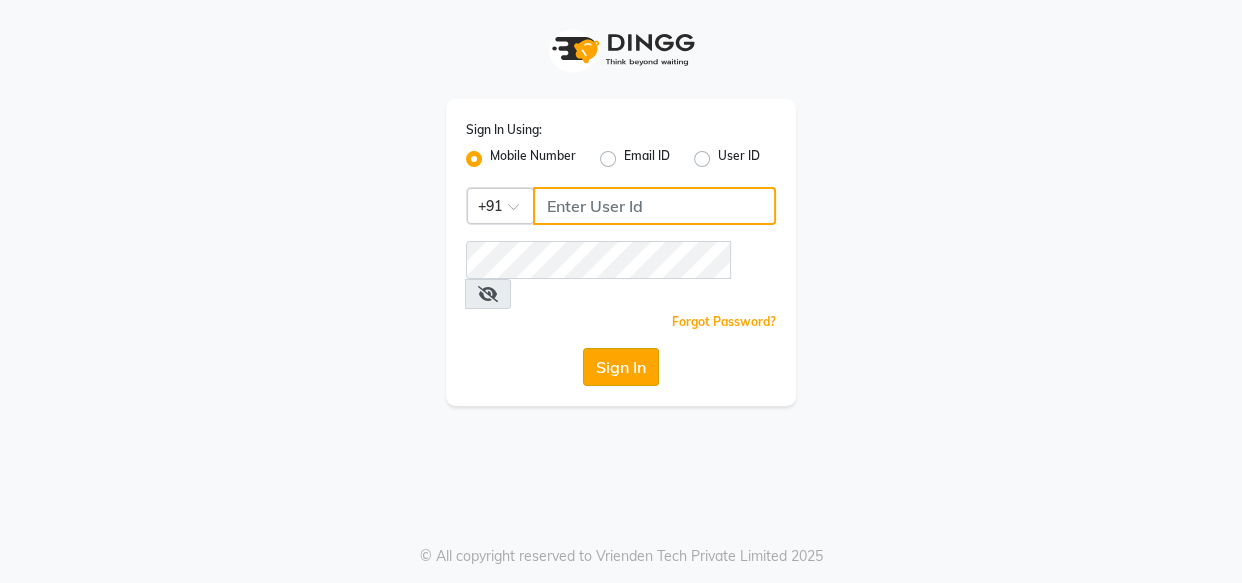 type on "8484848152" 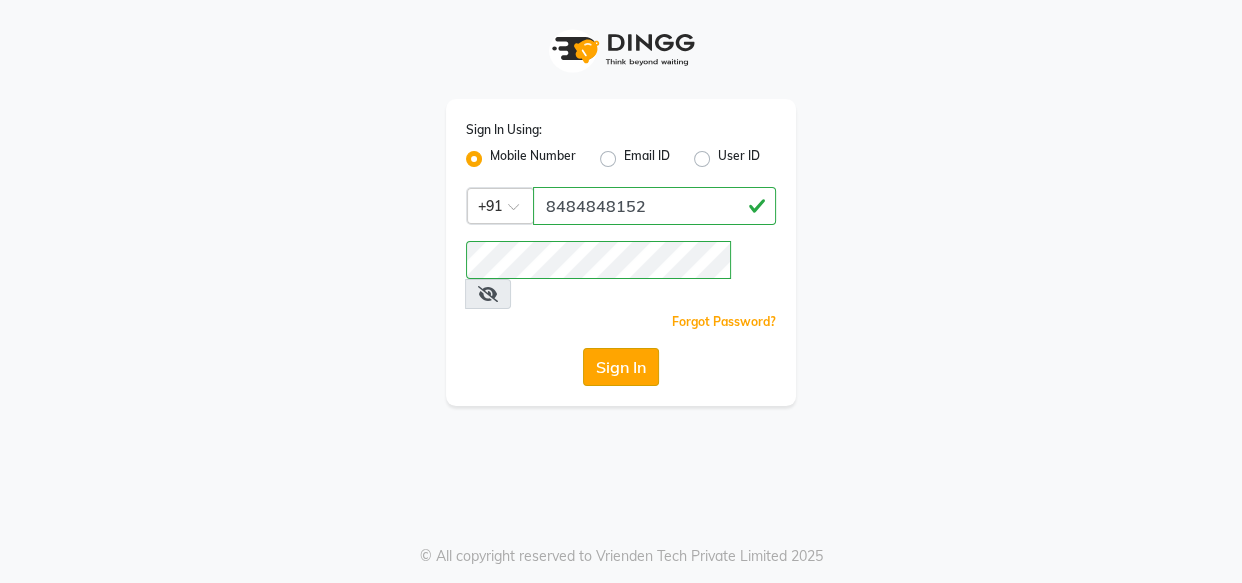 click on "Sign In" 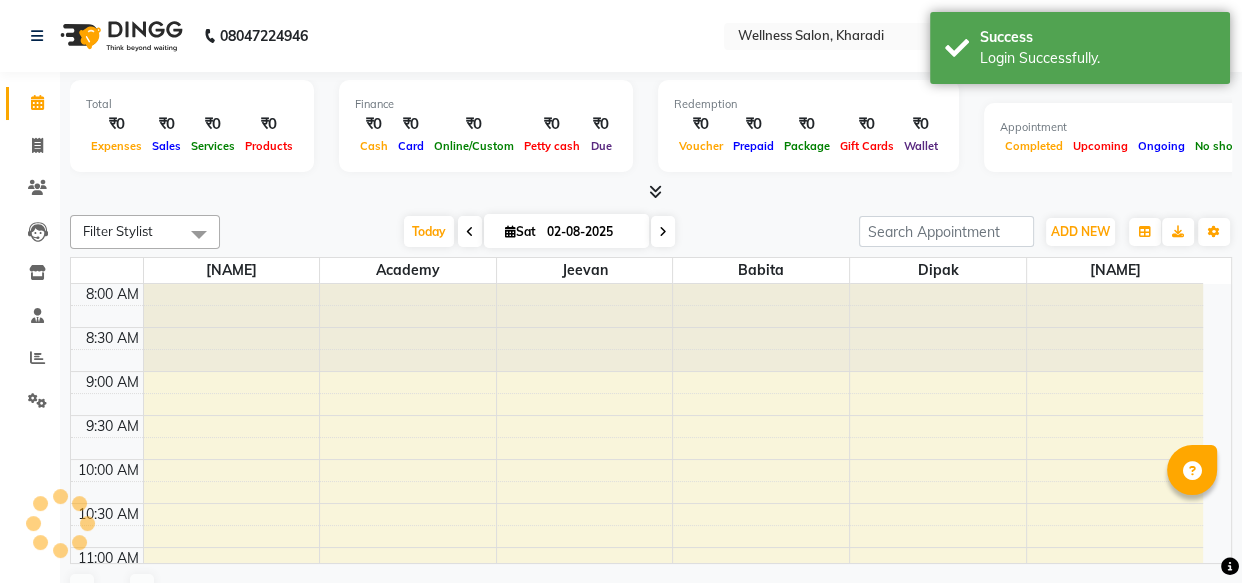select on "en" 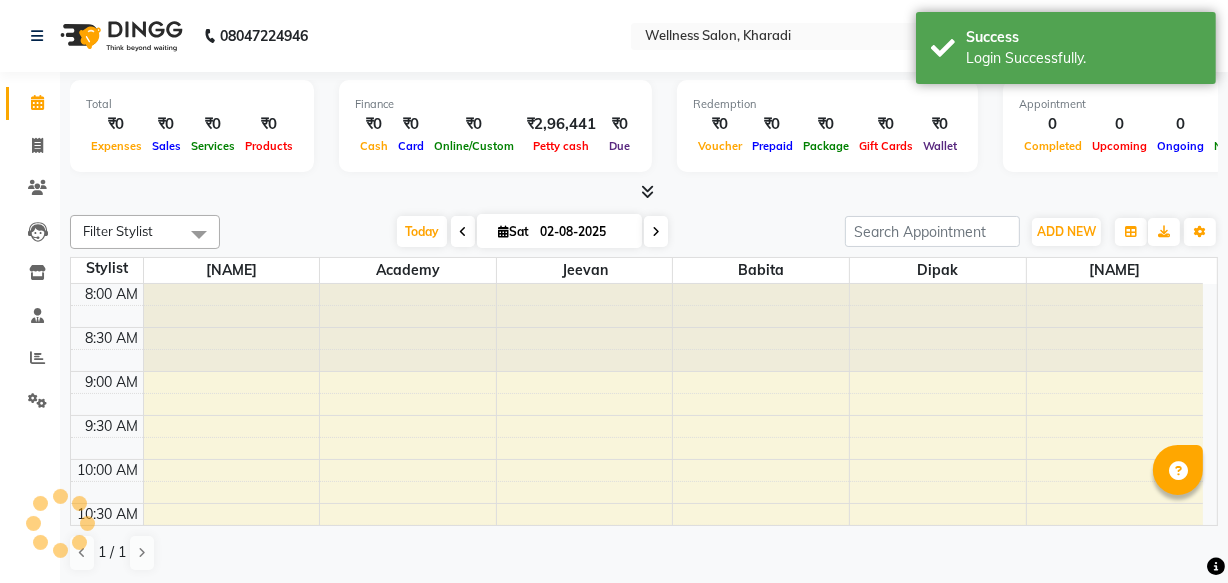 scroll, scrollTop: 0, scrollLeft: 0, axis: both 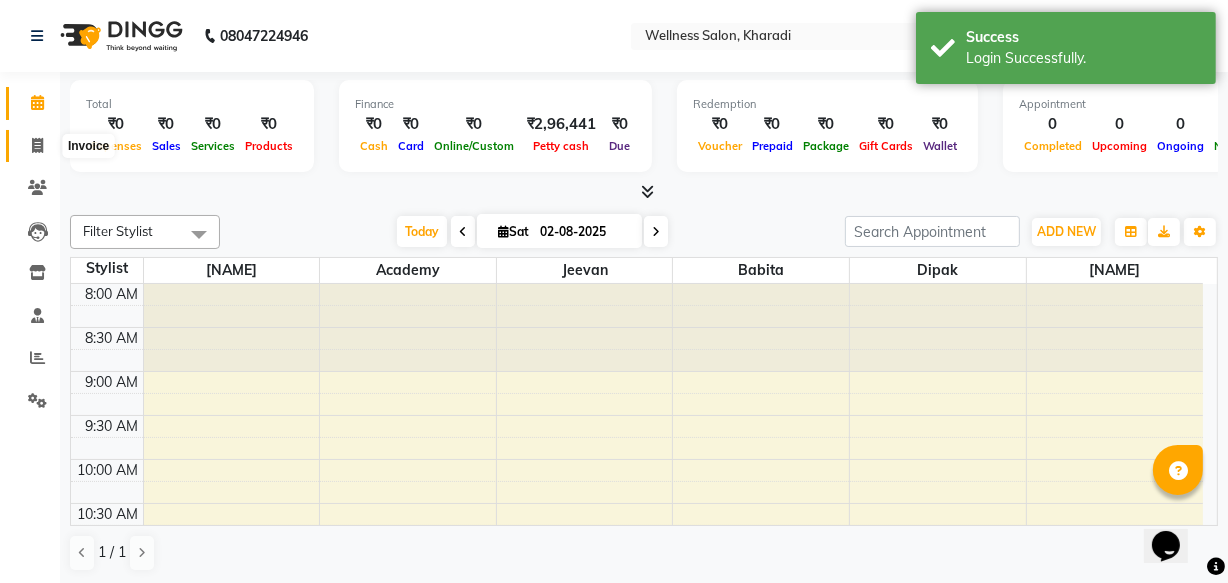 click 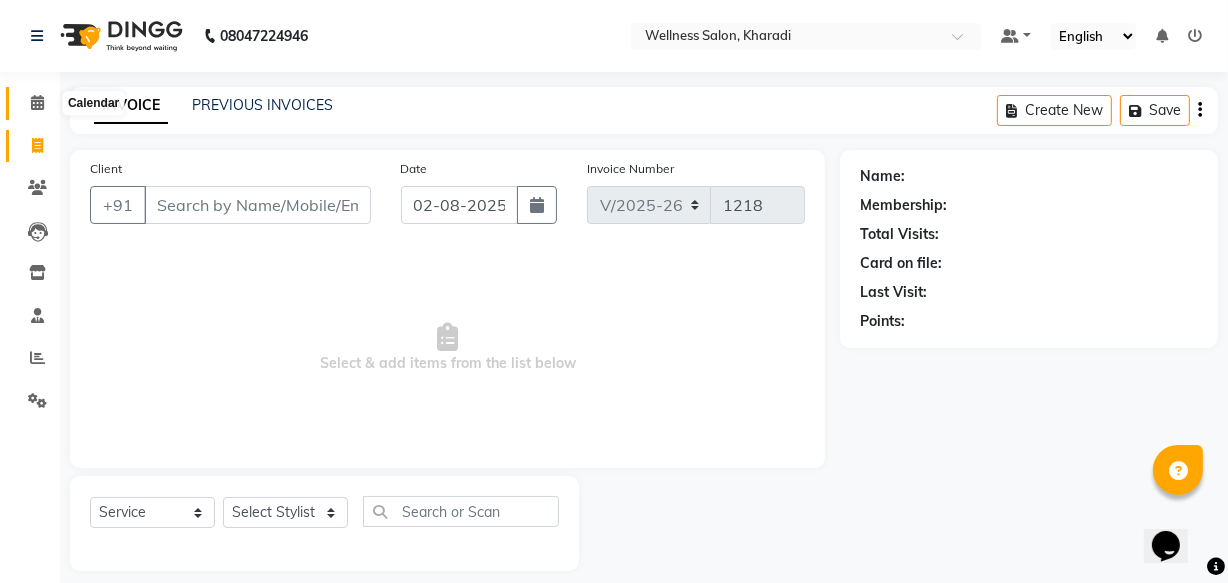click 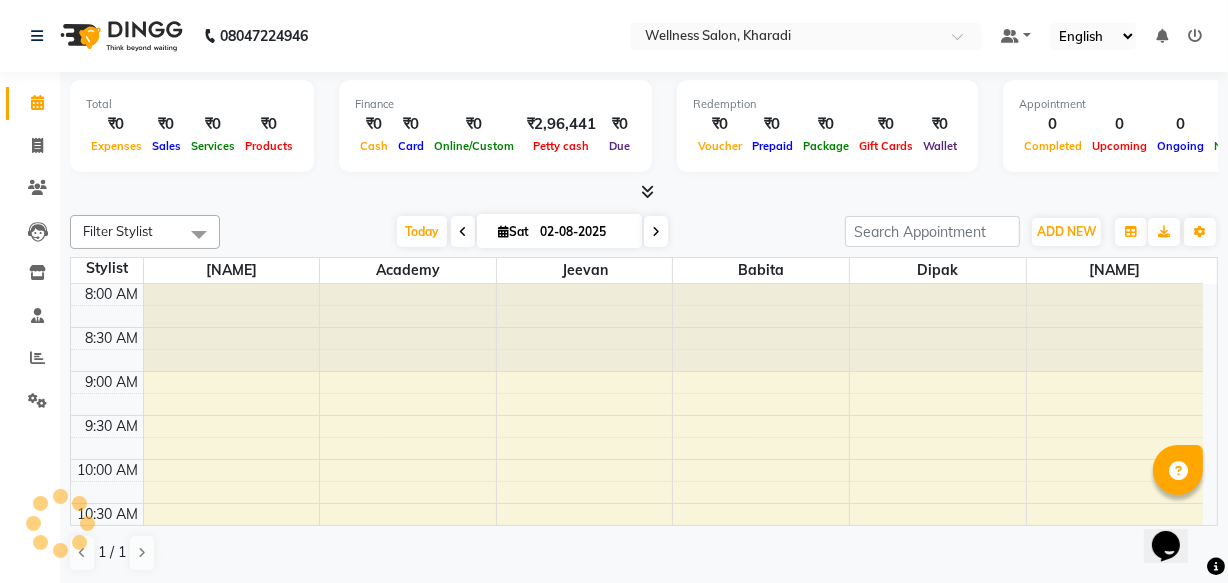 scroll, scrollTop: 0, scrollLeft: 0, axis: both 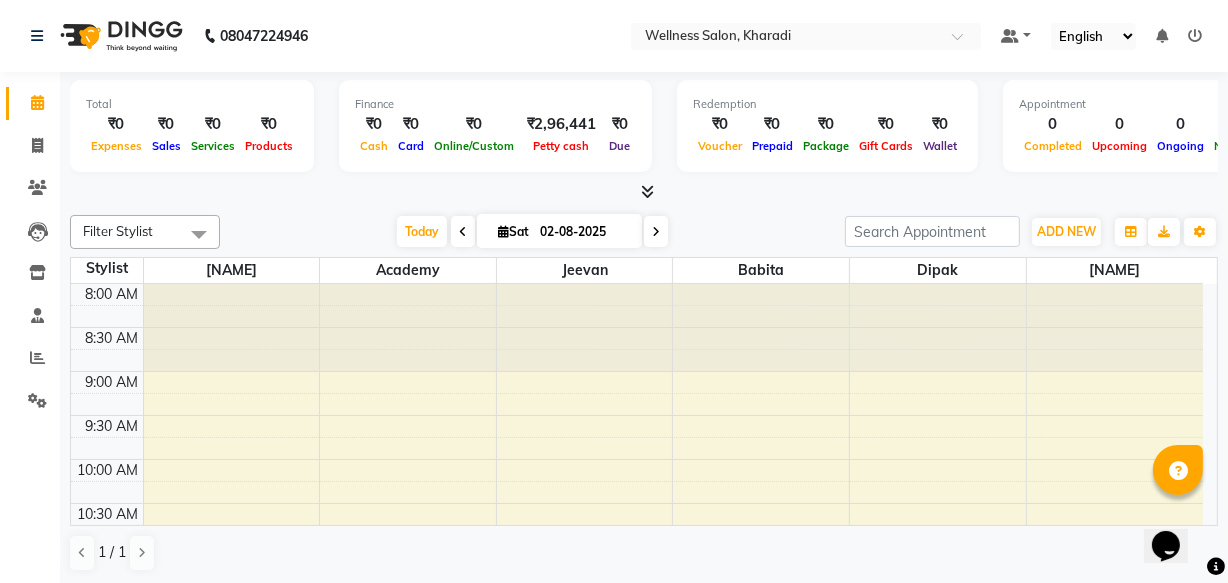 click at bounding box center [463, 232] 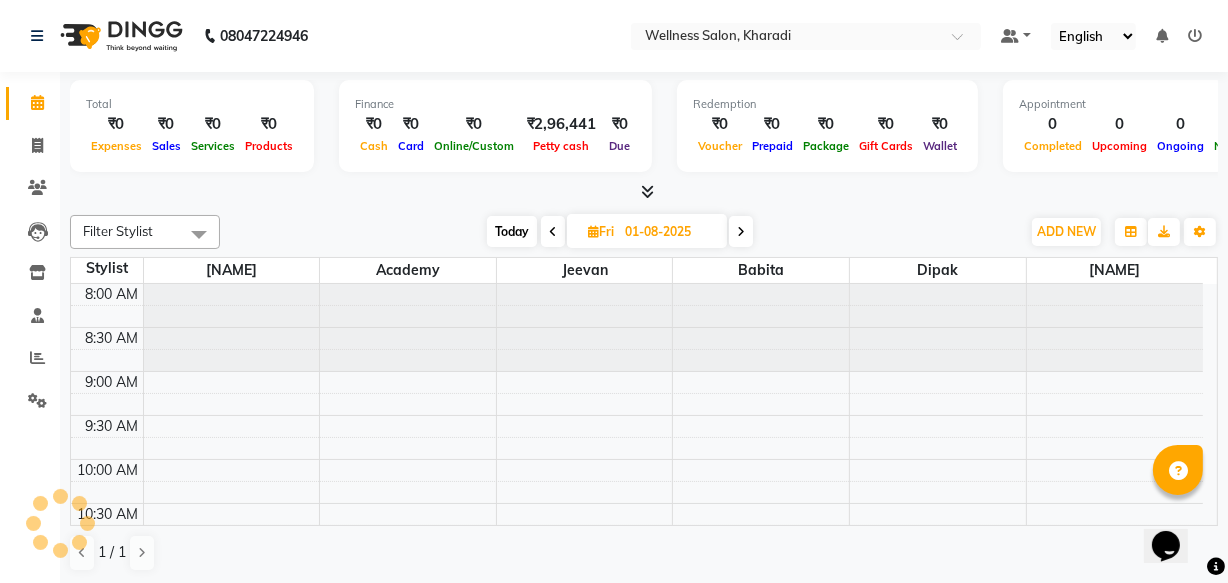 scroll, scrollTop: 527, scrollLeft: 0, axis: vertical 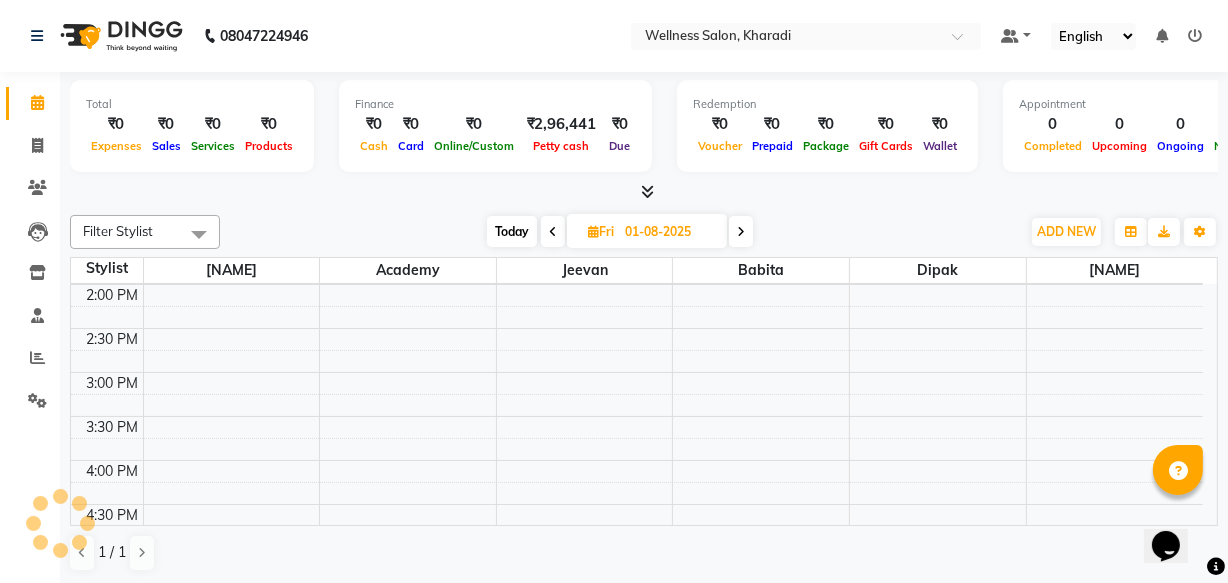 click on "Today  Fri 01-08-2025" at bounding box center (620, 232) 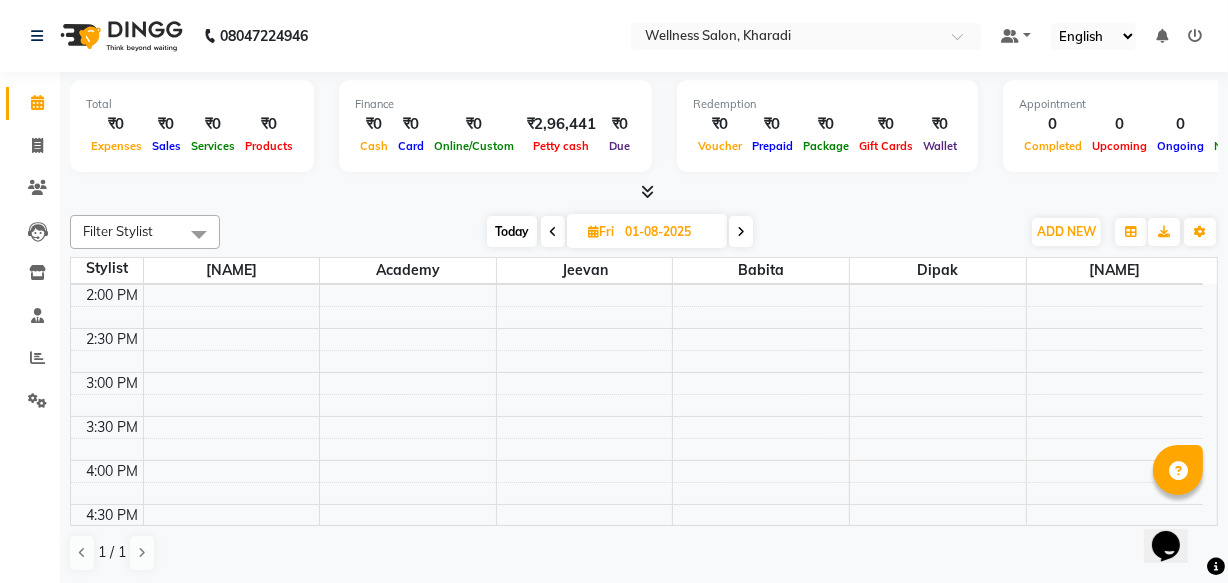 click at bounding box center (553, 232) 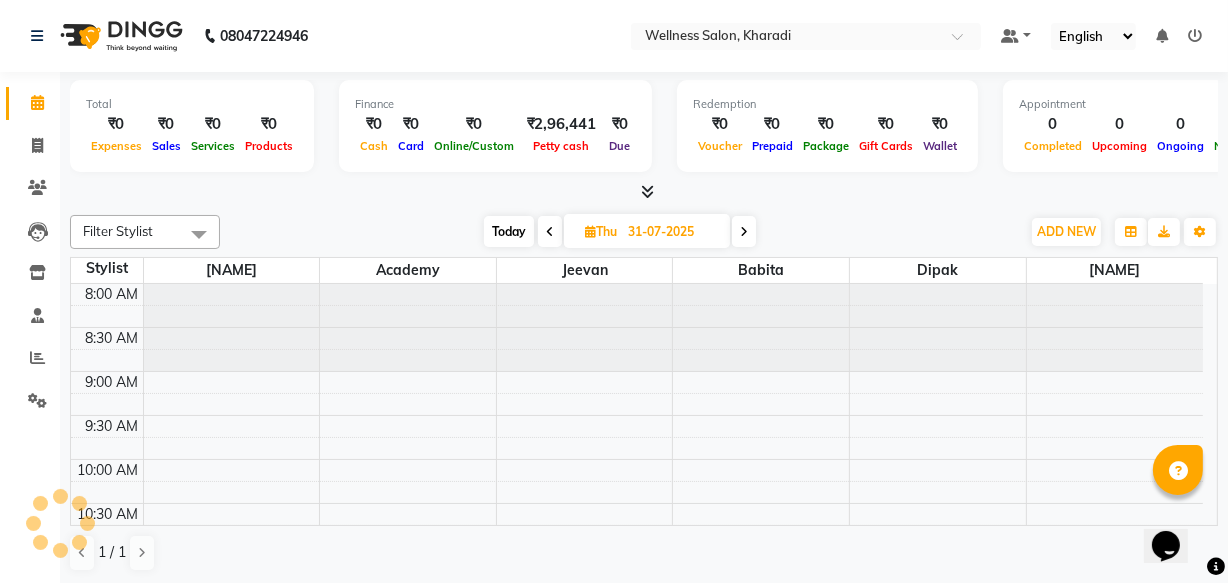 scroll, scrollTop: 527, scrollLeft: 0, axis: vertical 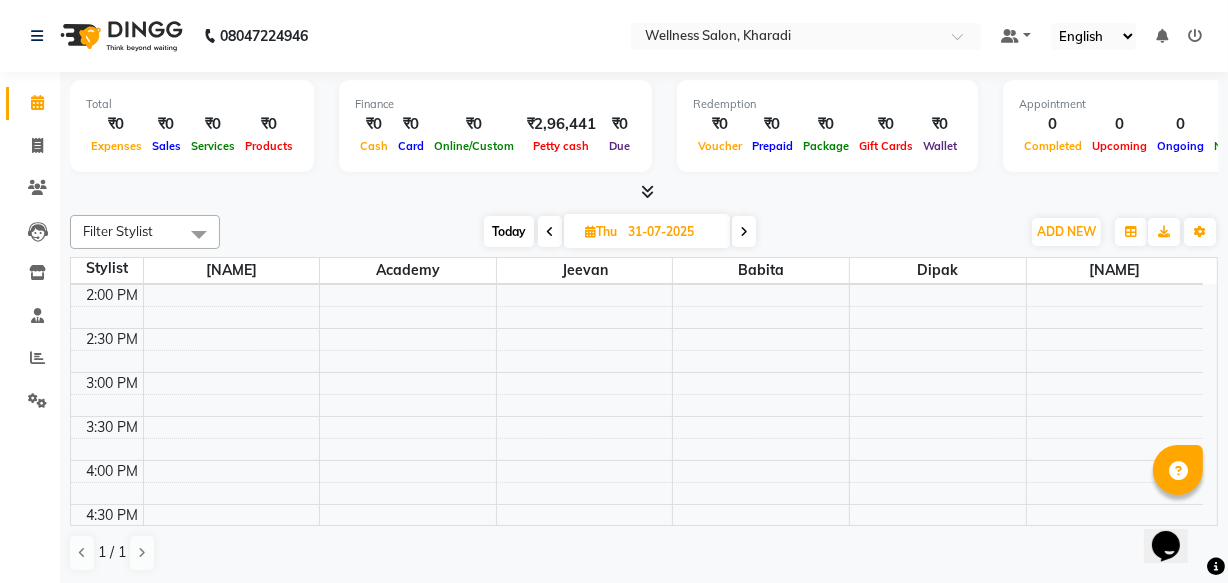 click at bounding box center [550, 232] 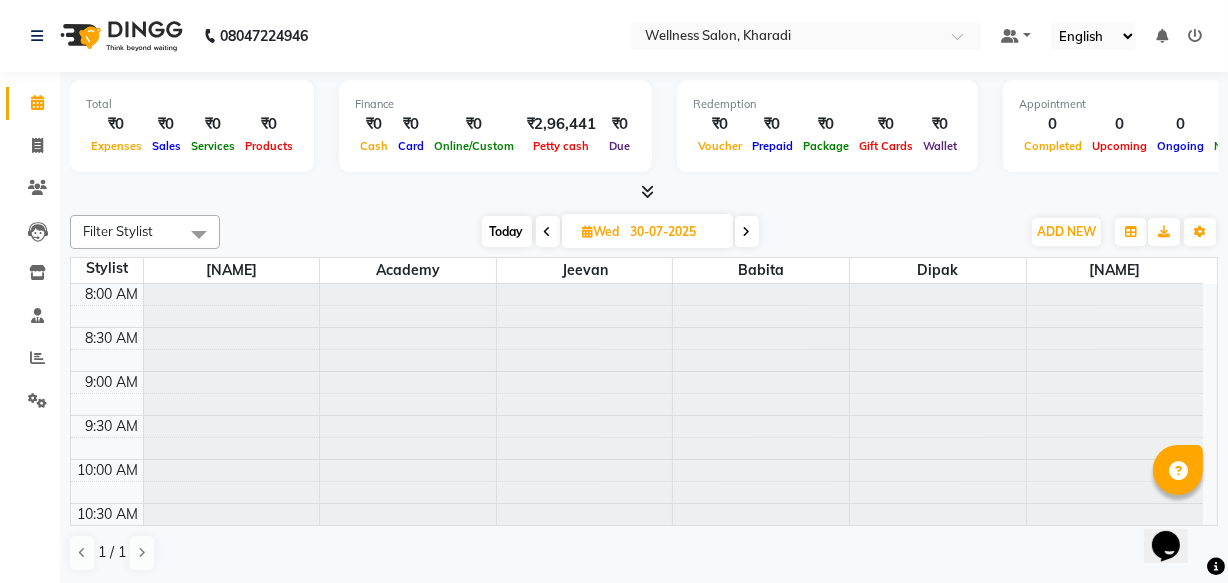 scroll, scrollTop: 527, scrollLeft: 0, axis: vertical 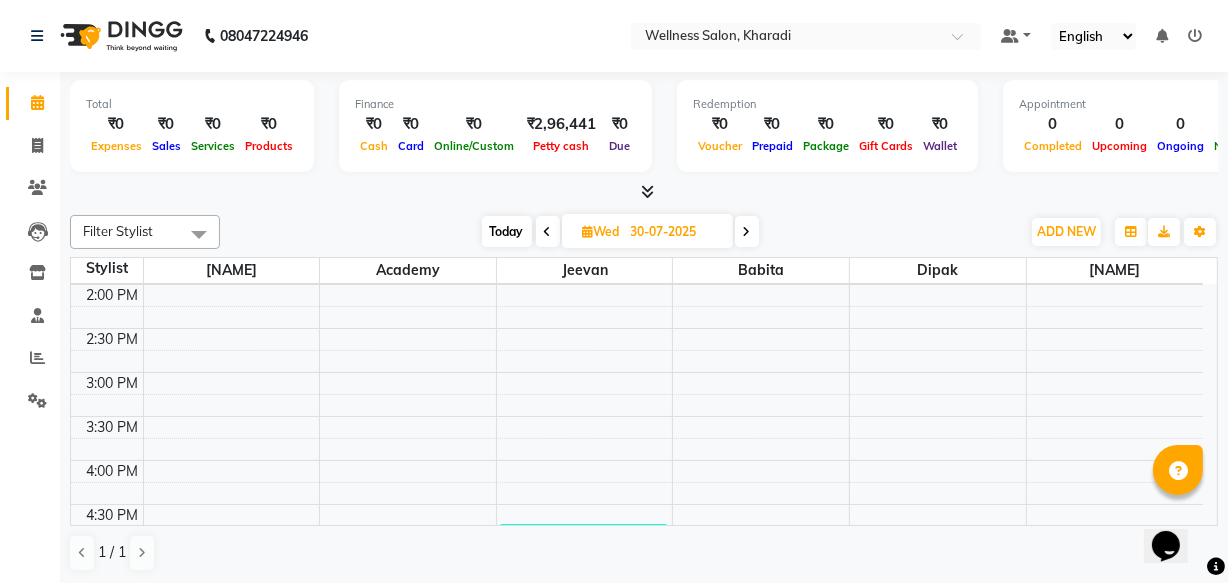 click on "Opens Chat This icon Opens the chat window." at bounding box center [1175, 510] 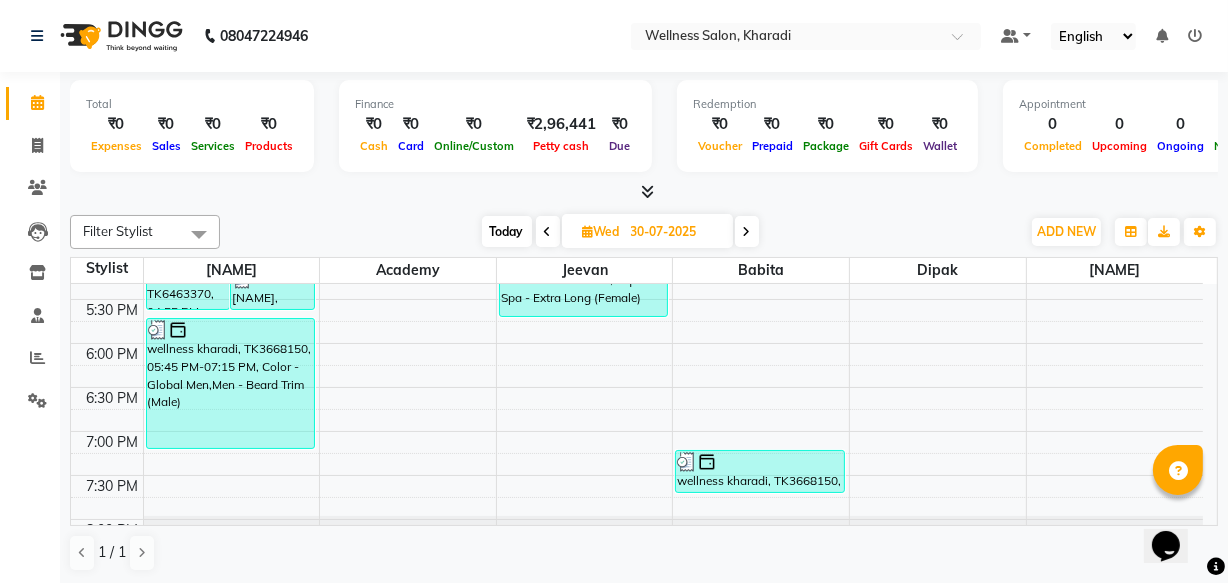 scroll, scrollTop: 897, scrollLeft: 0, axis: vertical 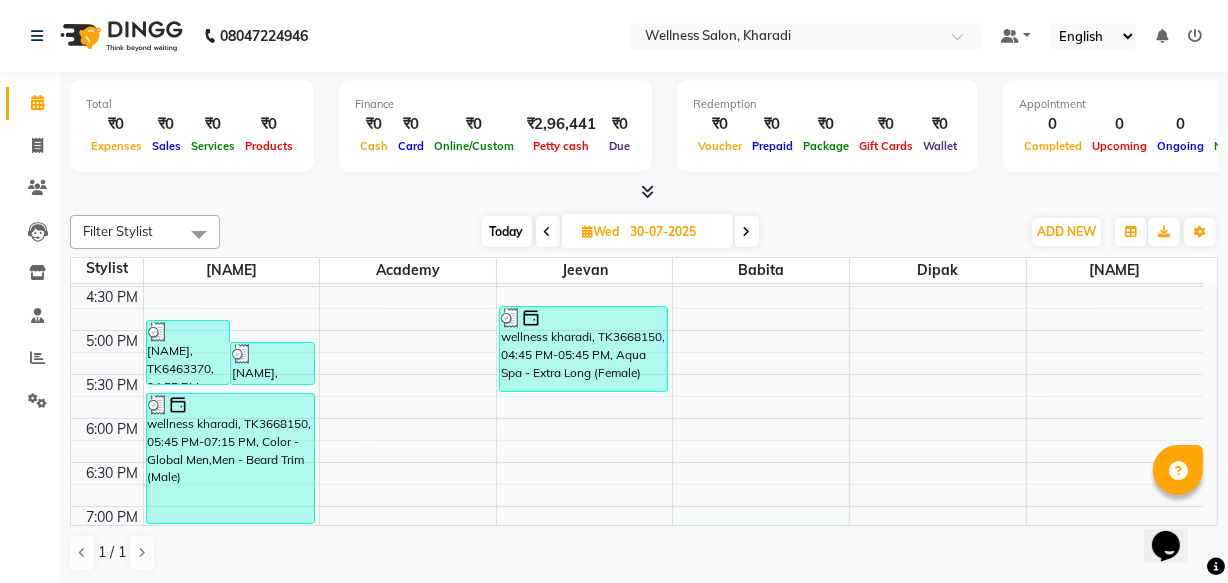 click at bounding box center (747, 231) 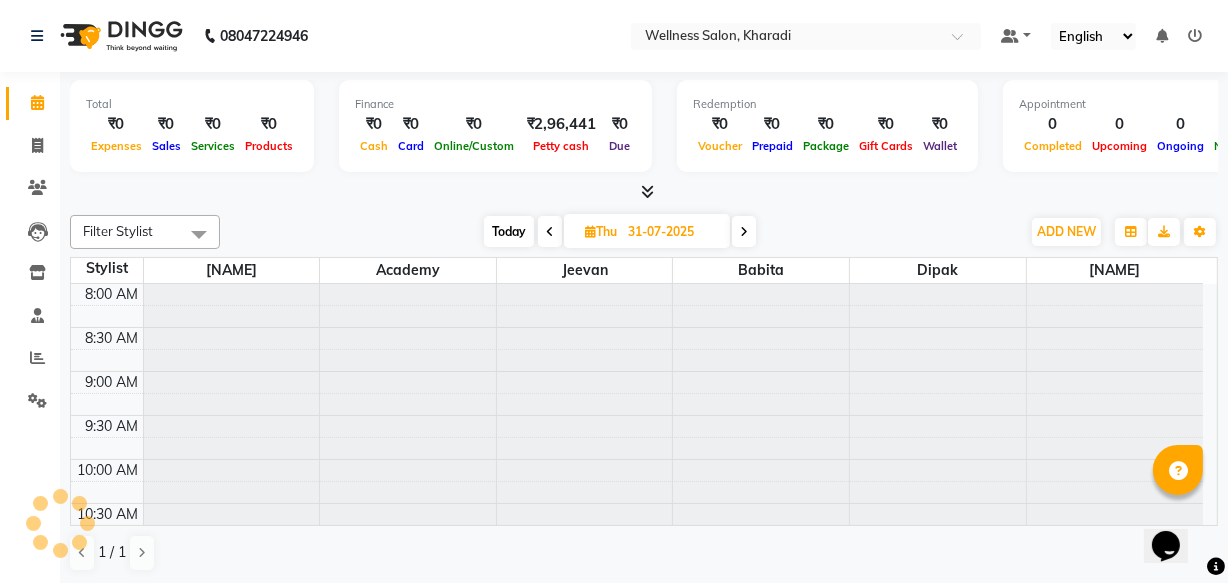 scroll, scrollTop: 527, scrollLeft: 0, axis: vertical 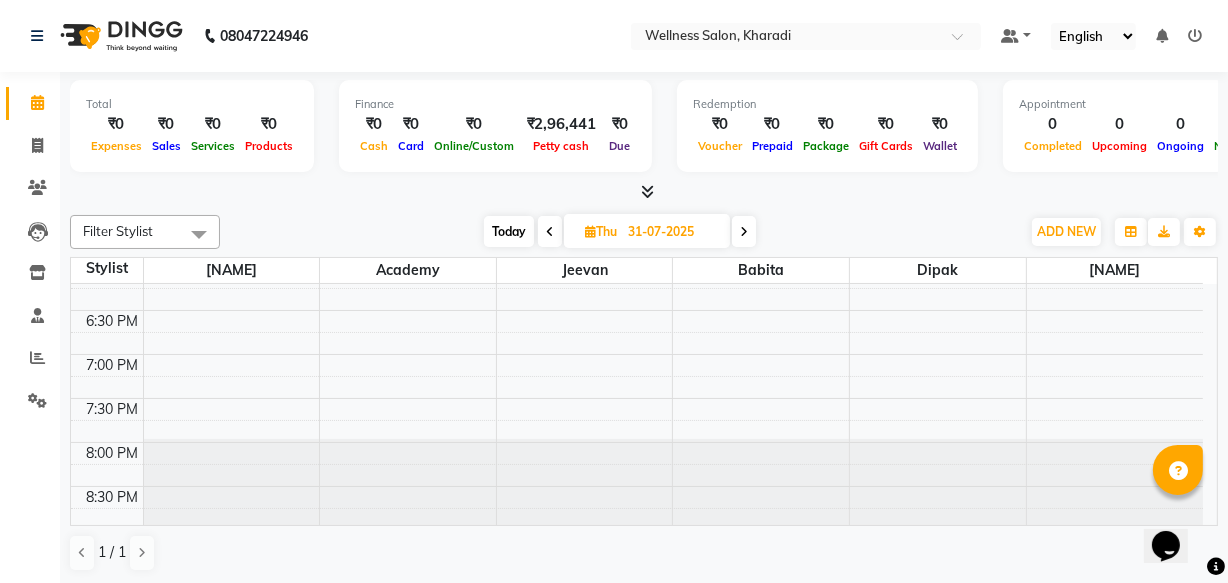 drag, startPoint x: 1209, startPoint y: 509, endPoint x: 61, endPoint y: 2, distance: 1254.9713 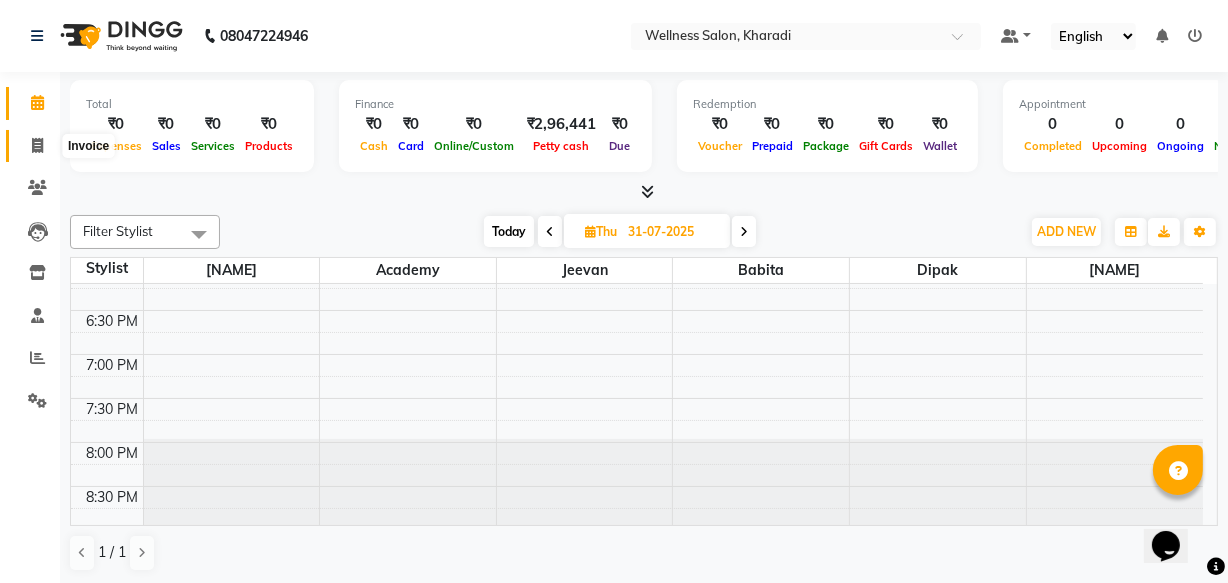 click 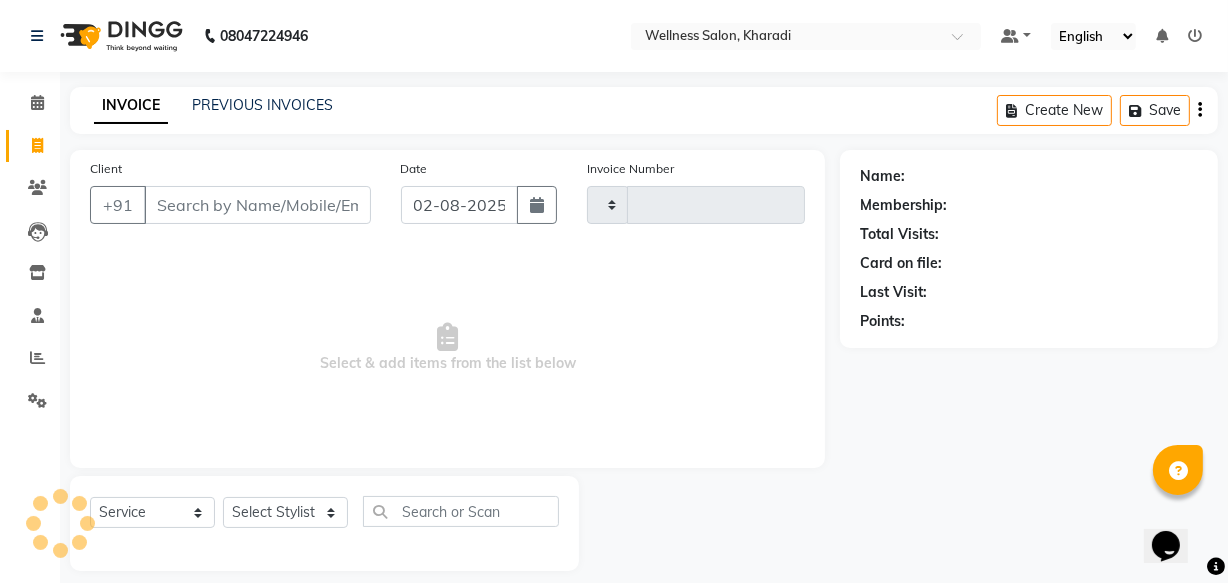 type on "1218" 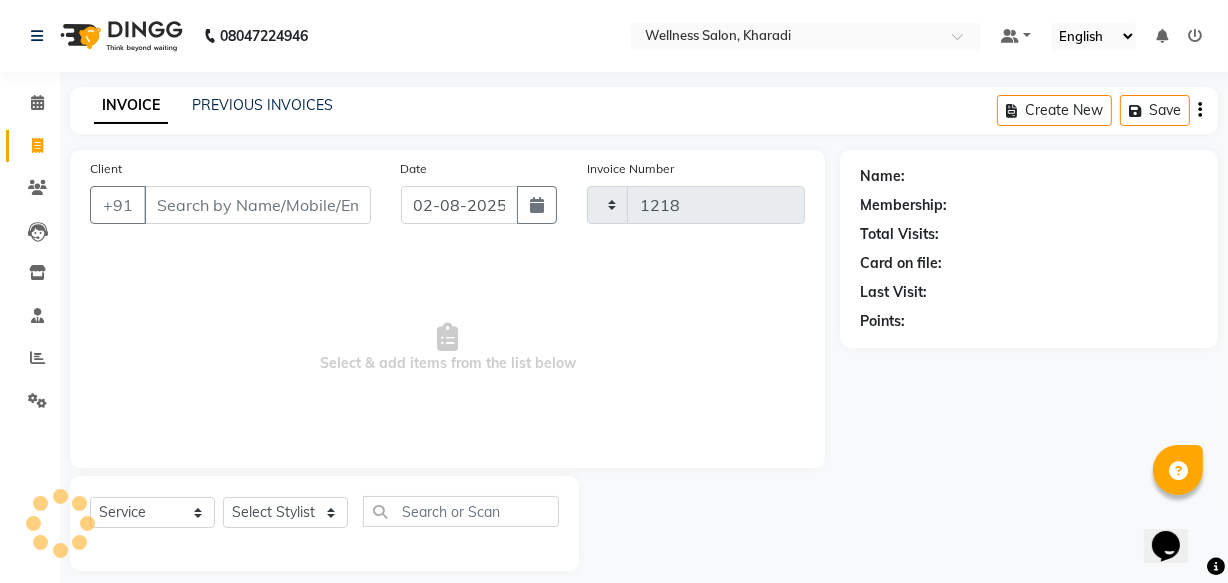 select on "4872" 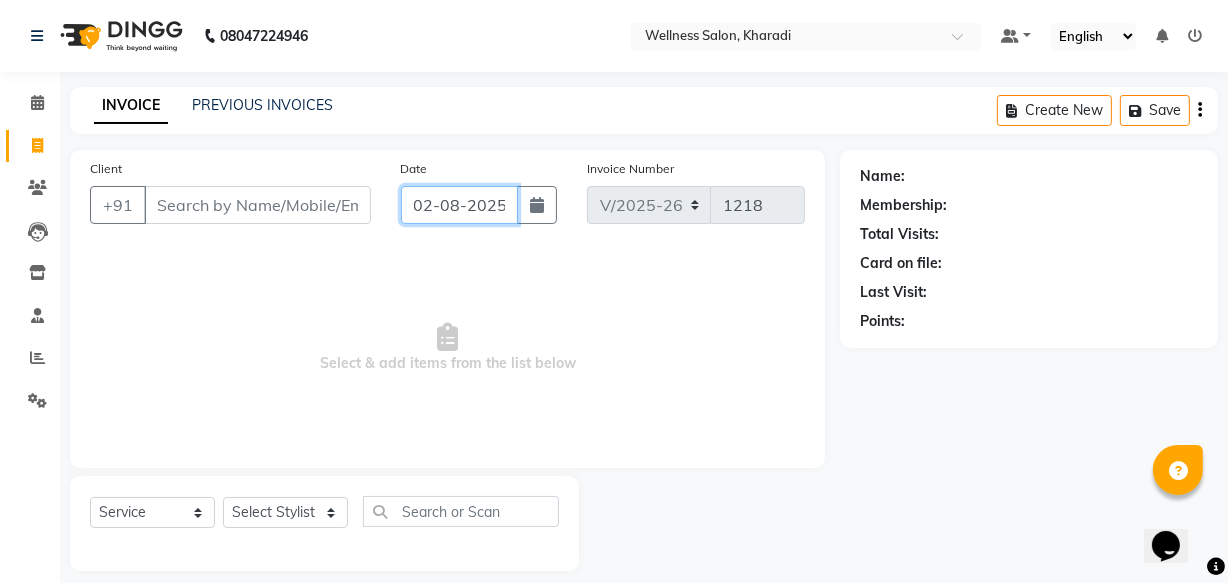 click on "02-08-2025" 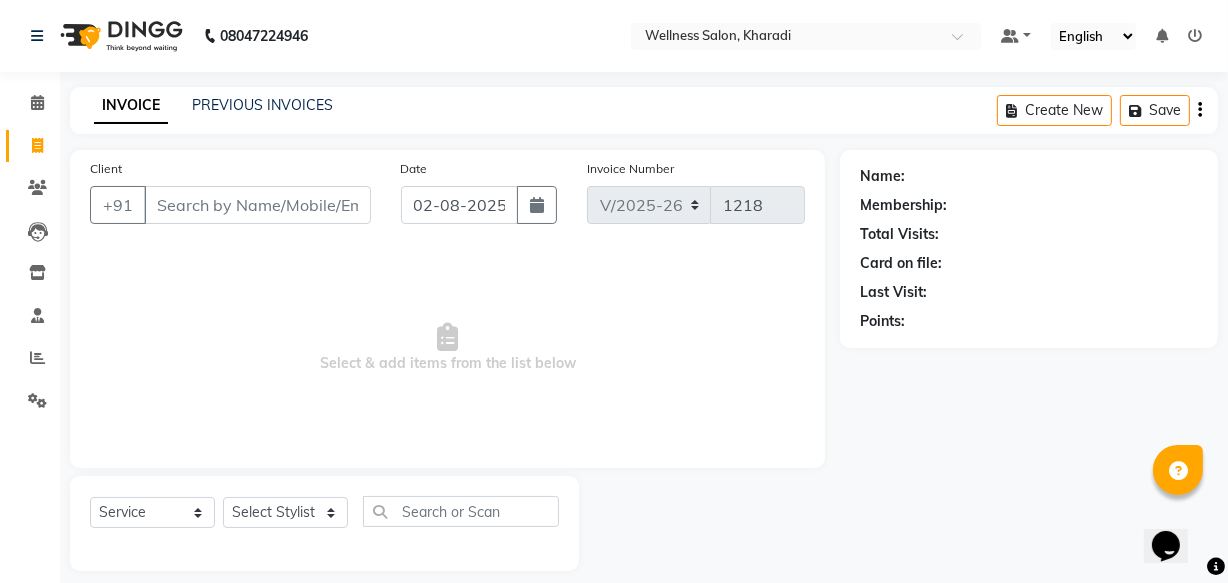 select on "8" 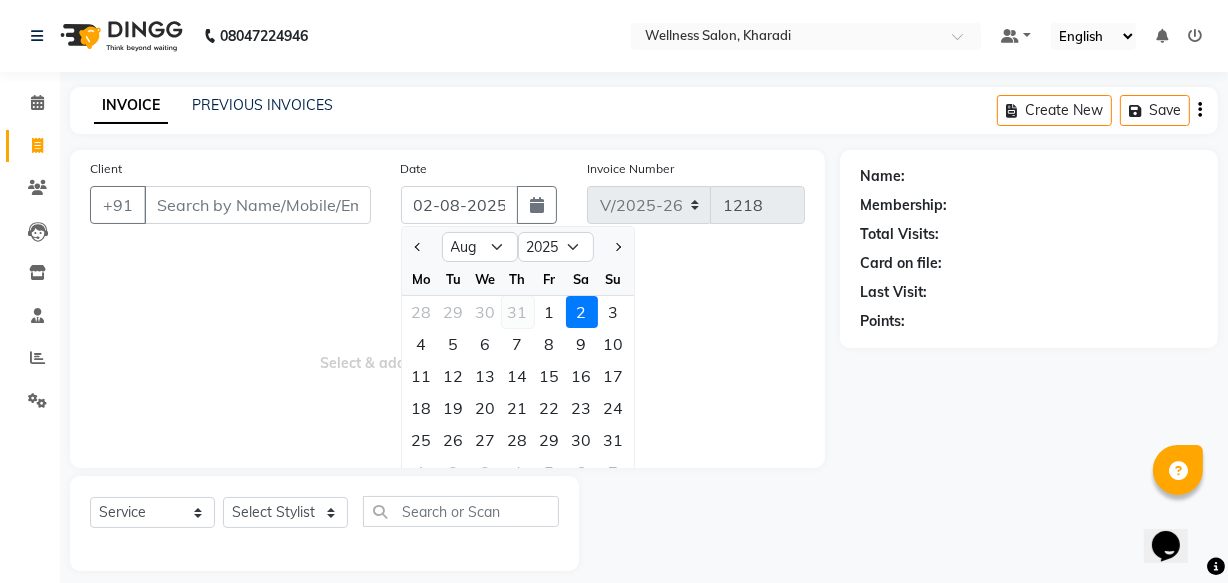 click on "31" 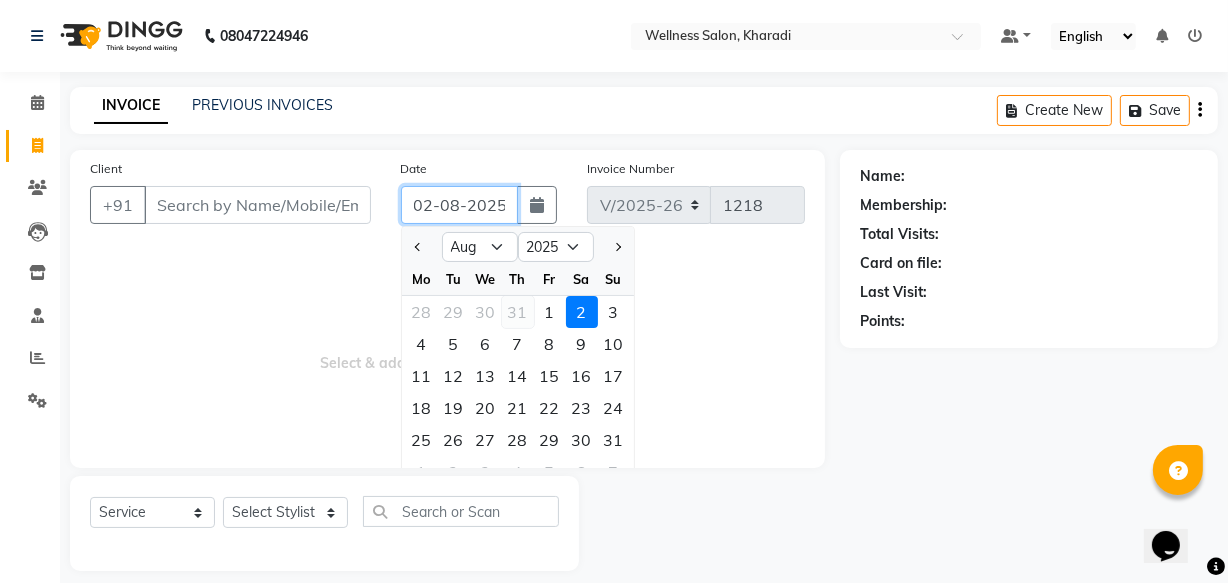 type on "31-07-2025" 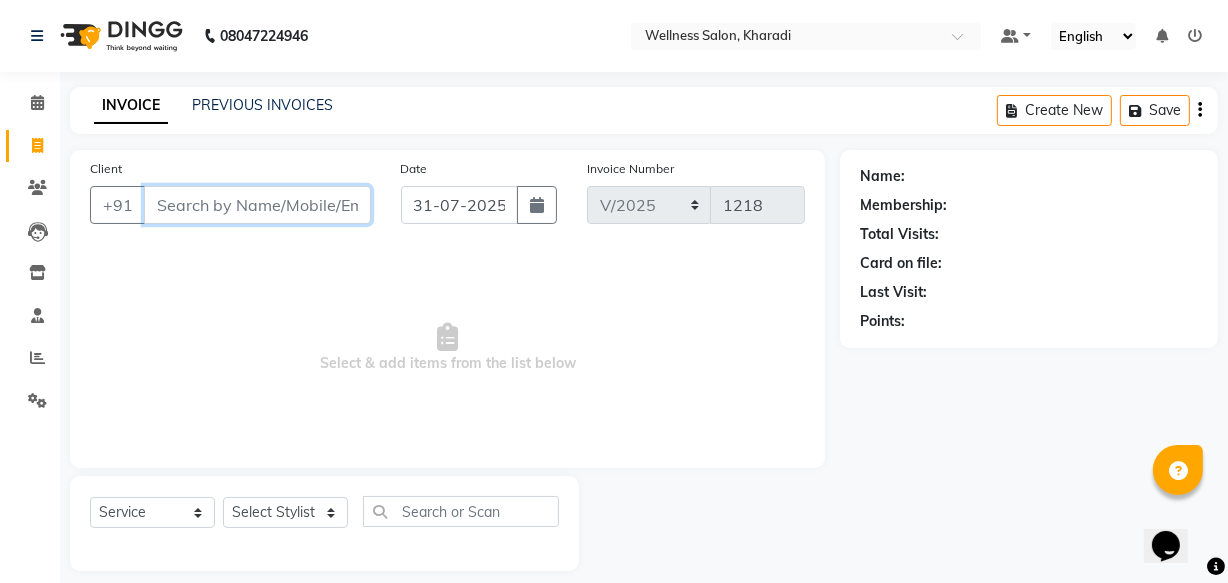 click on "Client" at bounding box center [257, 205] 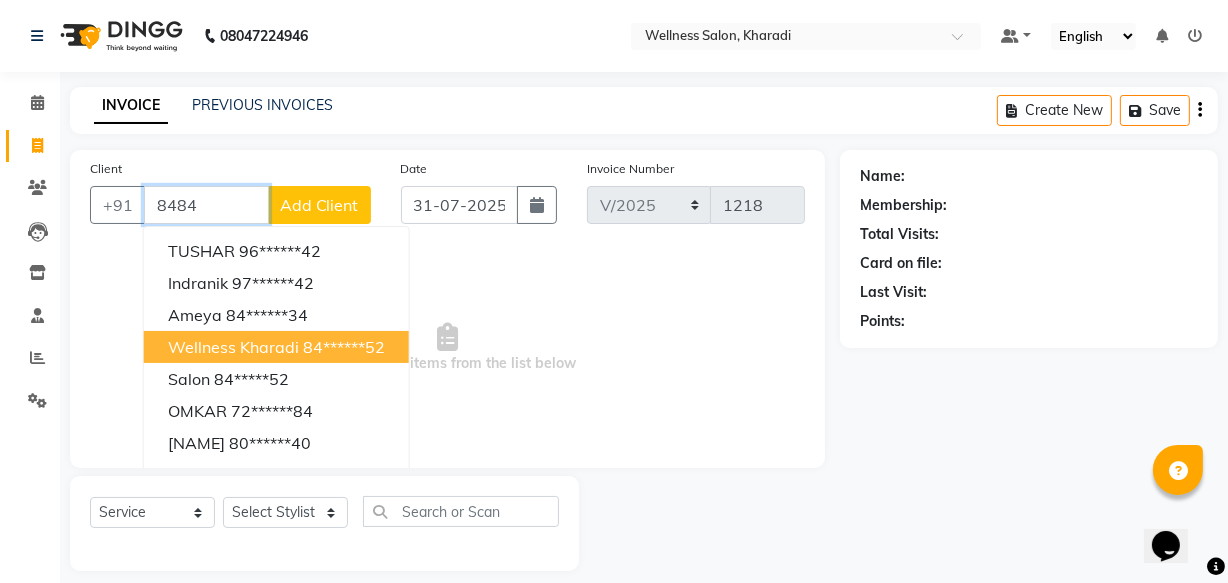 click on "wellness kharadi" at bounding box center [233, 347] 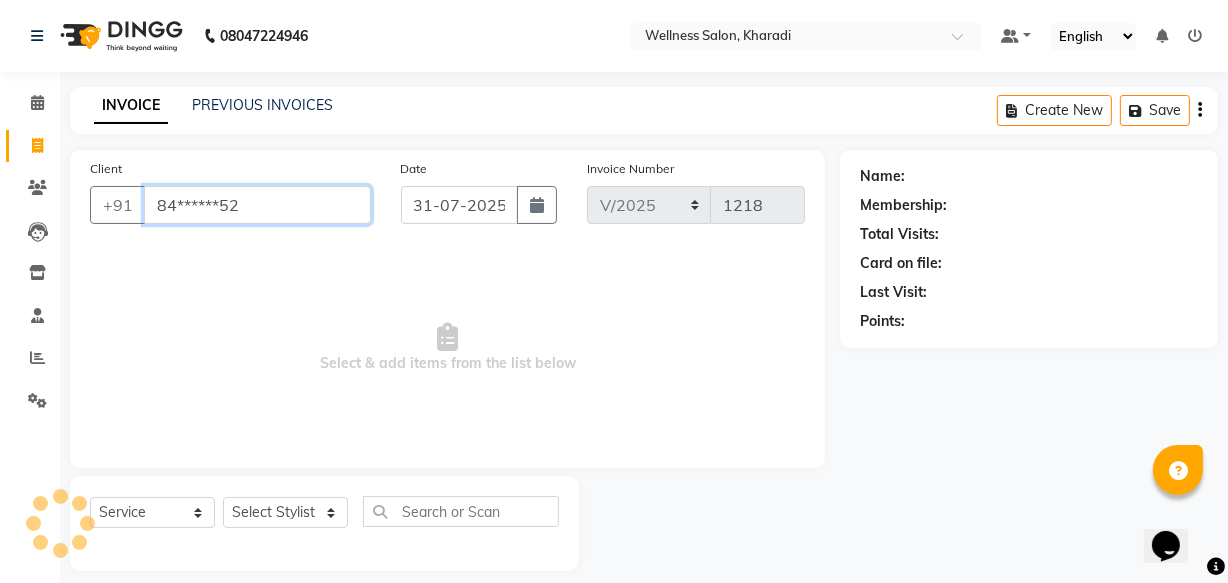 type on "84******52" 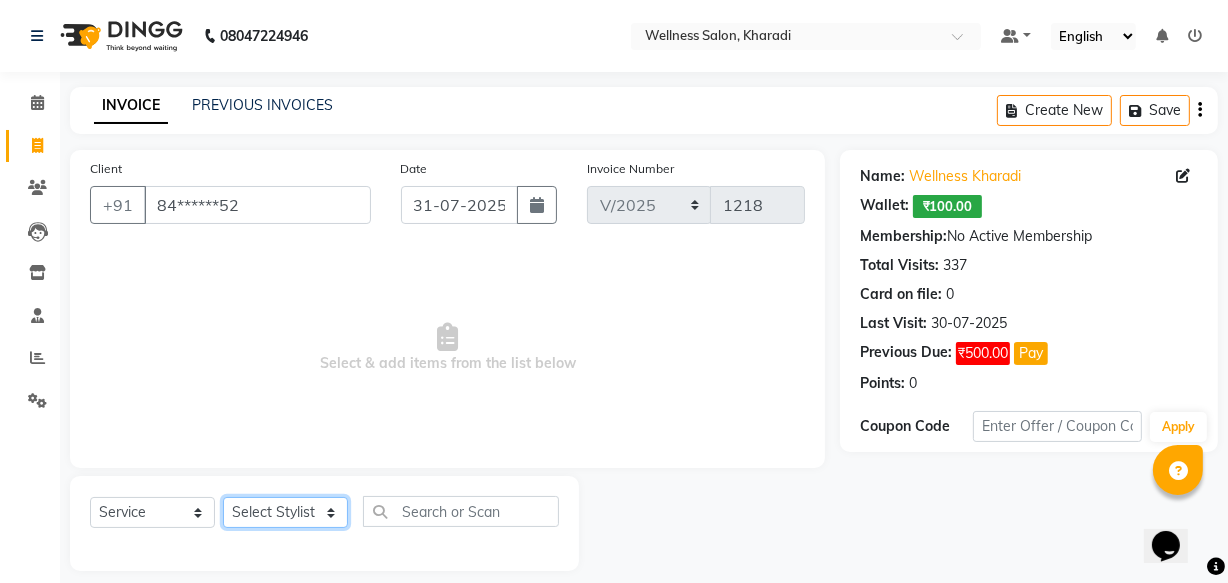 click on "Select Stylist Academy Babita Dipak GIRIJA Jeevan Manager Nishikant" 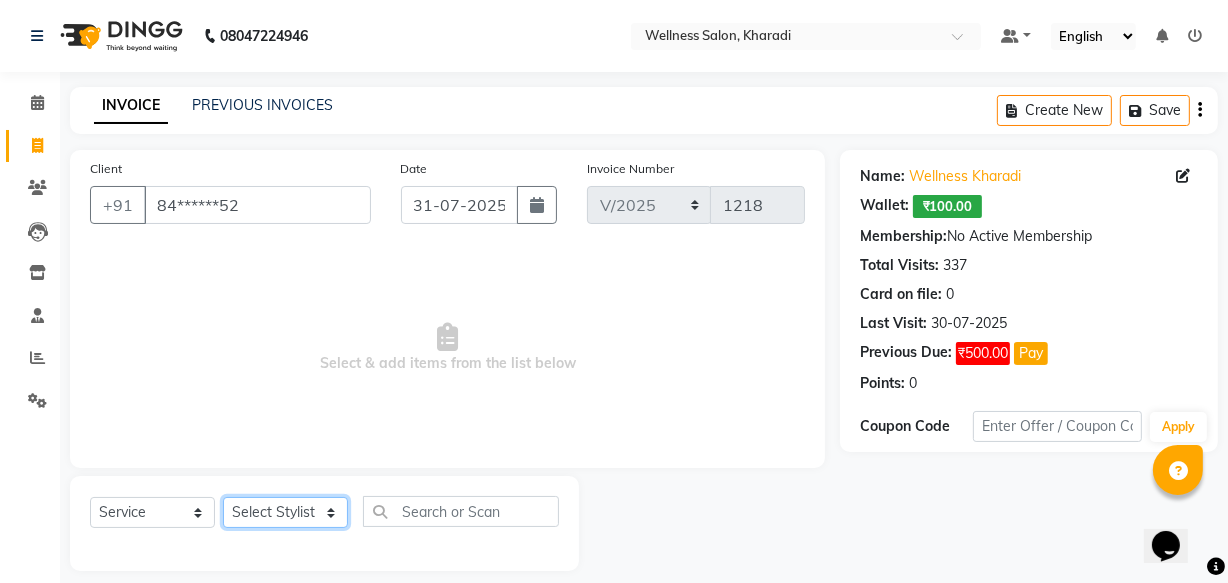 select on "30854" 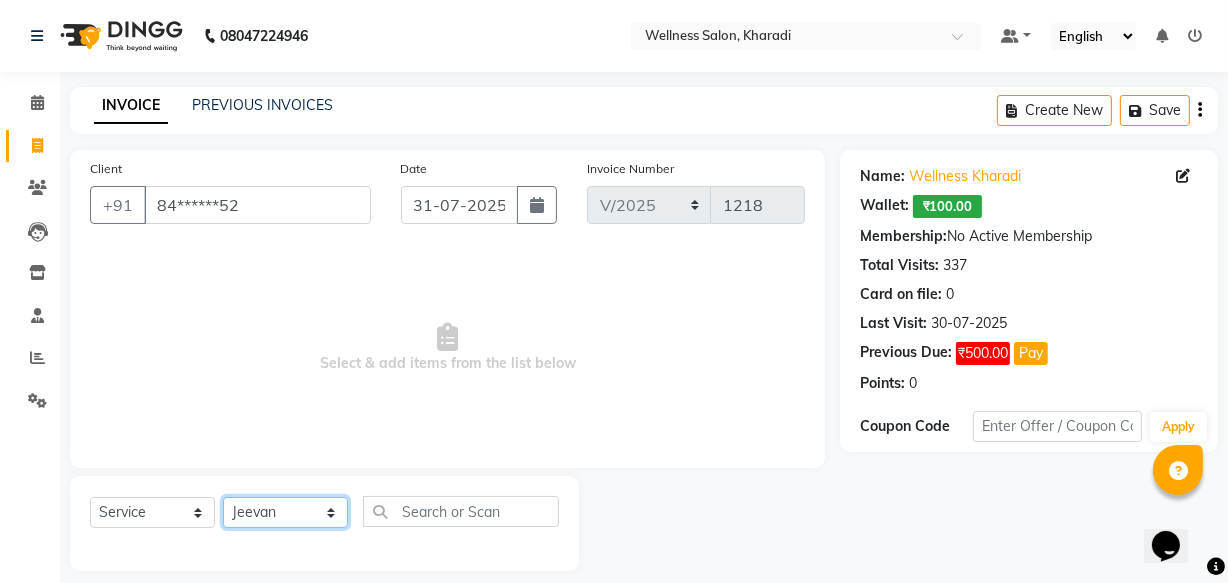 click on "Select Stylist Academy Babita Dipak GIRIJA Jeevan Manager Nishikant" 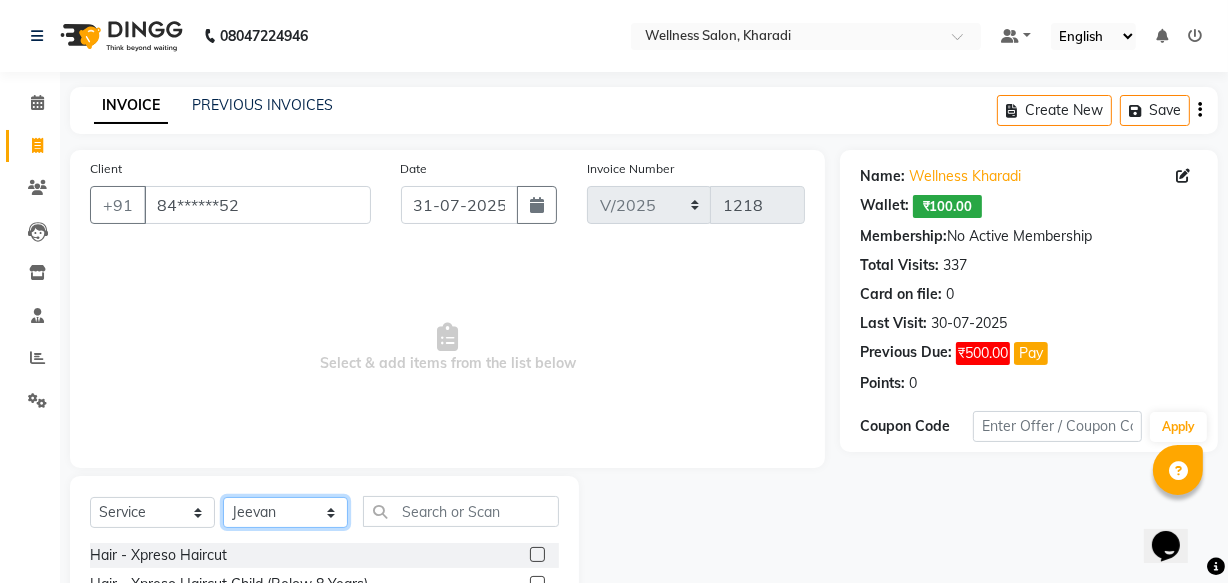 scroll, scrollTop: 219, scrollLeft: 0, axis: vertical 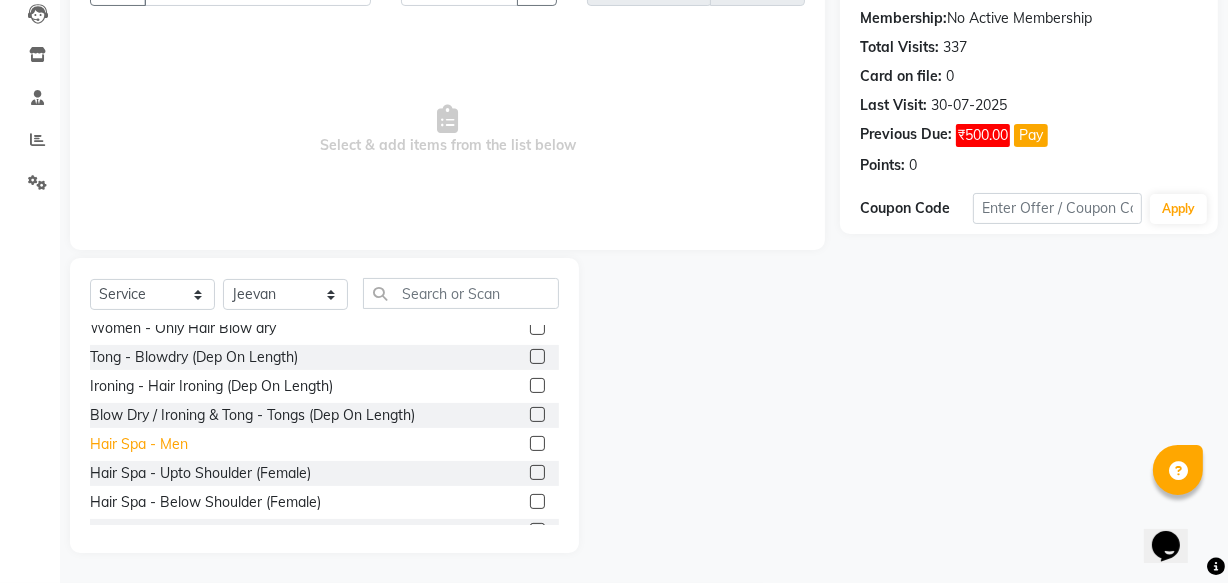 click on "Hair Spa - Men" 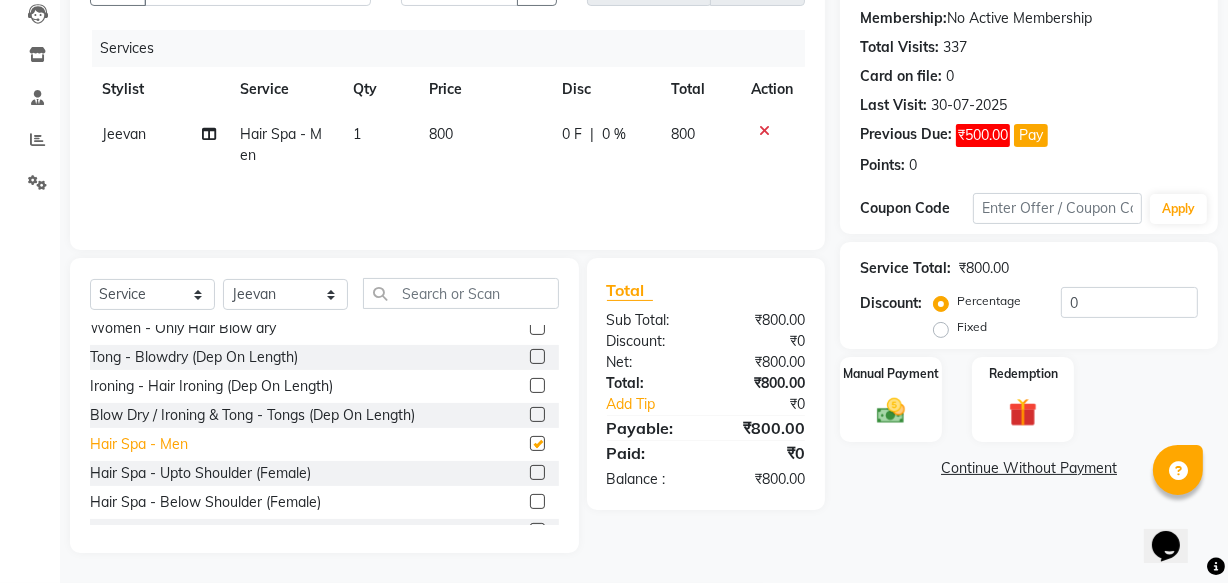 checkbox on "false" 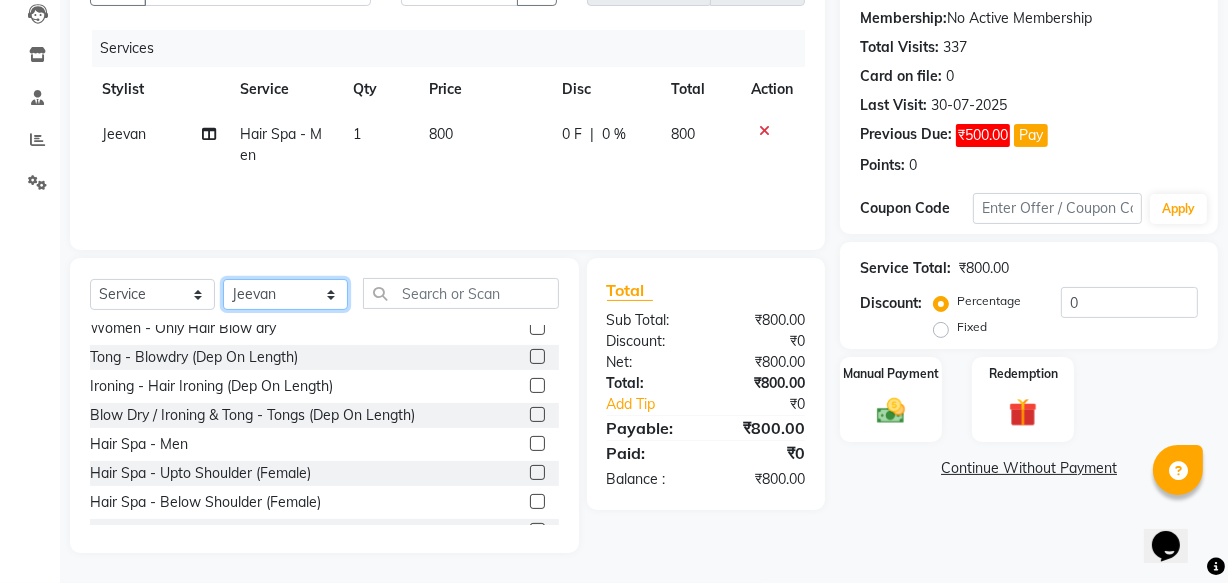 click on "Select Stylist Academy Babita Dipak GIRIJA Jeevan Manager Nishikant" 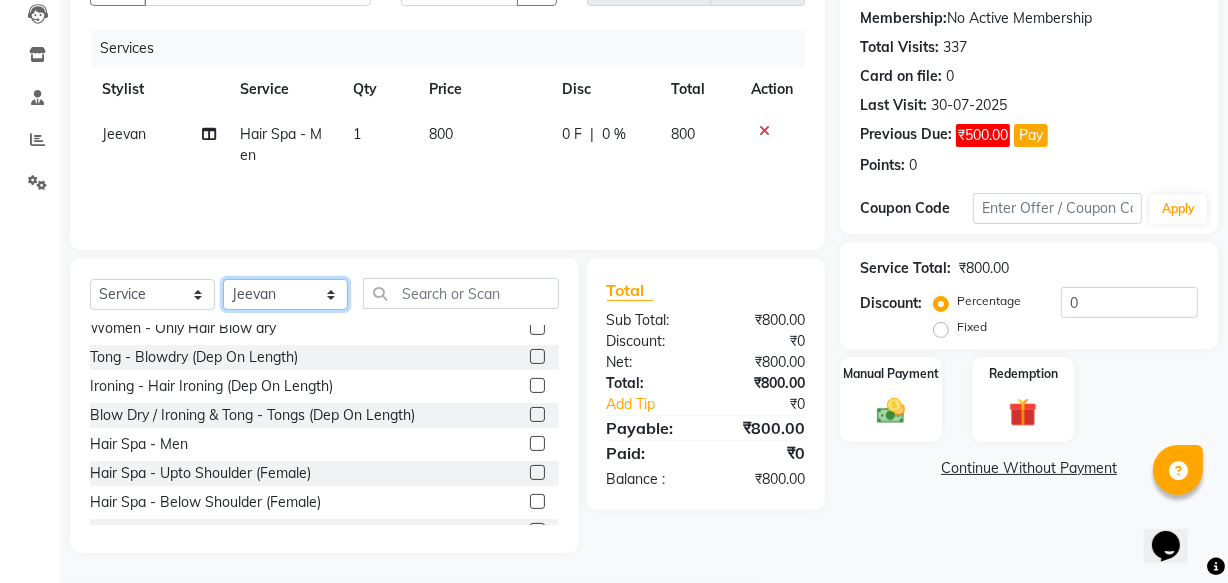 select on "30219" 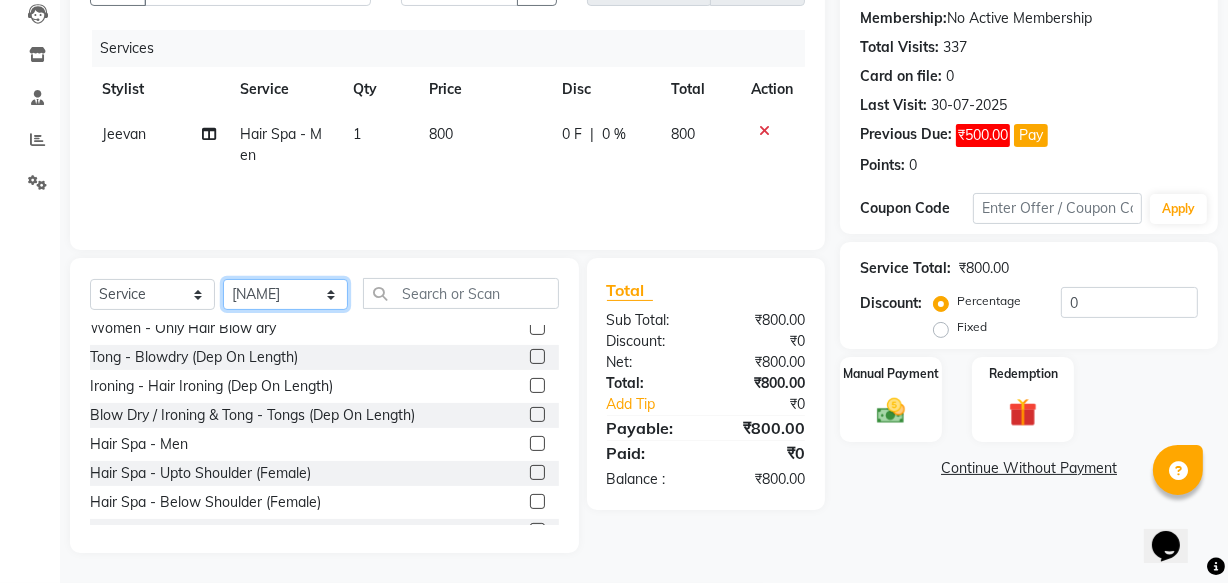 click on "Select Stylist Academy Babita Dipak GIRIJA Jeevan Manager Nishikant" 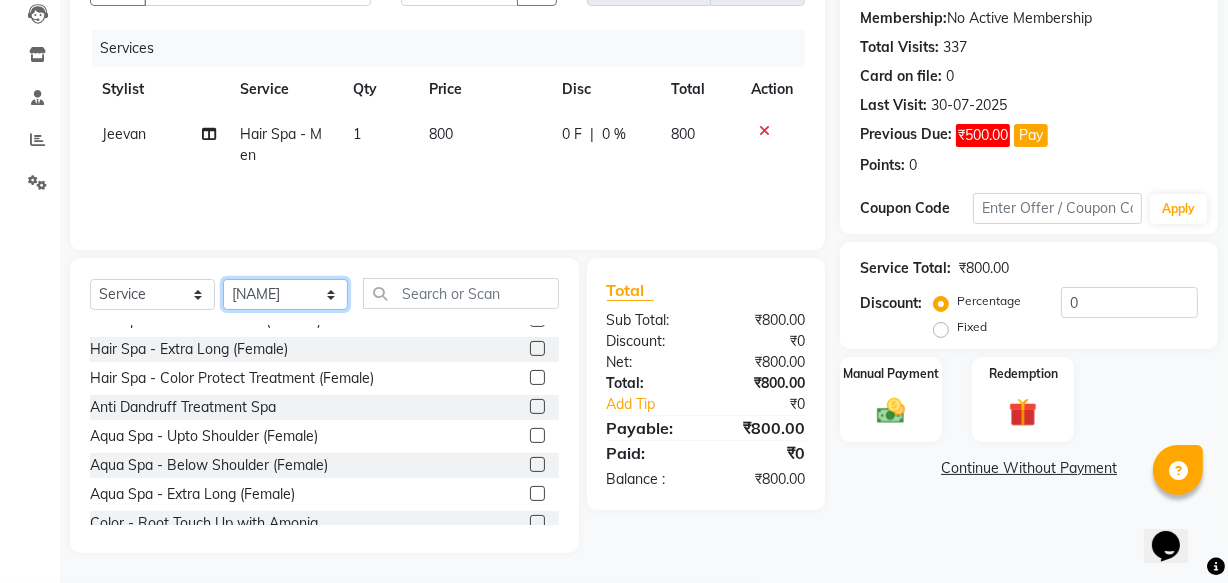 scroll, scrollTop: 836, scrollLeft: 0, axis: vertical 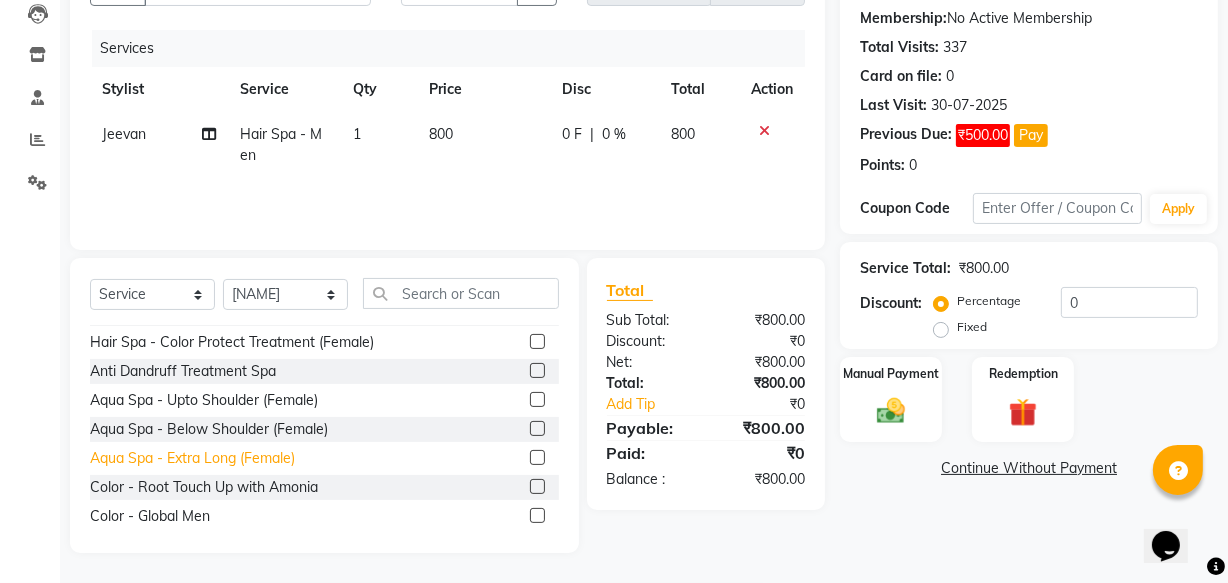 click on "Aqua Spa - Extra Long (Female)" 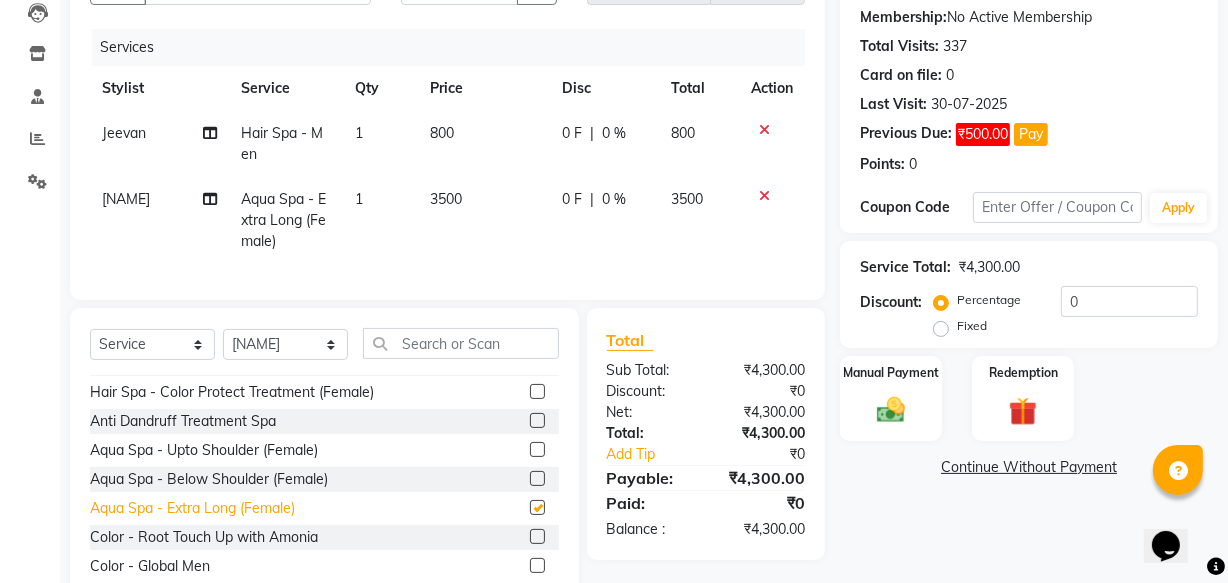 checkbox on "false" 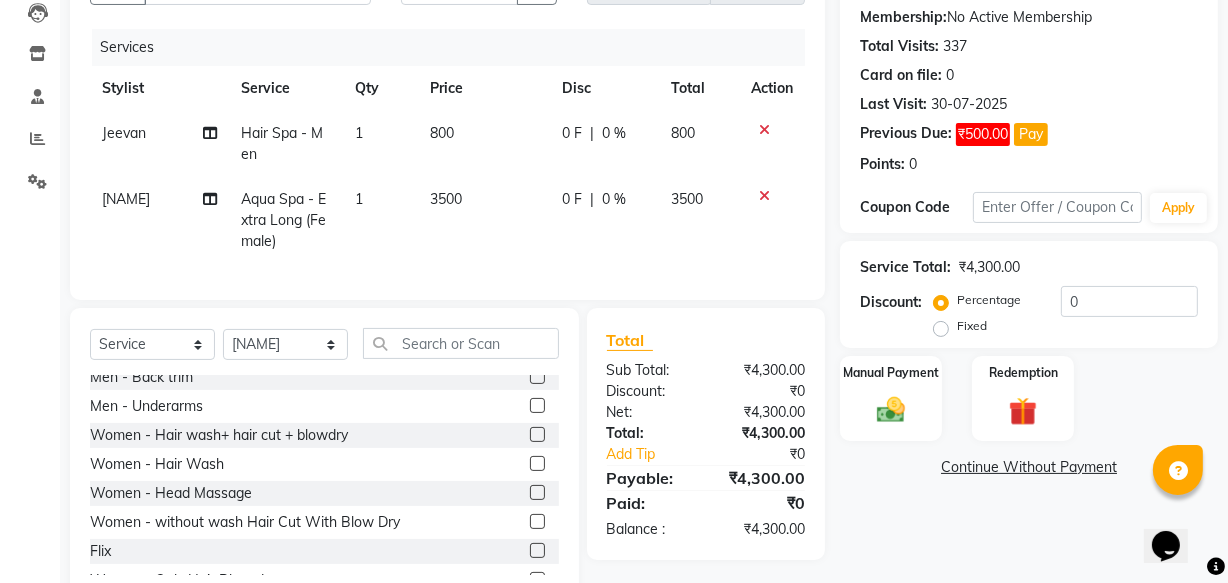 scroll, scrollTop: 400, scrollLeft: 0, axis: vertical 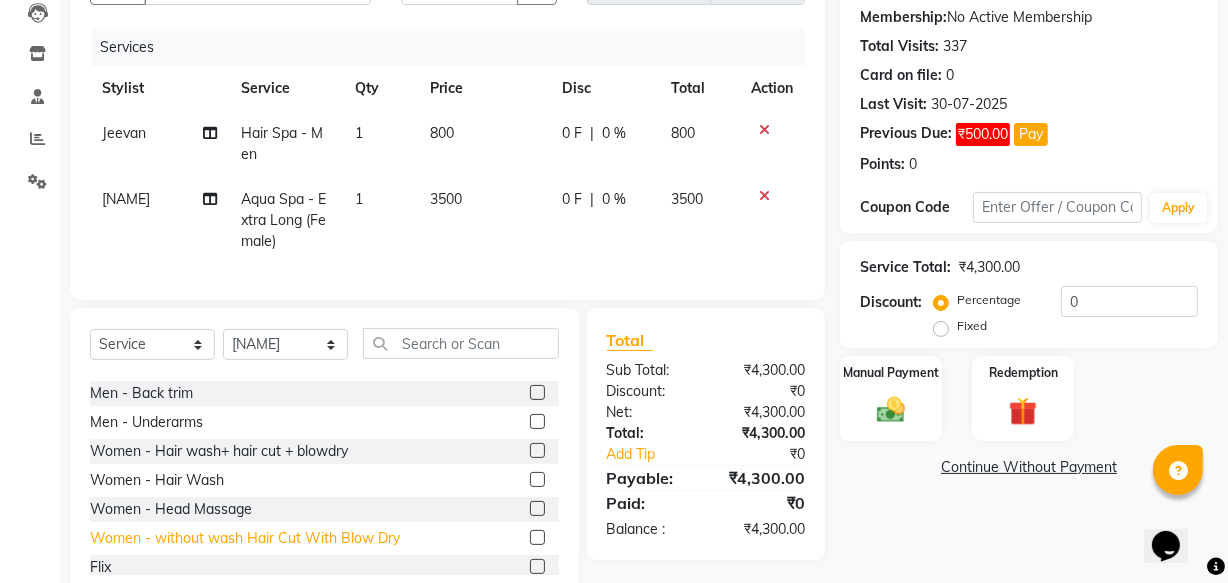 click on "Women - without wash  Hair Cut With Blow Dry" 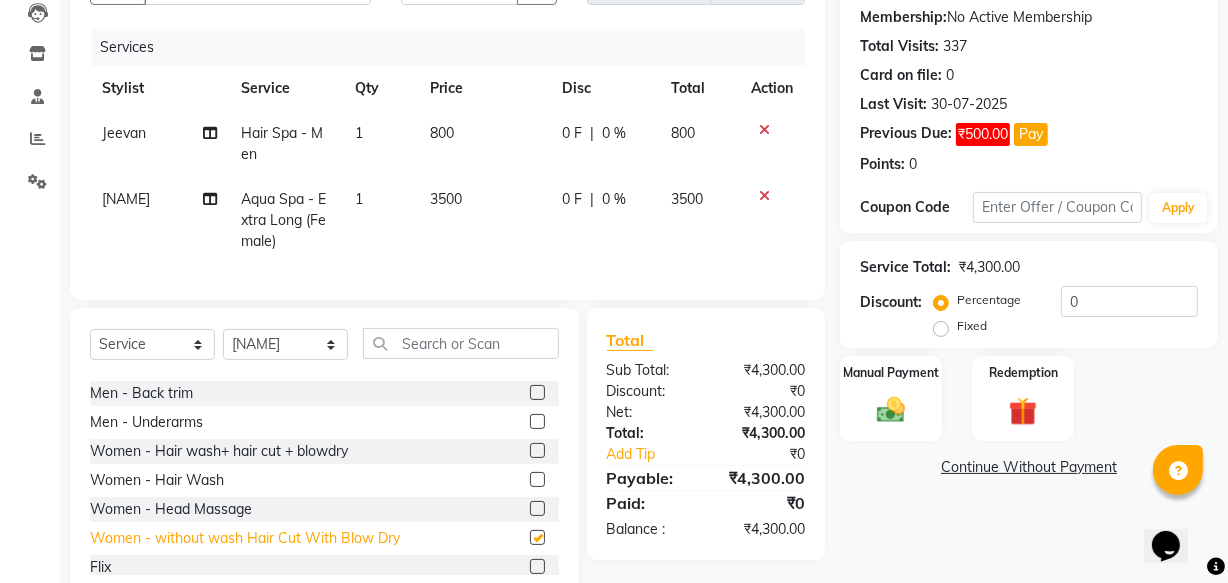checkbox on "false" 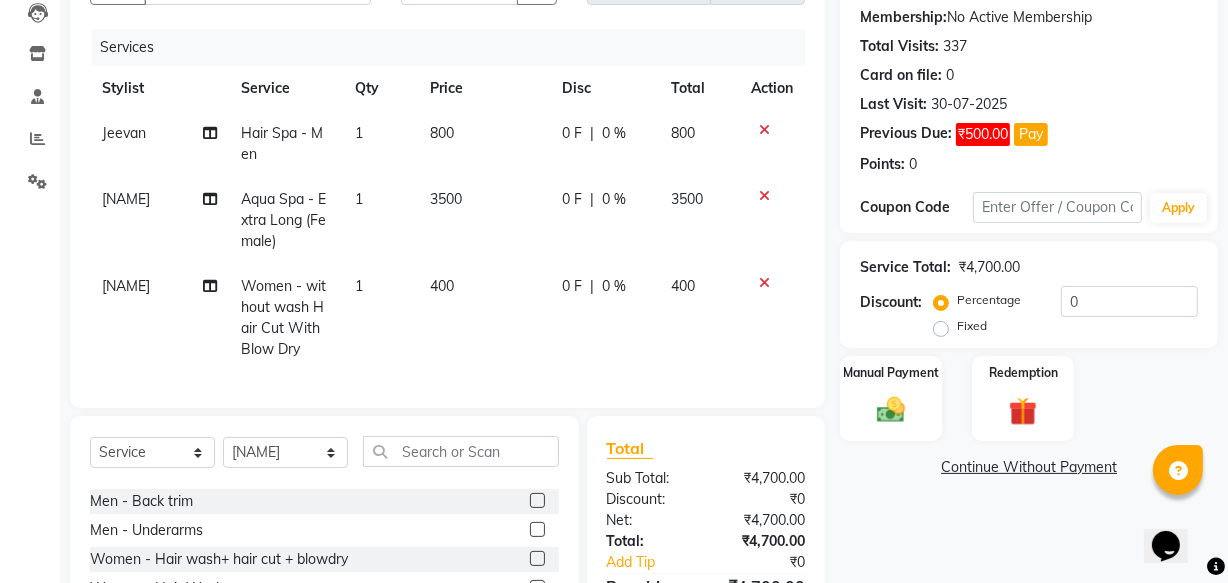 click 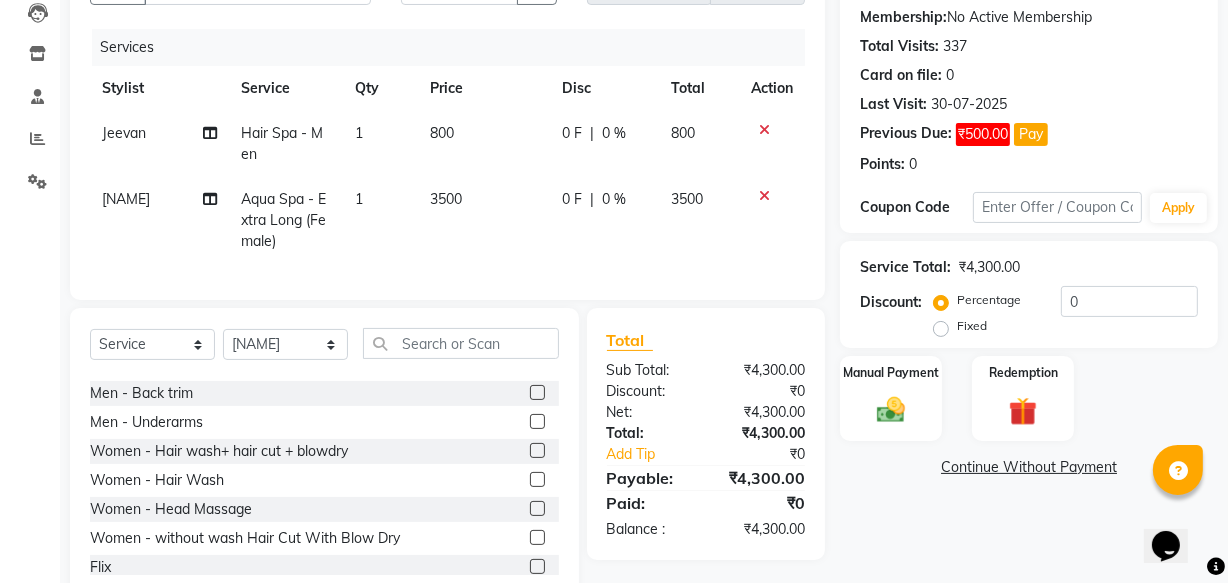 click 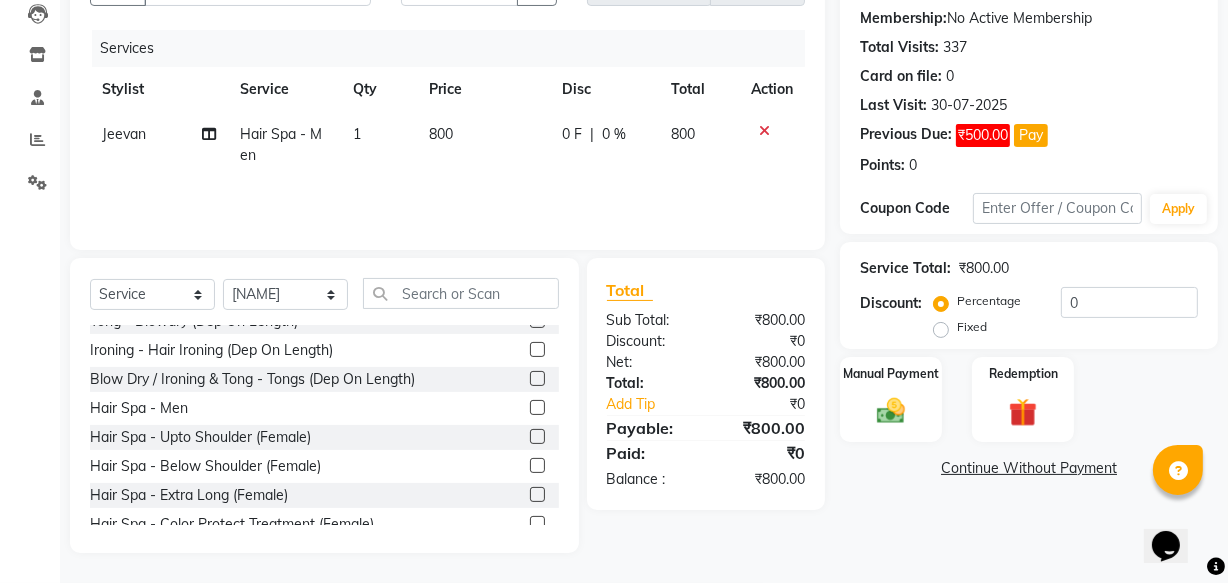 scroll, scrollTop: 690, scrollLeft: 0, axis: vertical 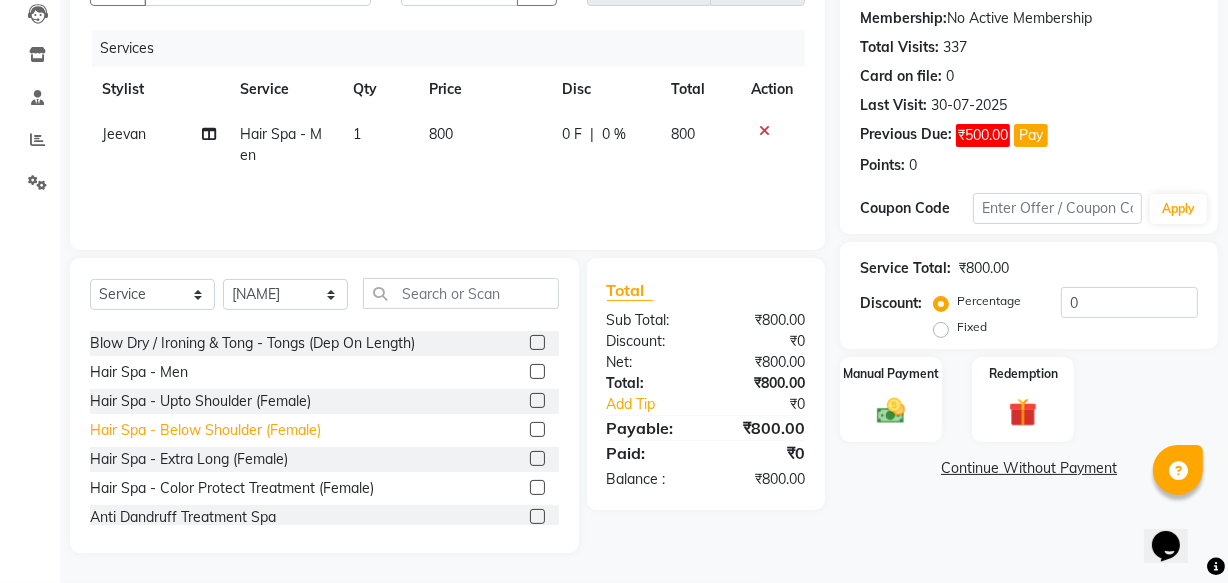click on "Hair Spa - Below Shoulder  (Female)" 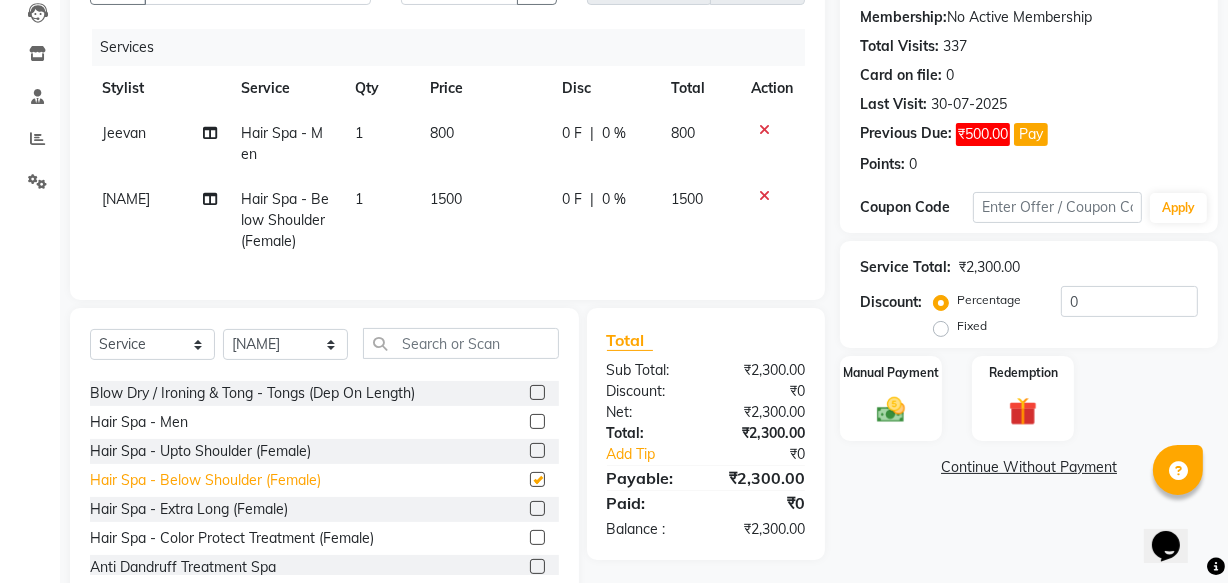 checkbox on "false" 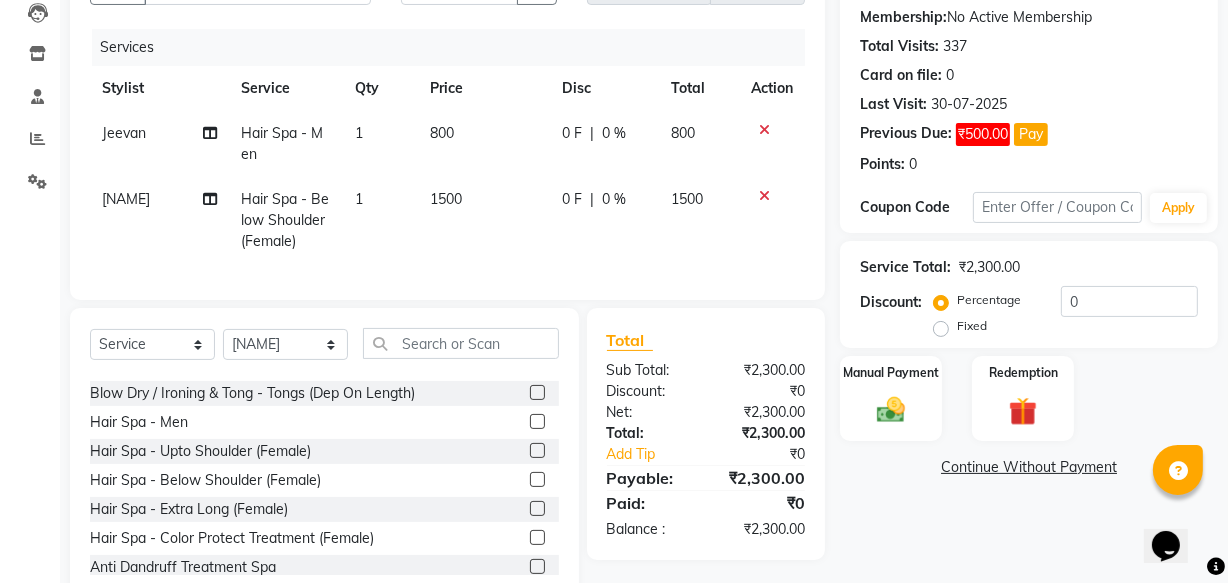 click 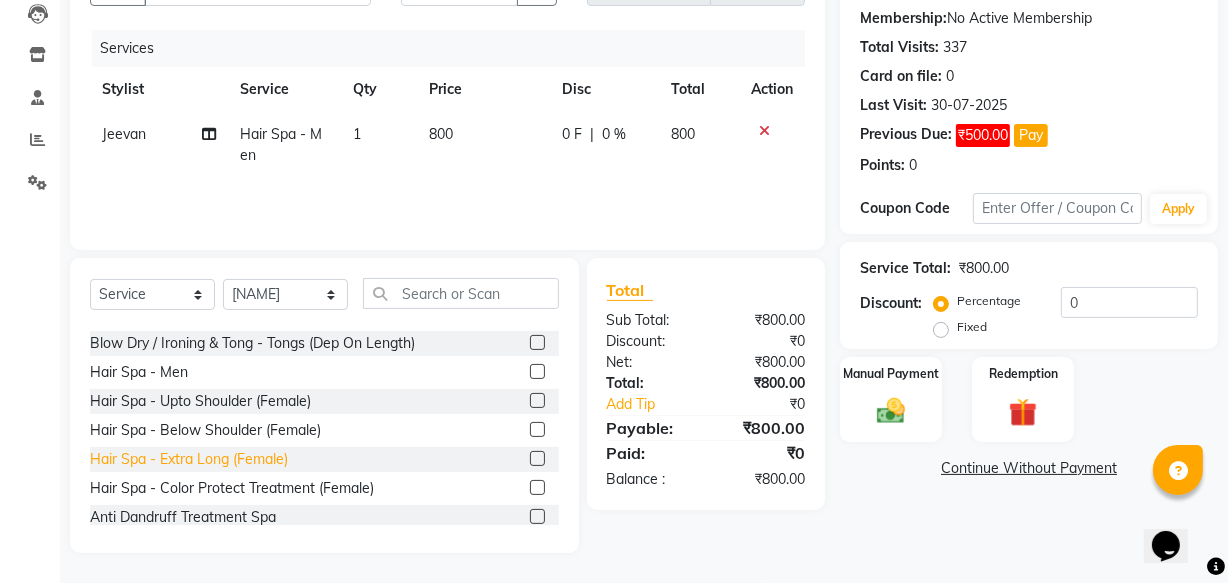 click on "Hair Spa - Extra Long (Female)" 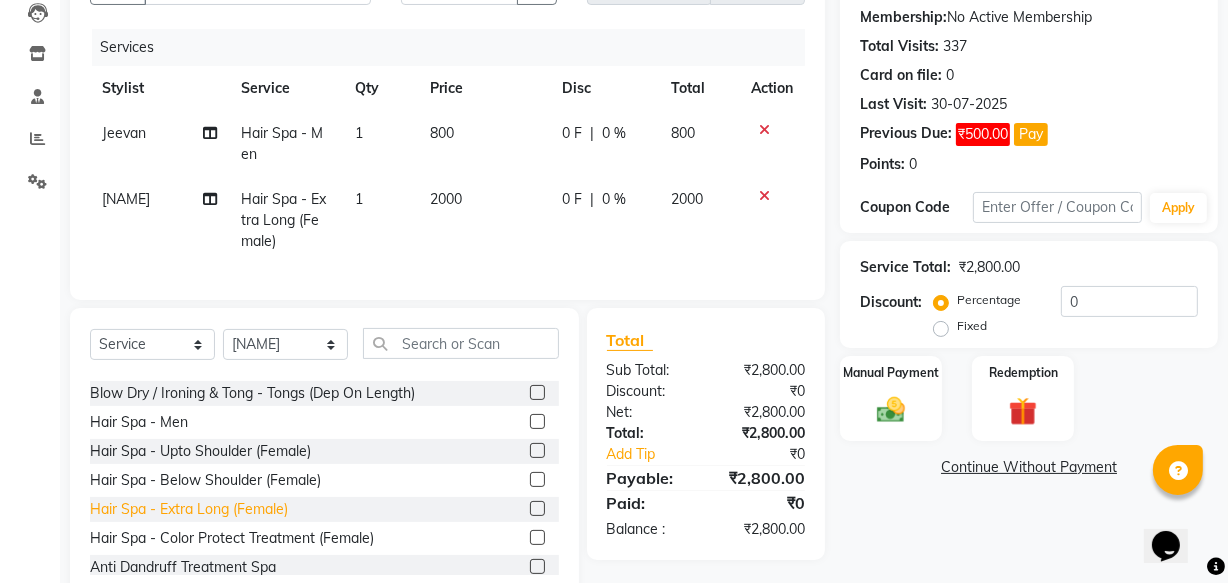 click on "Hair Spa - Extra Long (Female)" 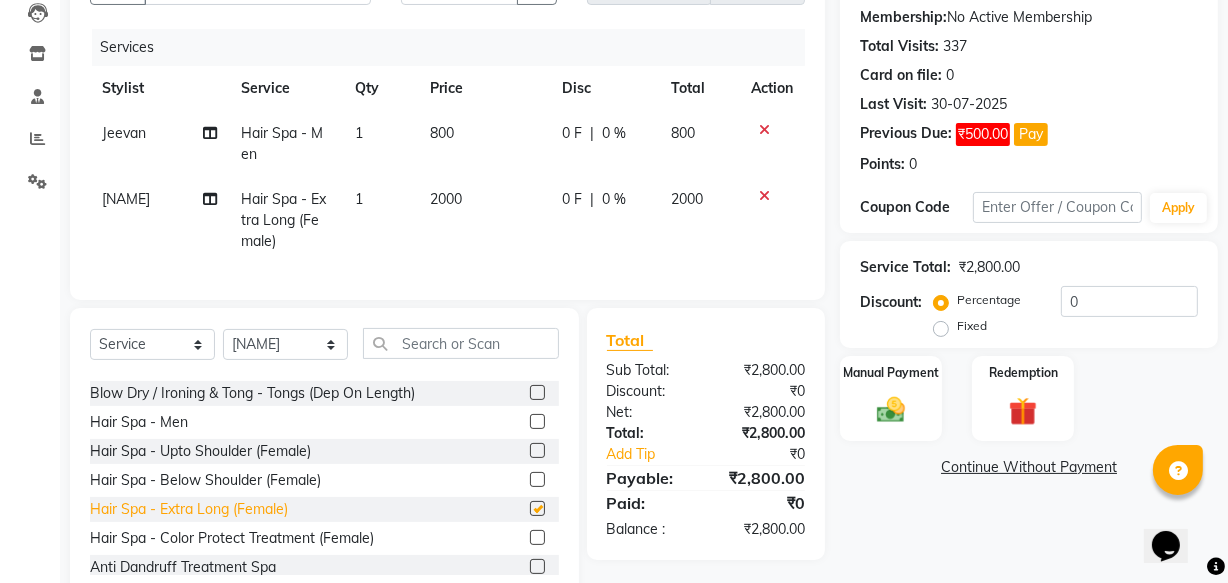 checkbox on "false" 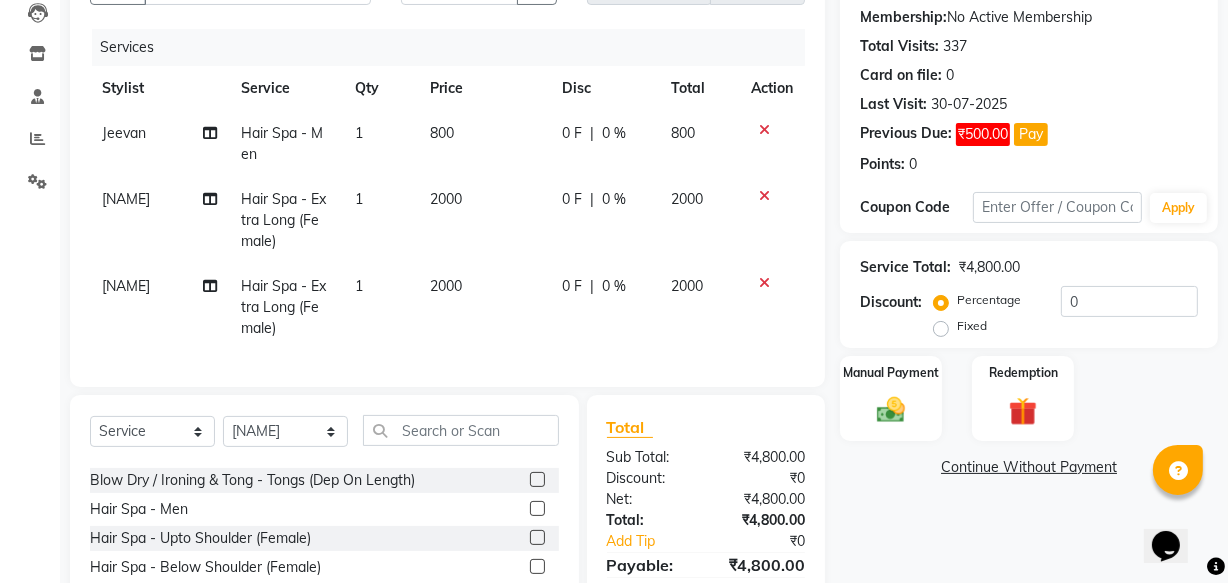 scroll, scrollTop: 370, scrollLeft: 0, axis: vertical 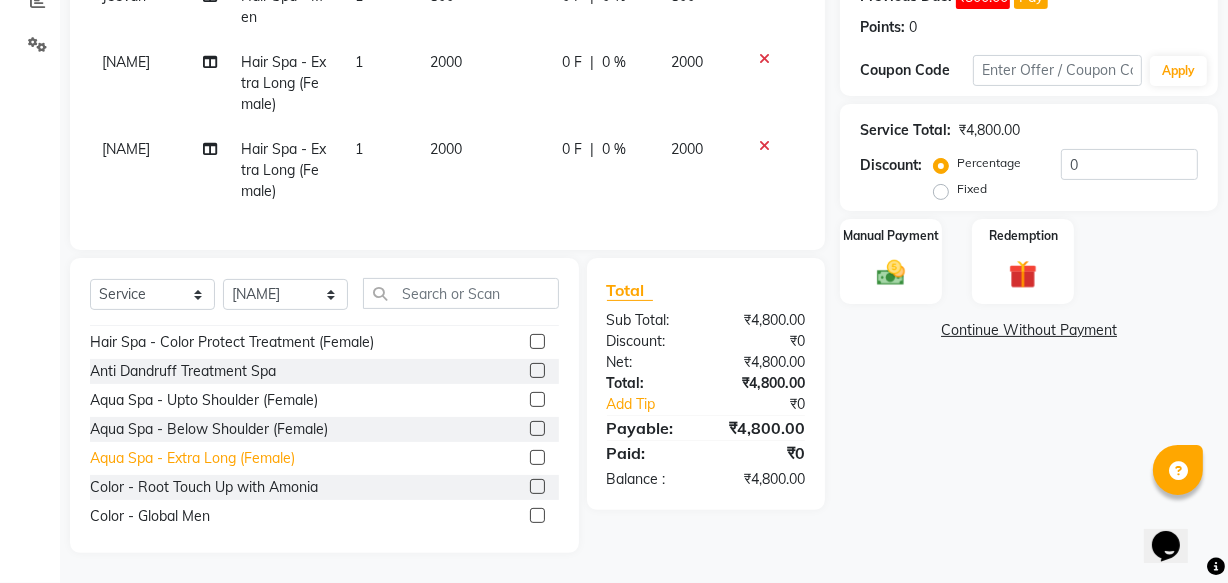 click on "Aqua Spa - Extra Long (Female)" 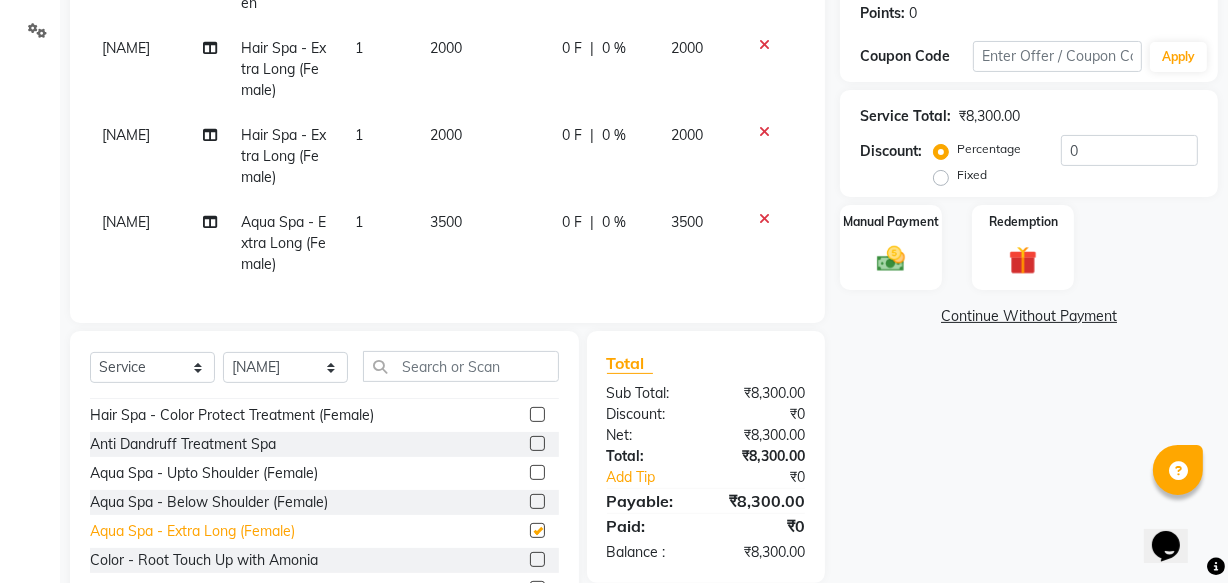 checkbox on "false" 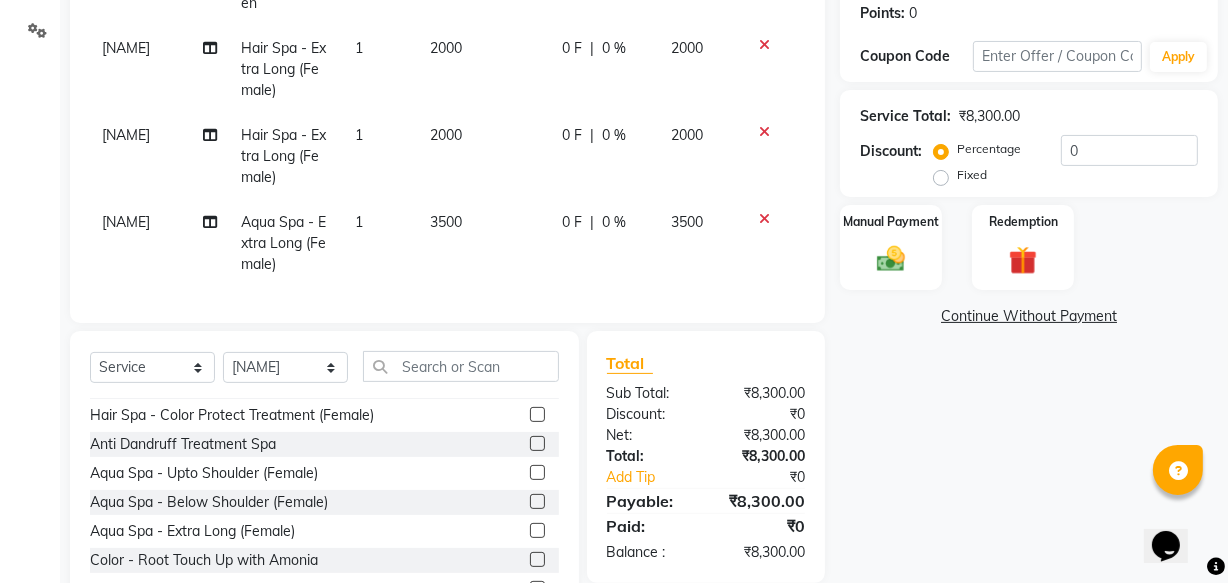 click 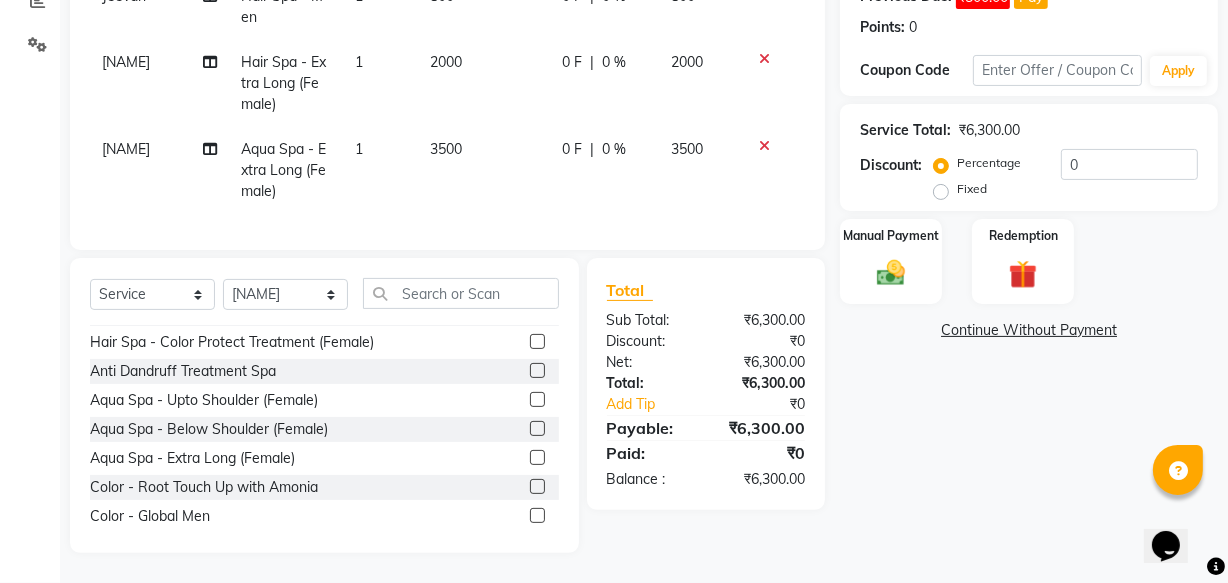 click 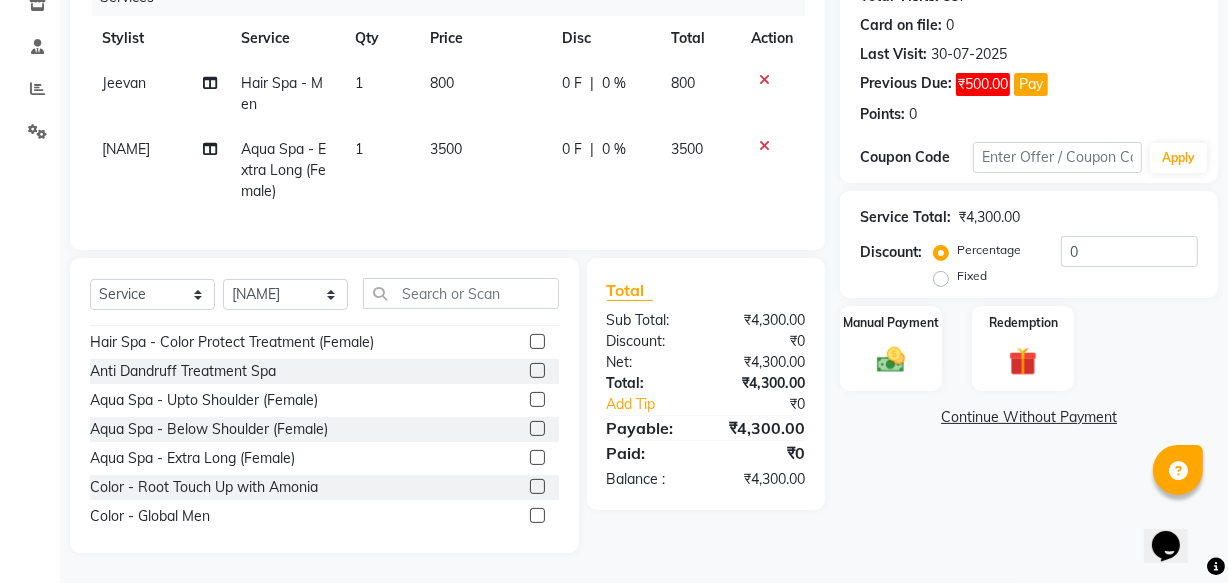 scroll, scrollTop: 283, scrollLeft: 0, axis: vertical 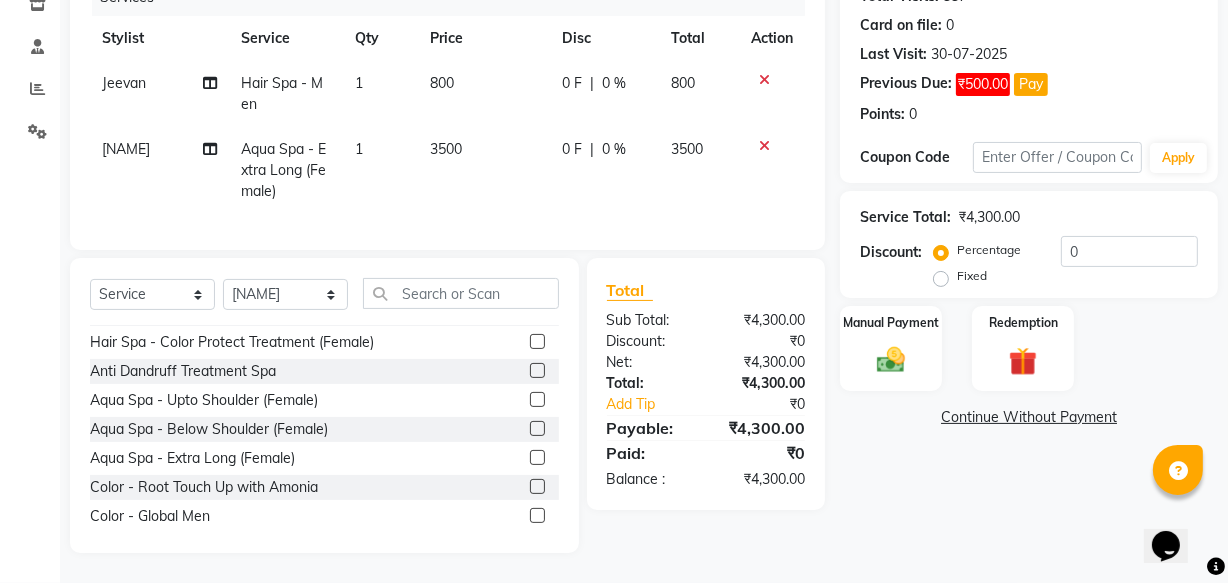 click on "0 F" 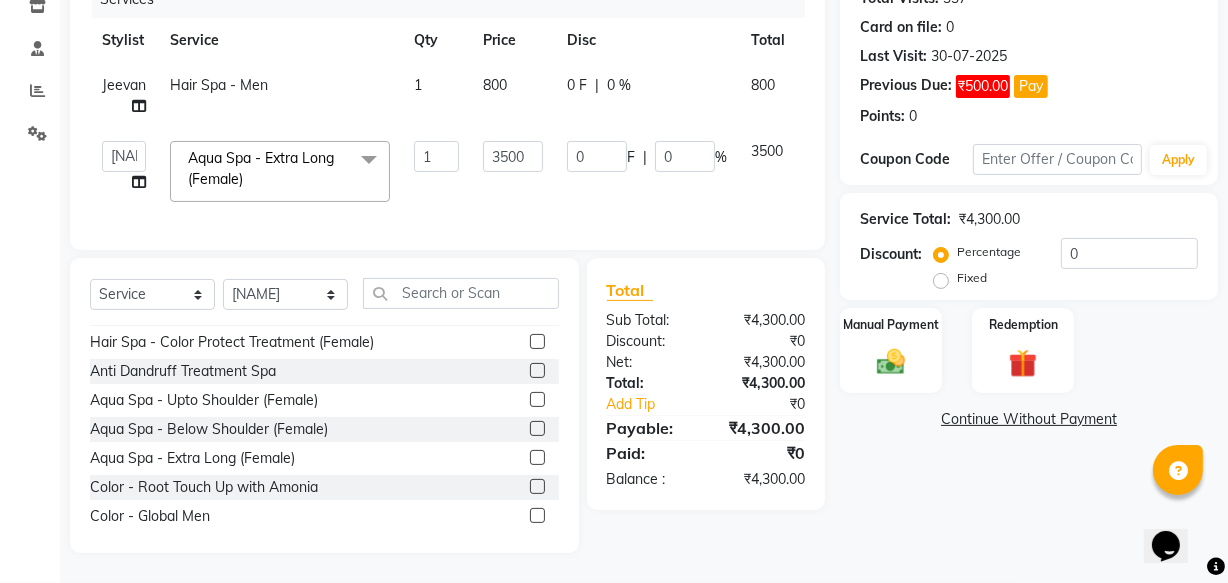 scroll, scrollTop: 280, scrollLeft: 0, axis: vertical 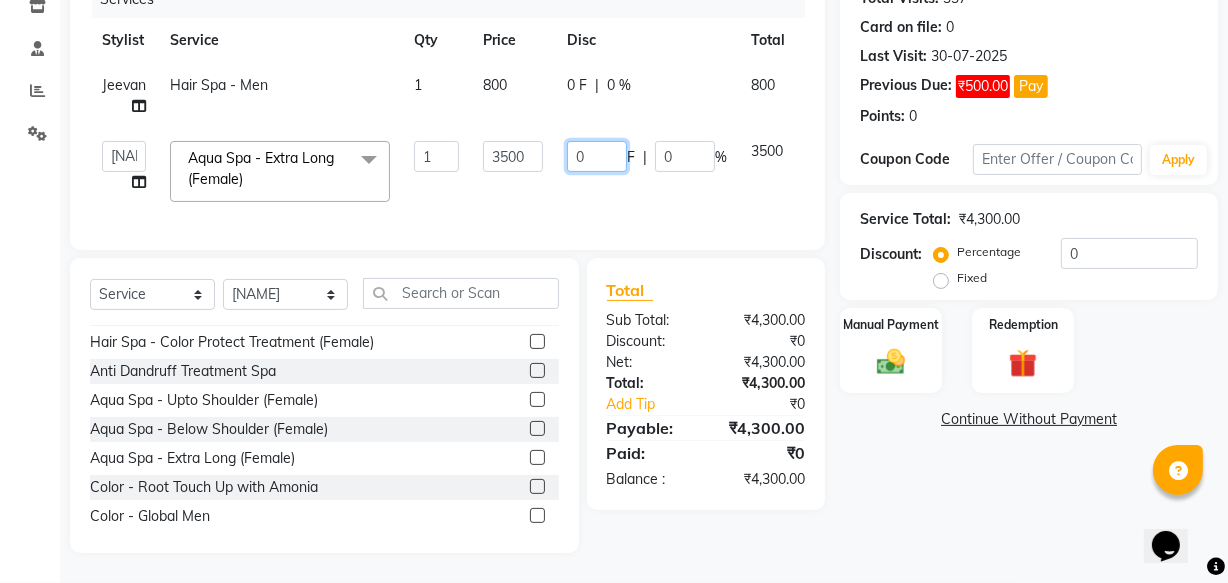 click on "0" 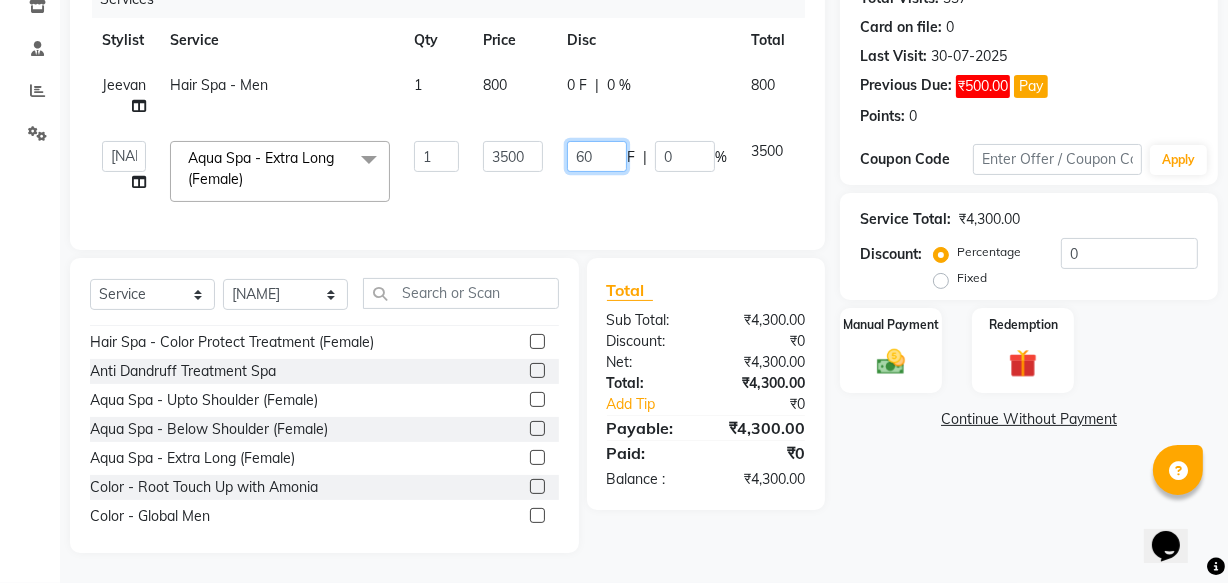 type on "600" 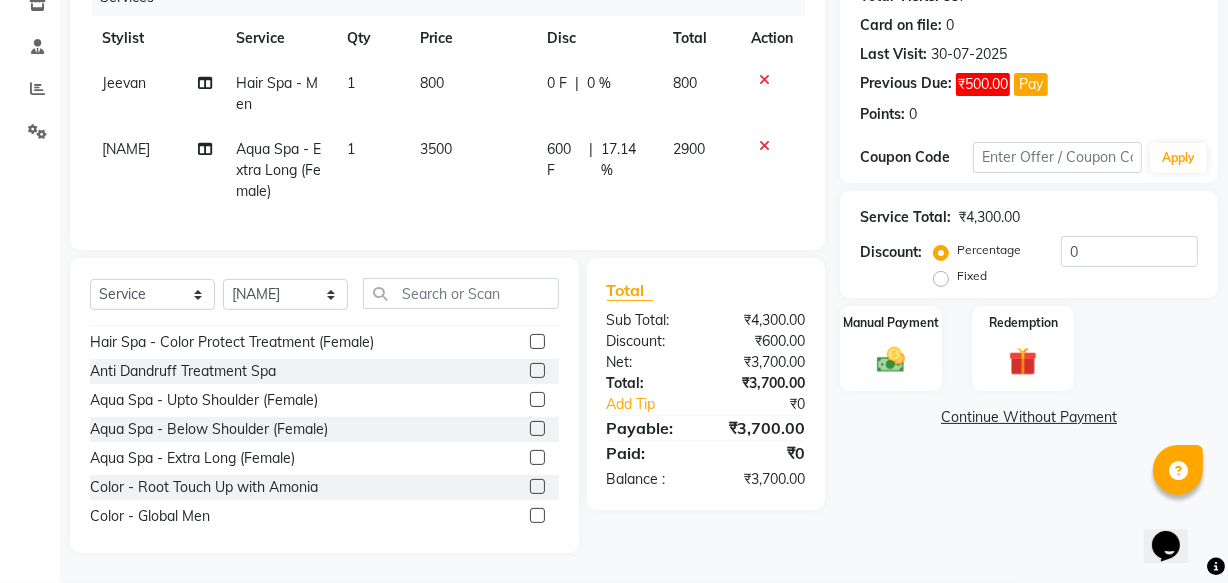 click on "[NAME] Aqua Spa - Extra Long (Female) 1 3500 600 F | 17.14 % 2900" 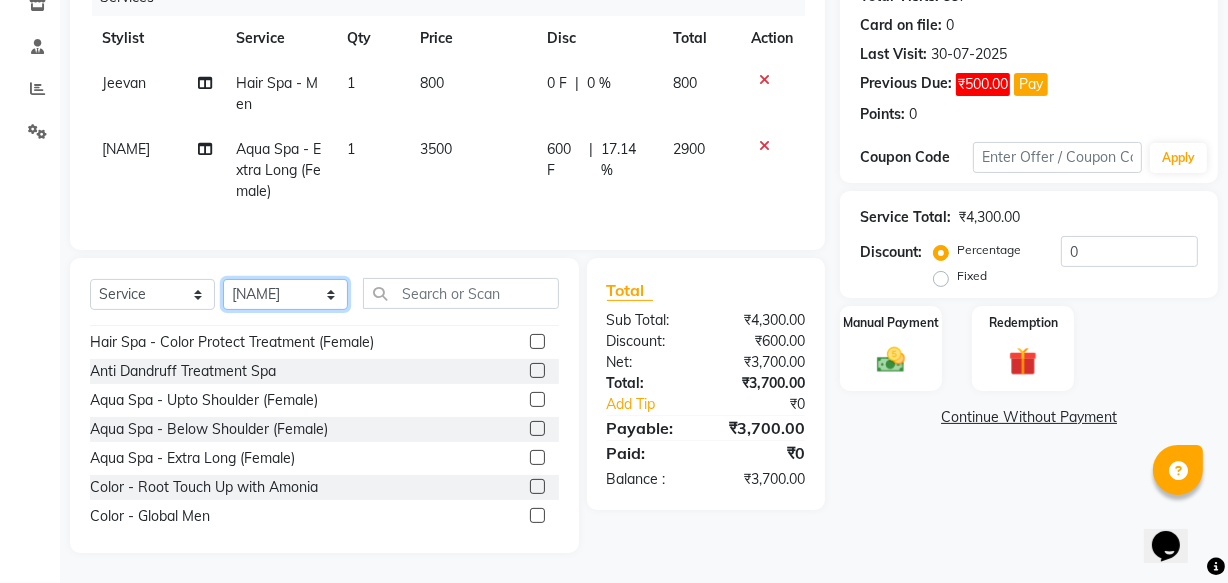 click on "Select Stylist Academy Babita Dipak GIRIJA Jeevan Manager Nishikant" 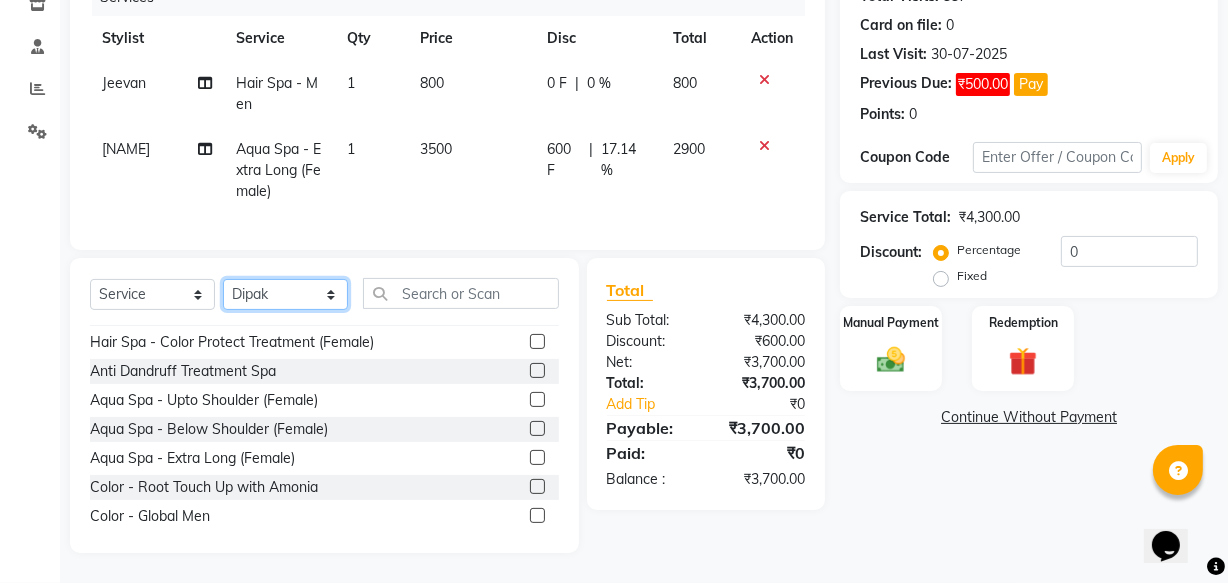 click on "Select Stylist Academy Babita Dipak GIRIJA Jeevan Manager Nishikant" 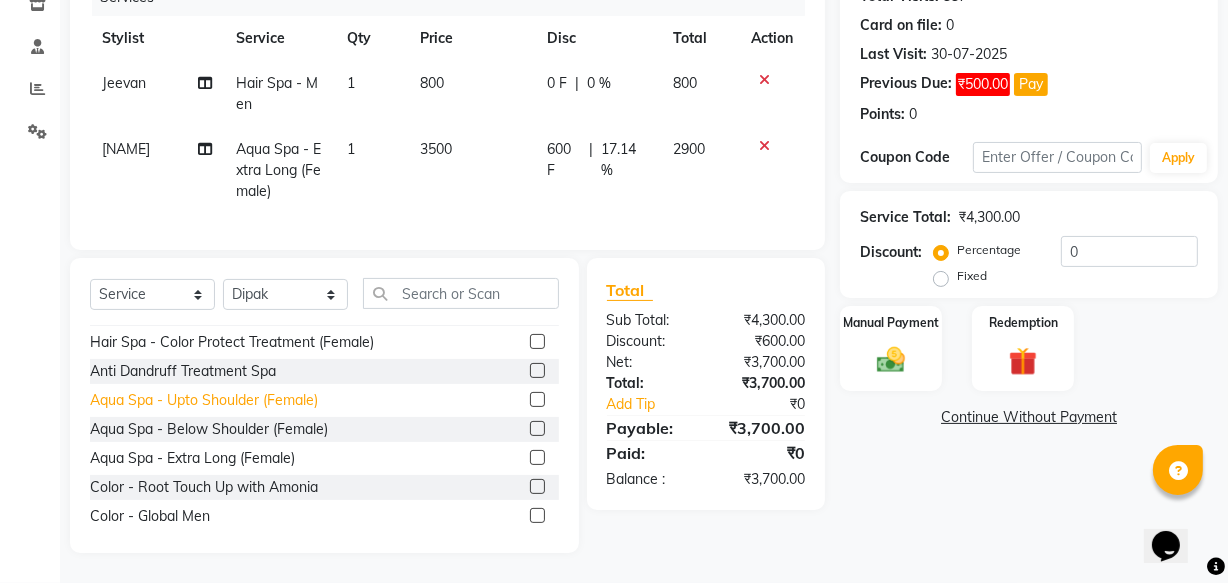 click on "Aqua Spa - Upto Shoulder (Female)" 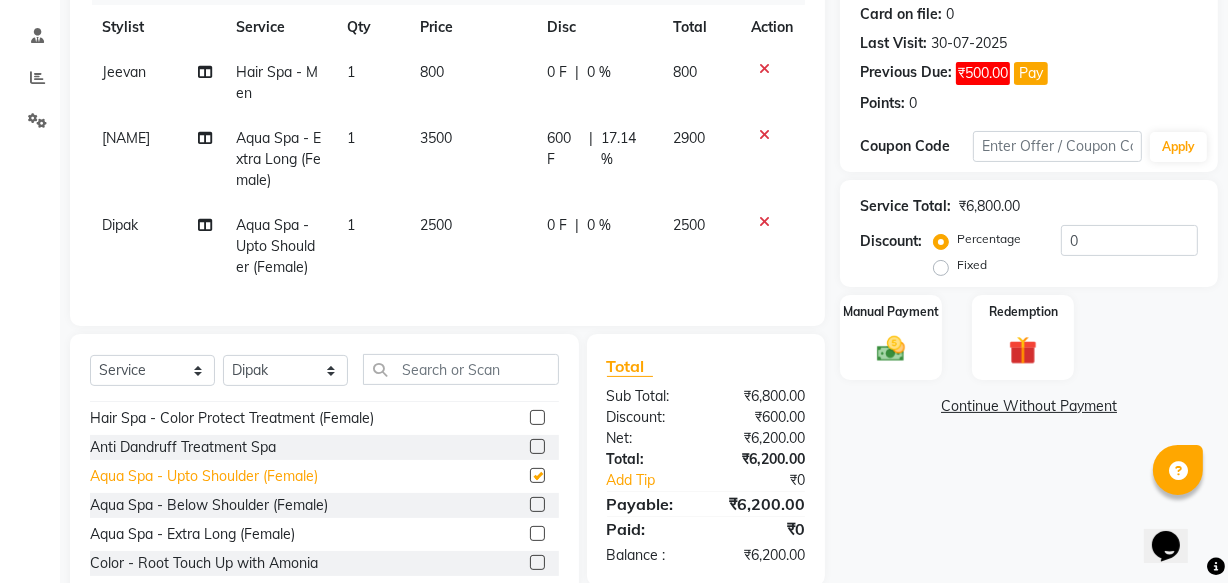 checkbox on "false" 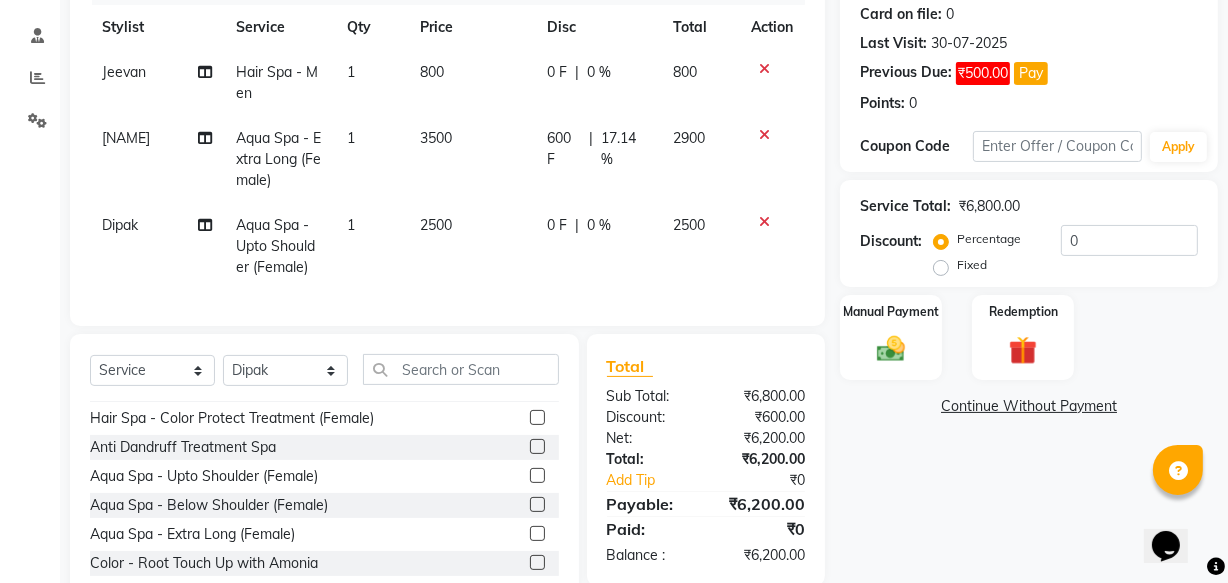 click 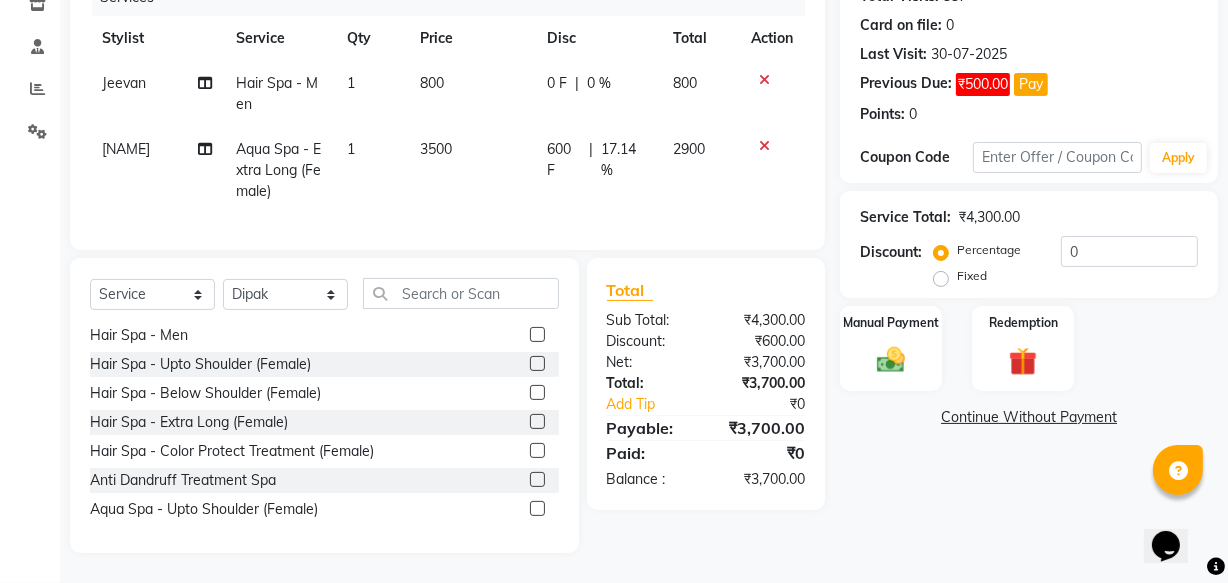 scroll, scrollTop: 690, scrollLeft: 0, axis: vertical 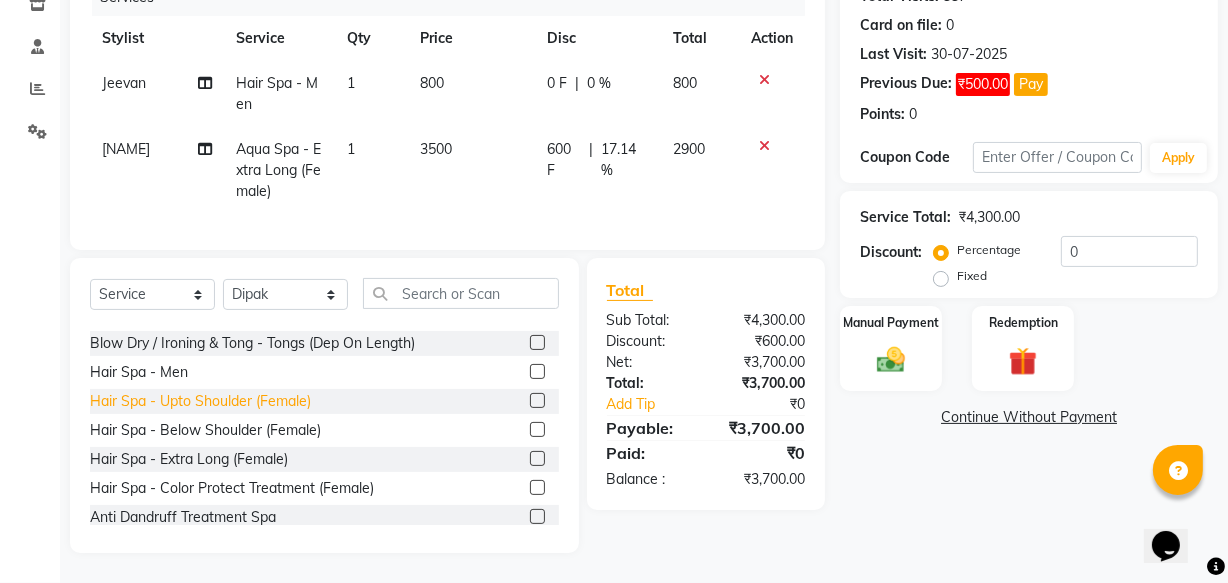 click on "Hair Spa - Upto Shoulder (Female)" 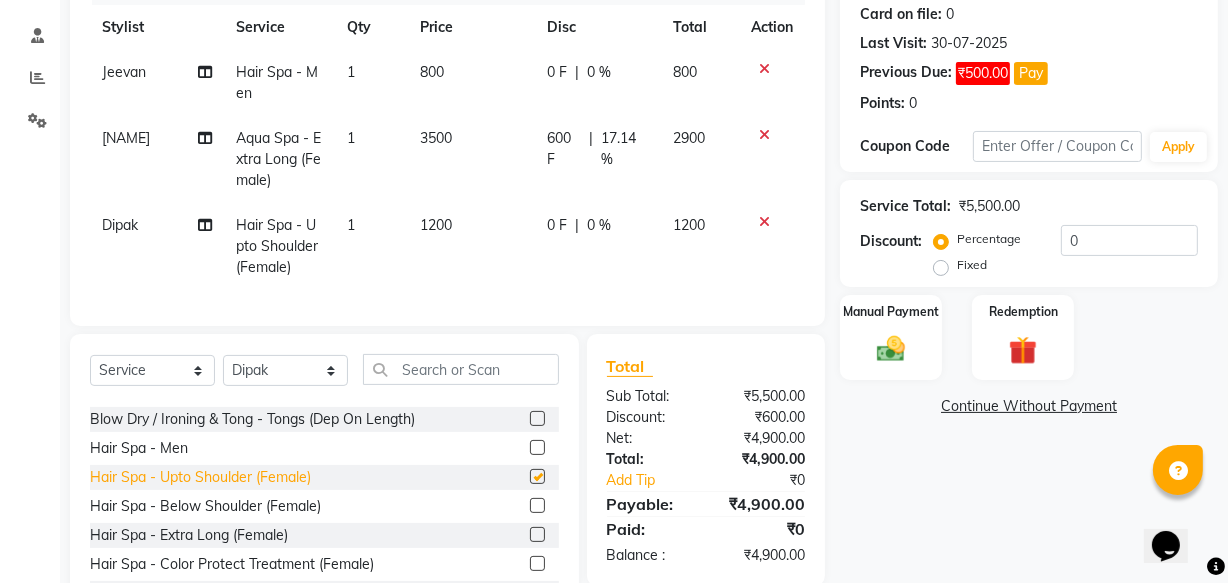 checkbox on "false" 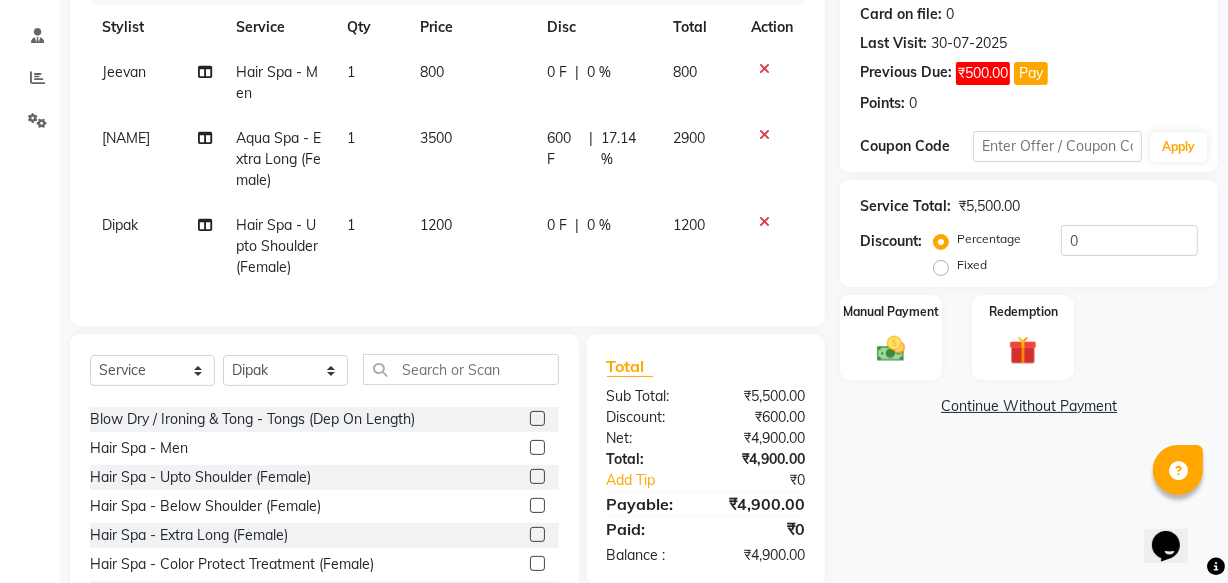 click on "0 F" 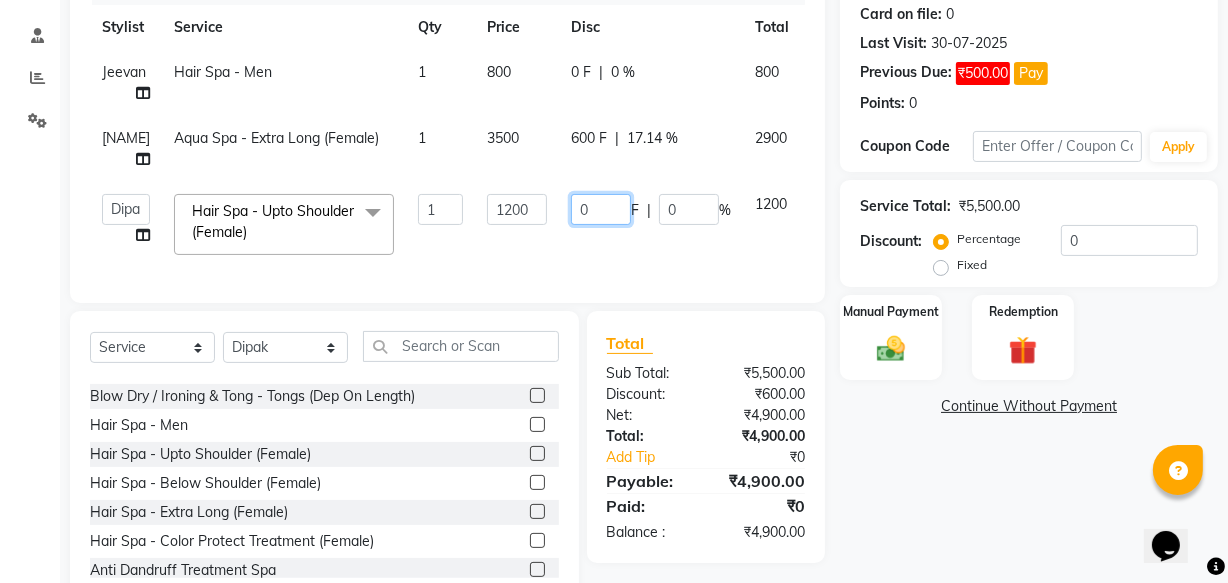 click on "0" 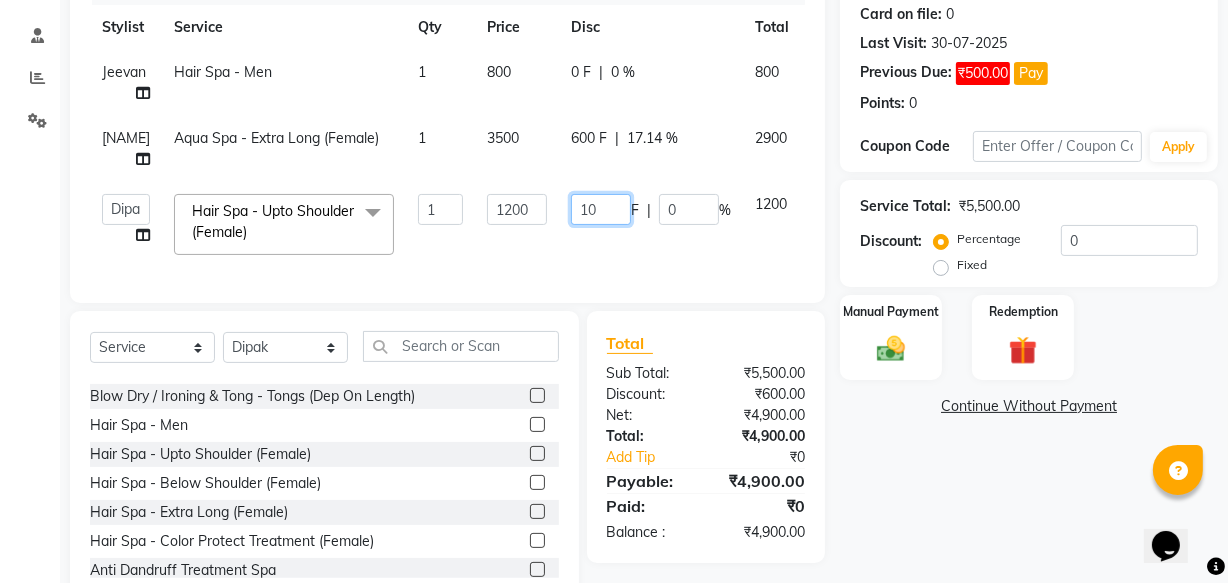 type on "100" 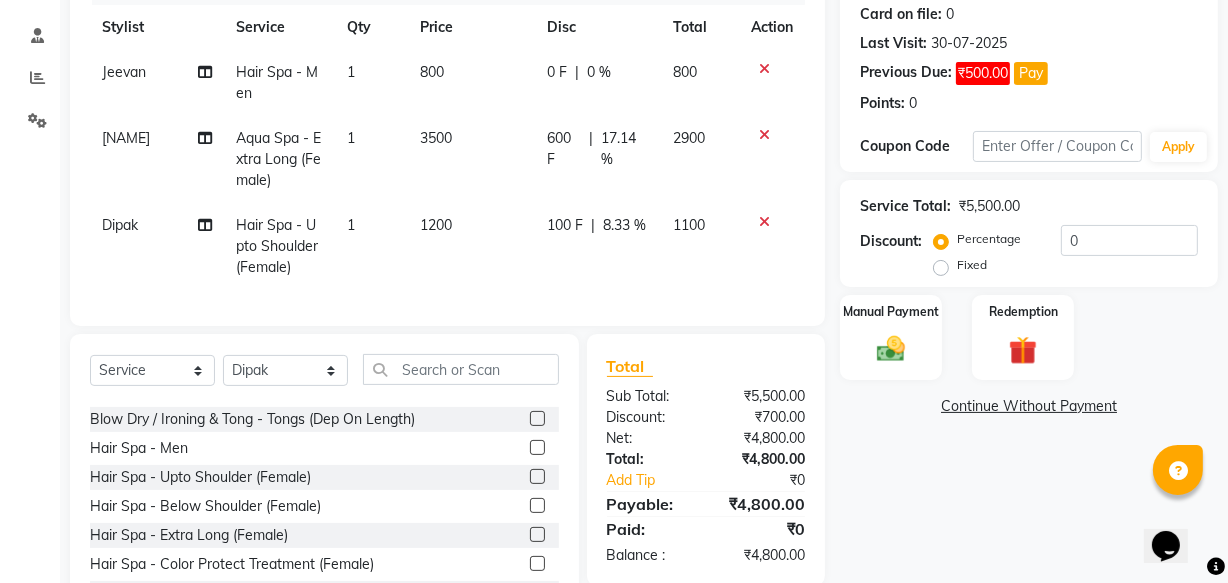 click on "100 F | 8.33 %" 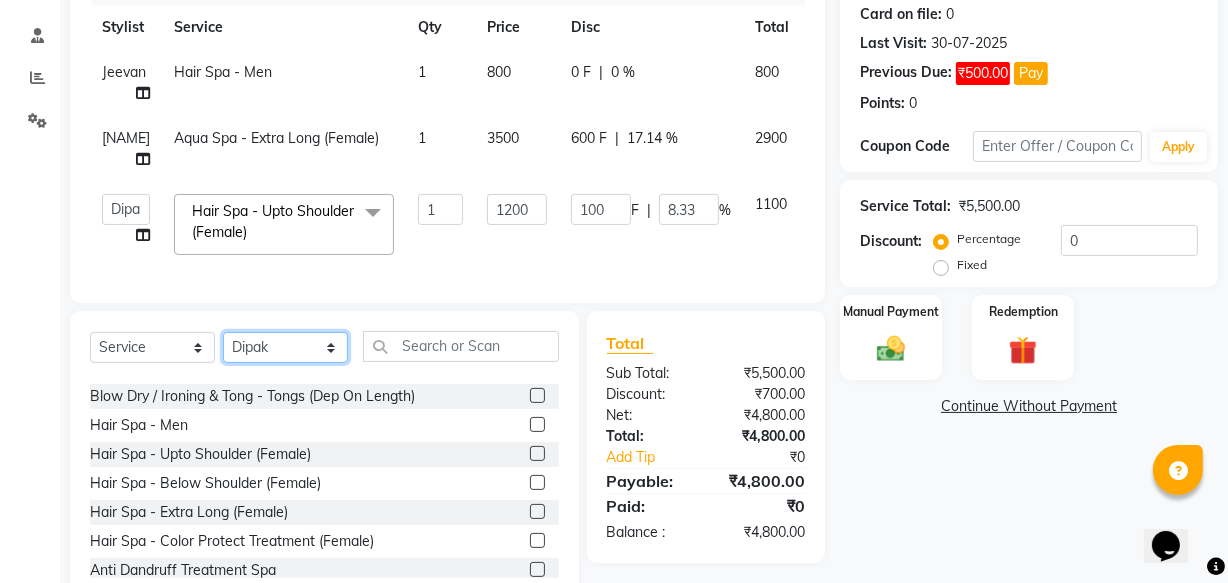 click on "Select Stylist Academy Babita Dipak GIRIJA Jeevan Manager Nishikant" 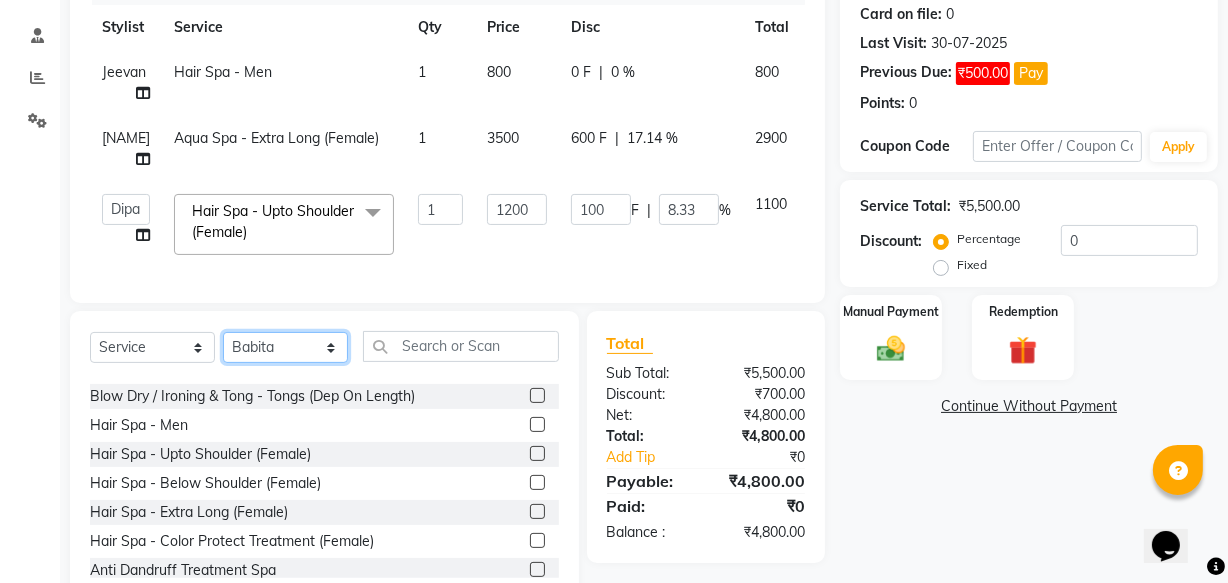 click on "Select Stylist Academy Babita Dipak GIRIJA Jeevan Manager Nishikant" 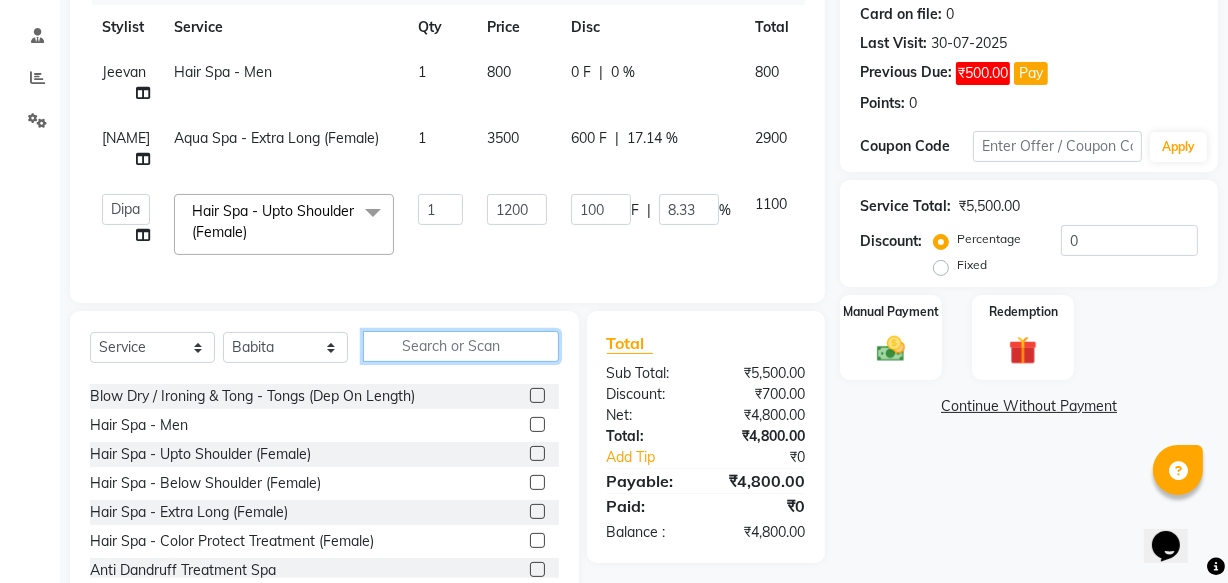 click 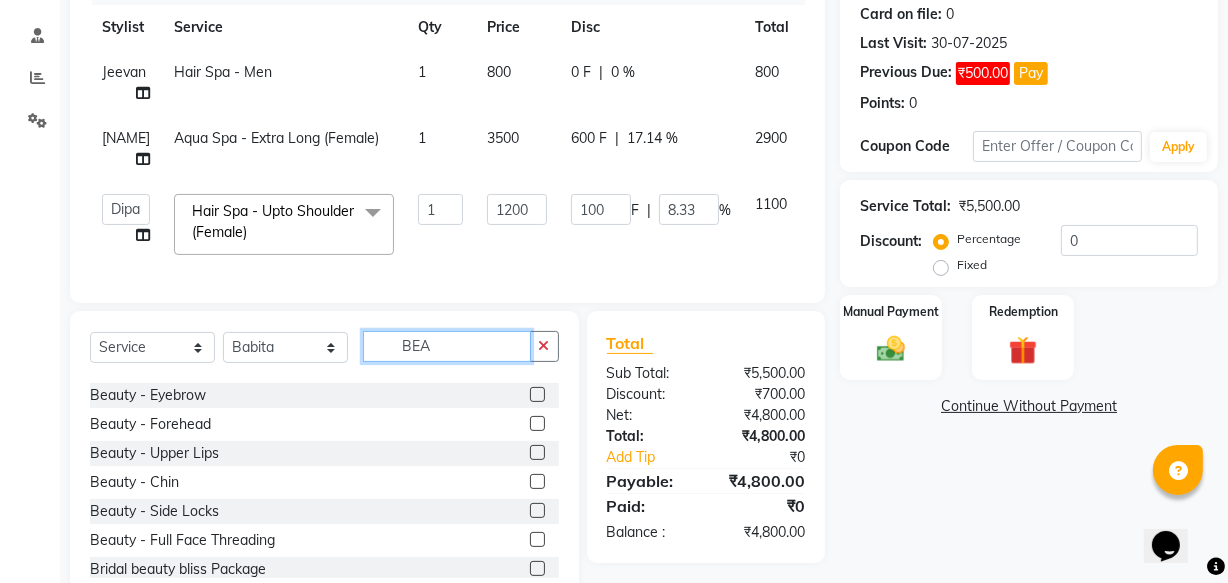 scroll, scrollTop: 24, scrollLeft: 0, axis: vertical 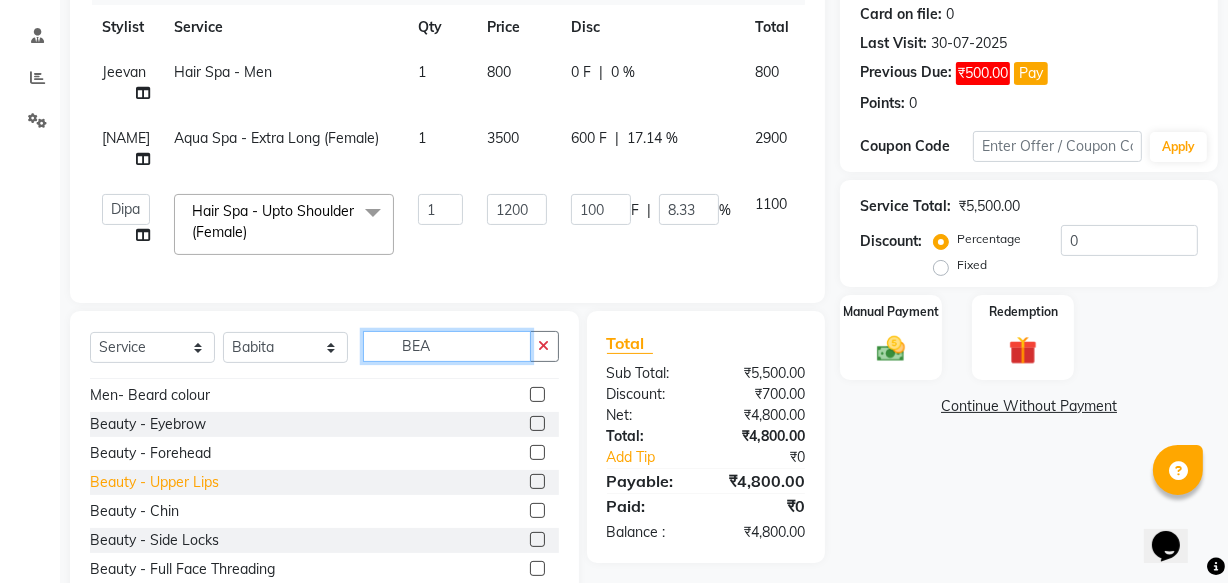type on "BEA" 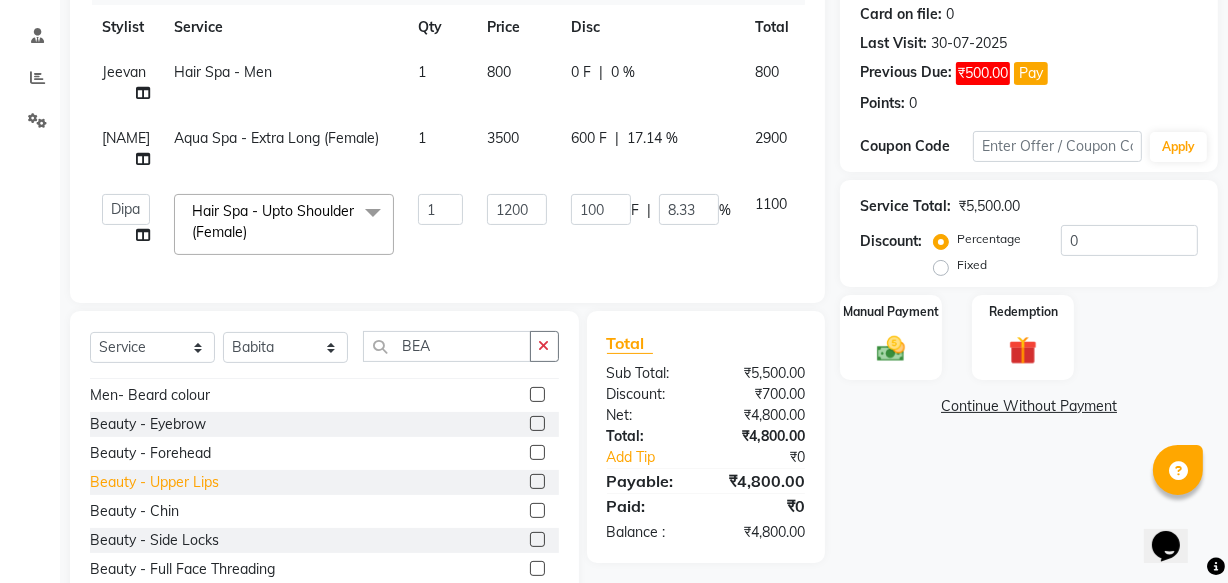 click on "Beauty - Upper Lips" 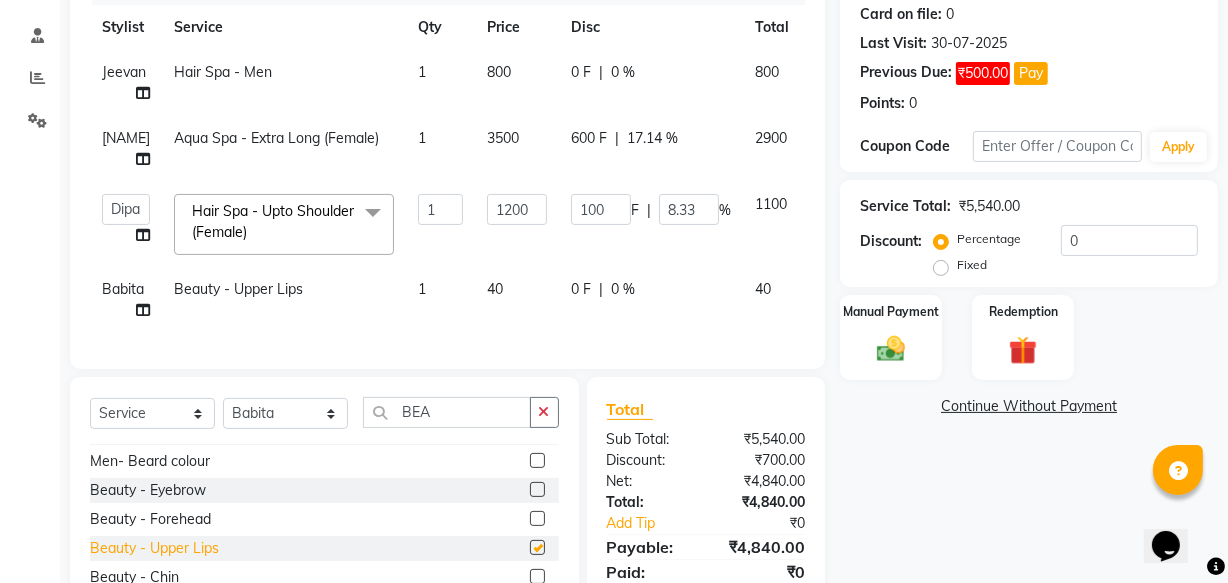 checkbox on "false" 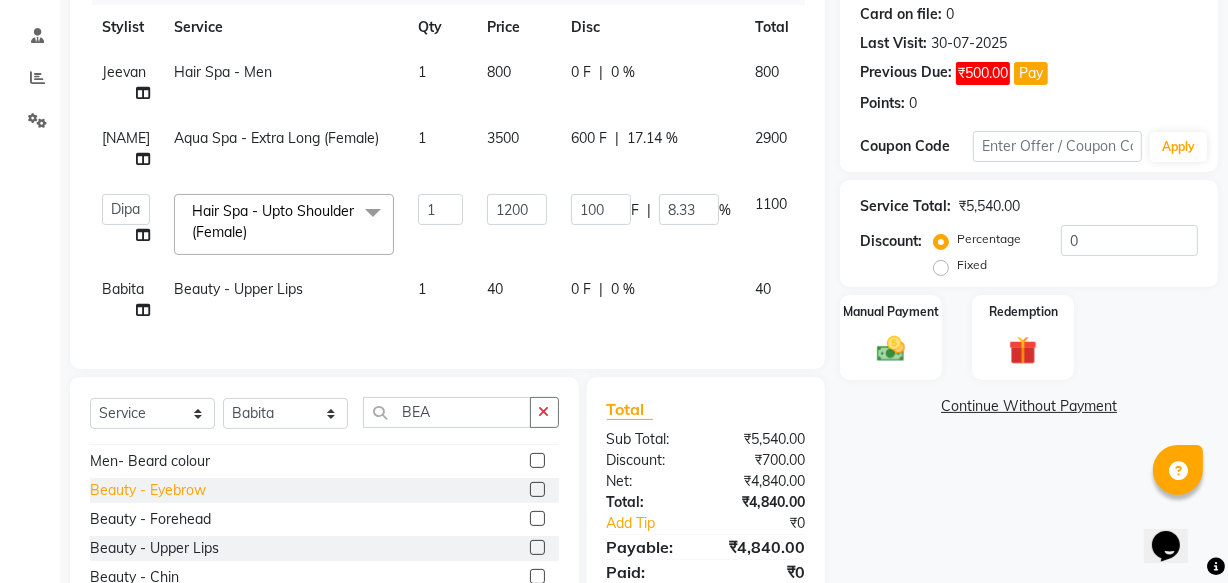 click on "Beauty - Eyebrow" 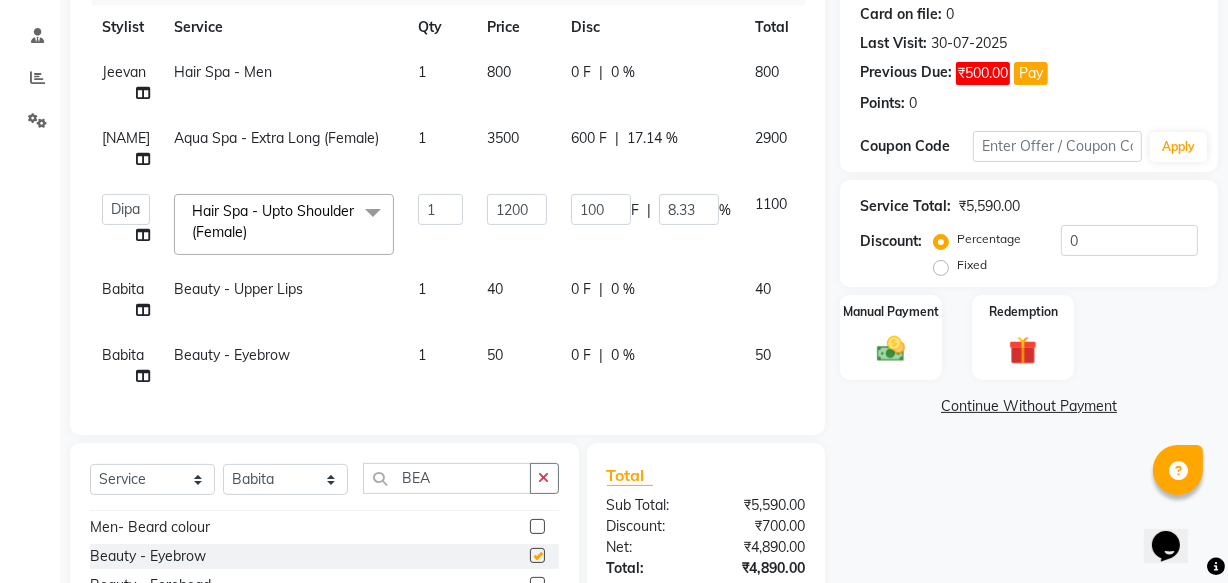checkbox on "false" 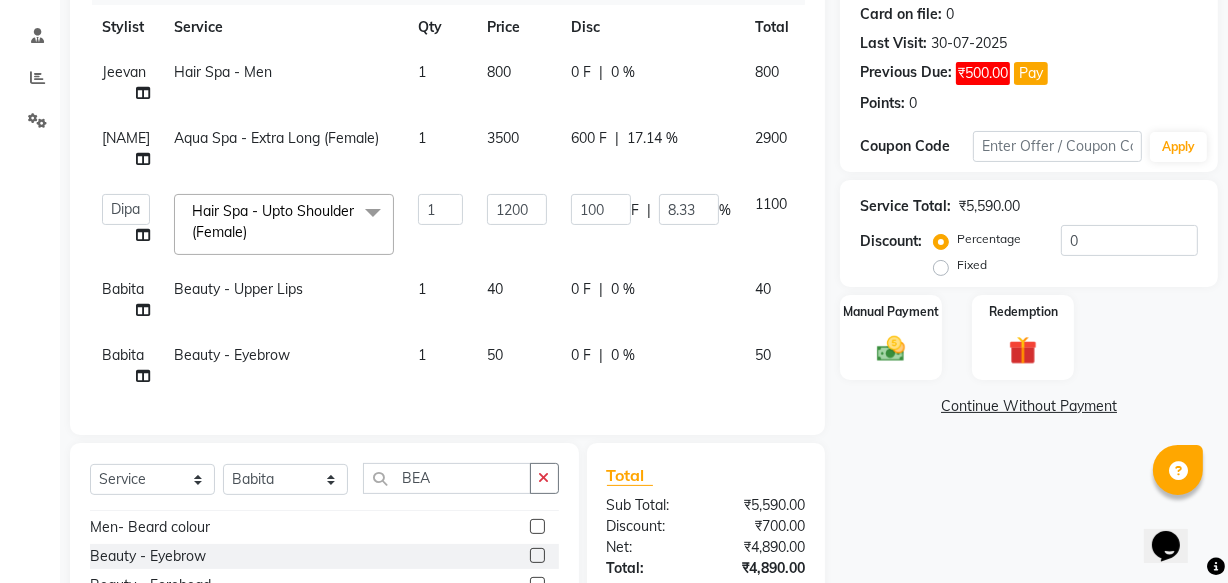 click on "0 F" 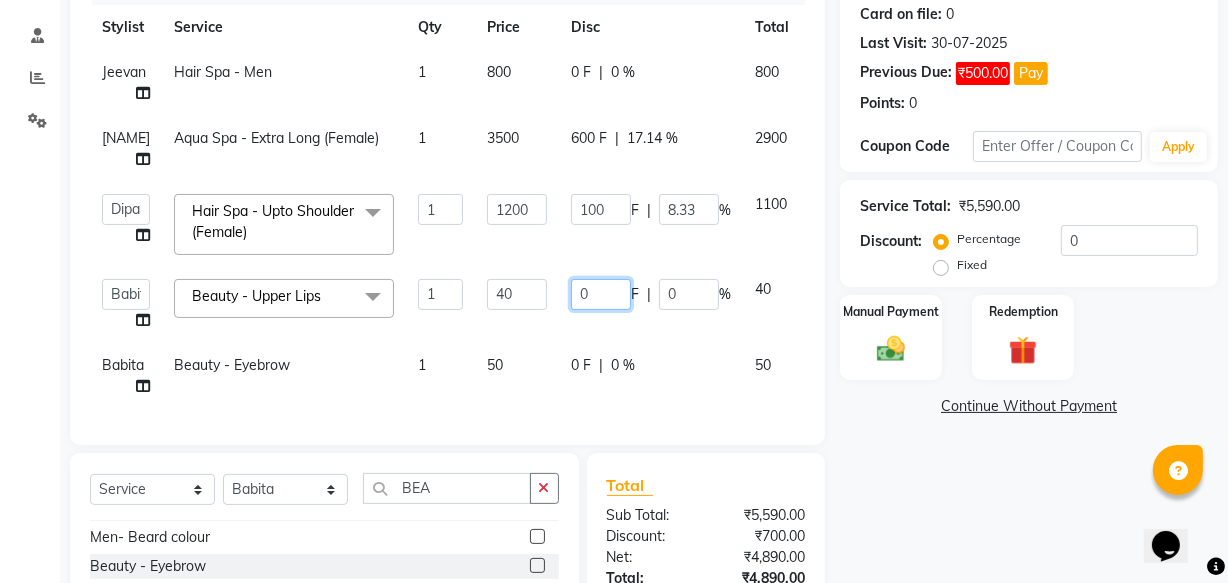 click on "0" 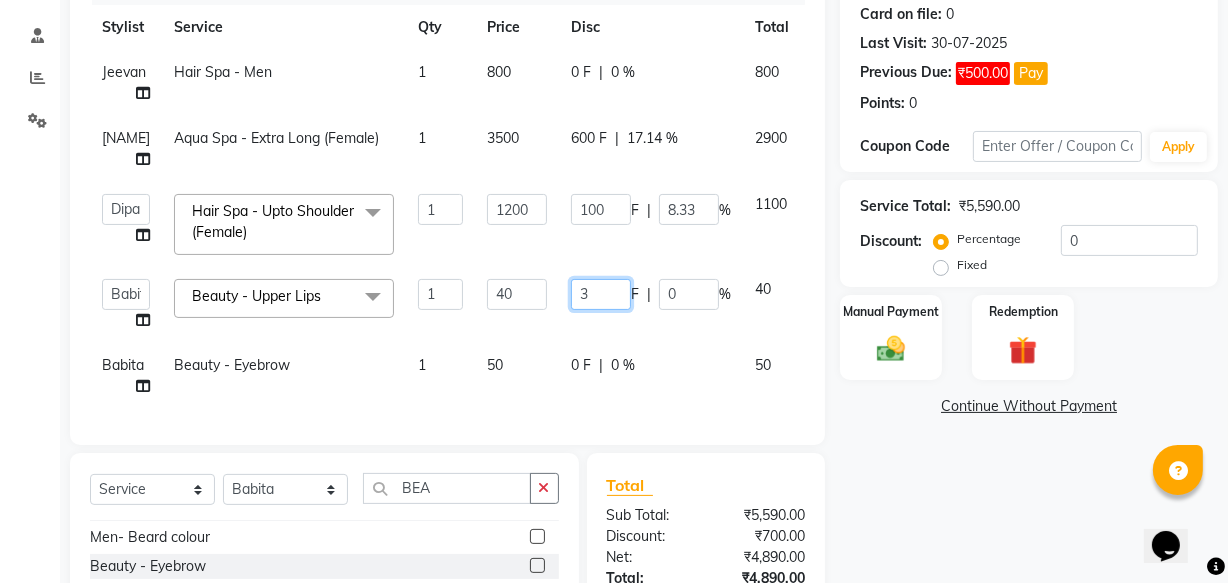 type on "30" 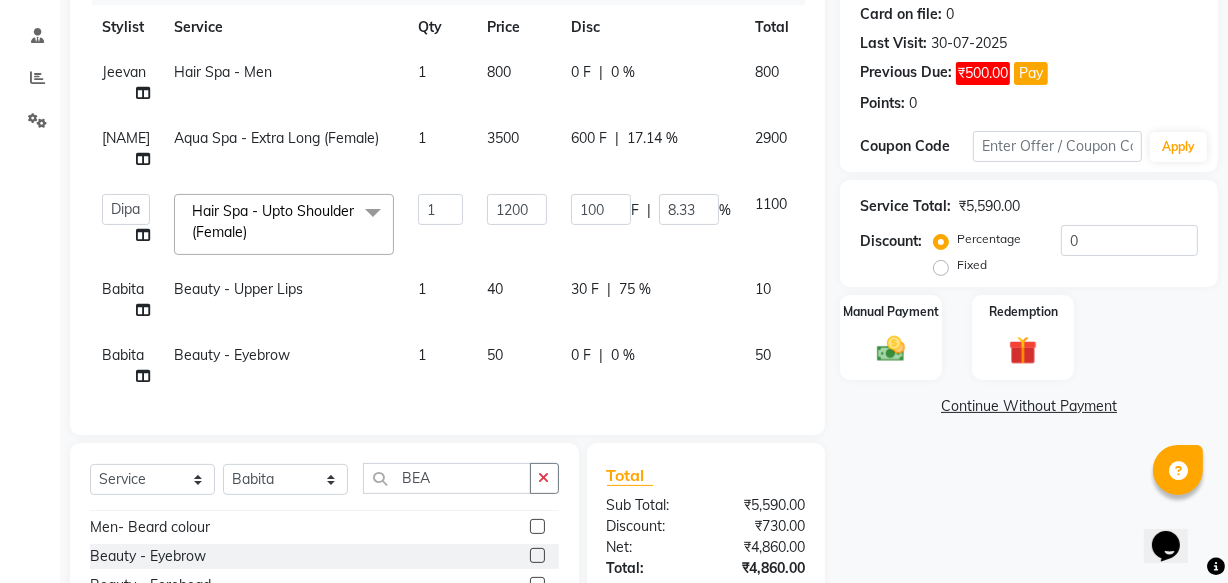 click on "[NAME] Hair Spa - Men 1 800 0 F | 0 % 800 [NAME] Aqua Spa - Extra Long (Female) 1 3500 600 F | 17.14 % 2900 Academy Babita Dipak GIRIJA Jeevan Manager Nishikant Hair Spa - Upto Shoulder (Female) x Hair - Xpreso Haircut Hair - Xpreso Haircut Child (Below 8 Years) HAIR CUT BASIC ( B 1 G 1 ) Hair step cut or layer cut Hair Xpeso Straight / U cut Men - Haircut Hair Wash & Conditioner (Male) Men - Beard Trim (Male) Men - Shaving (Male) Men - Hair Wash & Conditioner (Male) Men - Oil Head Massage Men (Male) Men - Haircut Premium Men- Beard colour Men- body massage oil Men- Chest trim Men - Back trim Men - Underarms Women - Hair wash+ hair cut + blowdry Women - Hair Wash Women - Head Massage Women - without wash Hair Cut With Blow Dry Flix Women - Only Hair Blow dry Tong - Blowdry (Dep On Length) Ironing - Hair Ironing (Dep On Length) Blow Dry / Ironing & Tong - Tongs (Dep On Length) Hair Spa - Men Hair Spa - Upto Shoulder (Female) Hair Spa - Below Shoulder (Female) Color - Global Men 1" 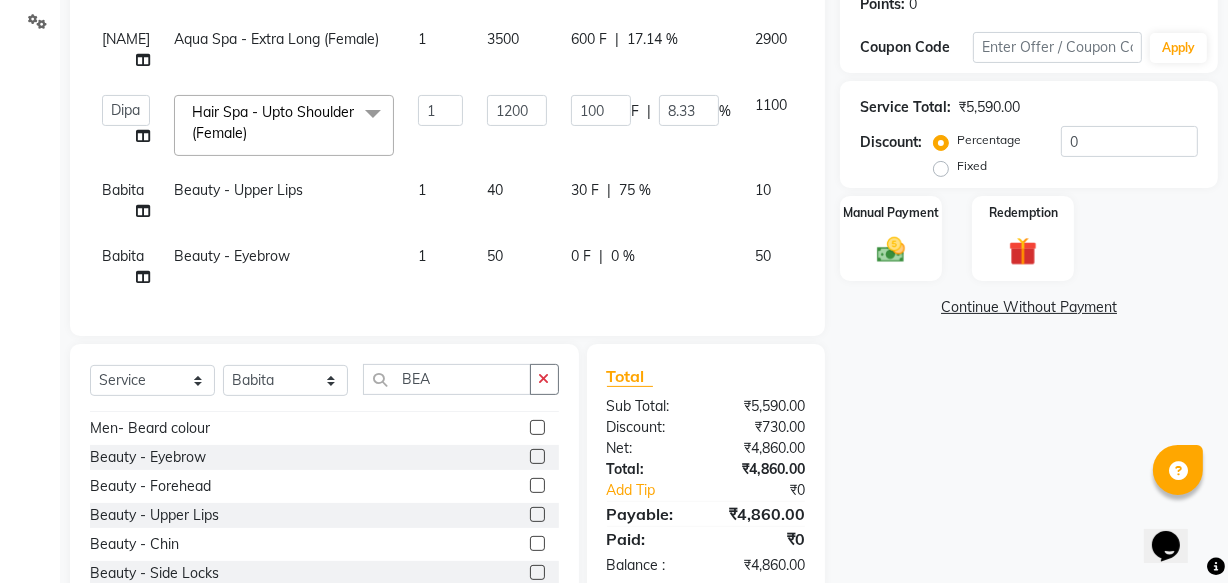 scroll, scrollTop: 416, scrollLeft: 0, axis: vertical 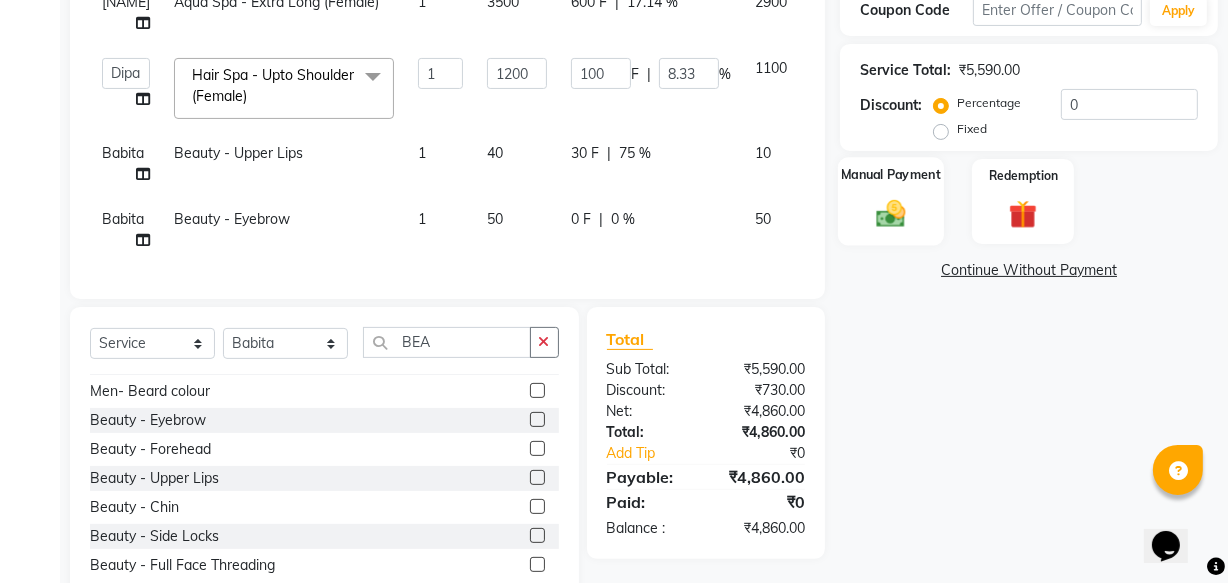 click 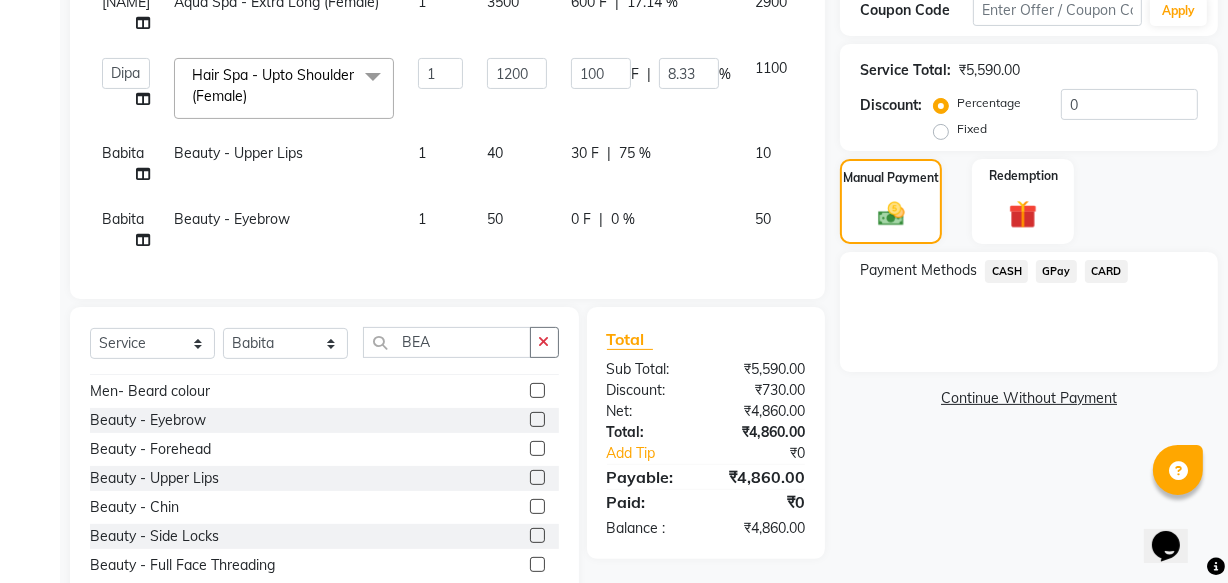 click on "GPay" 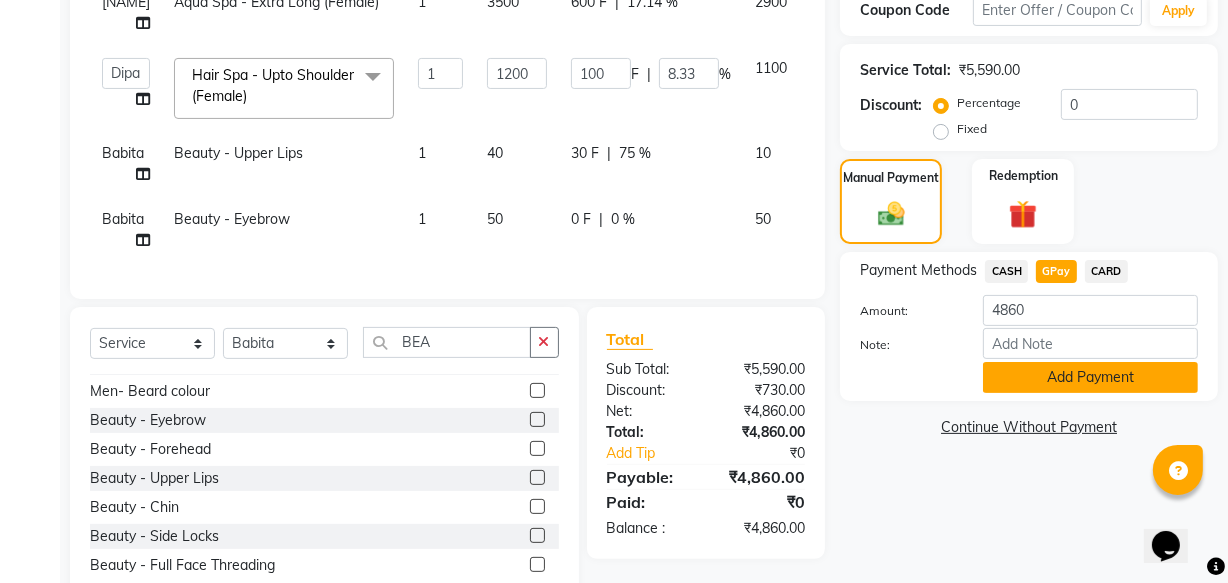 click on "Add Payment" 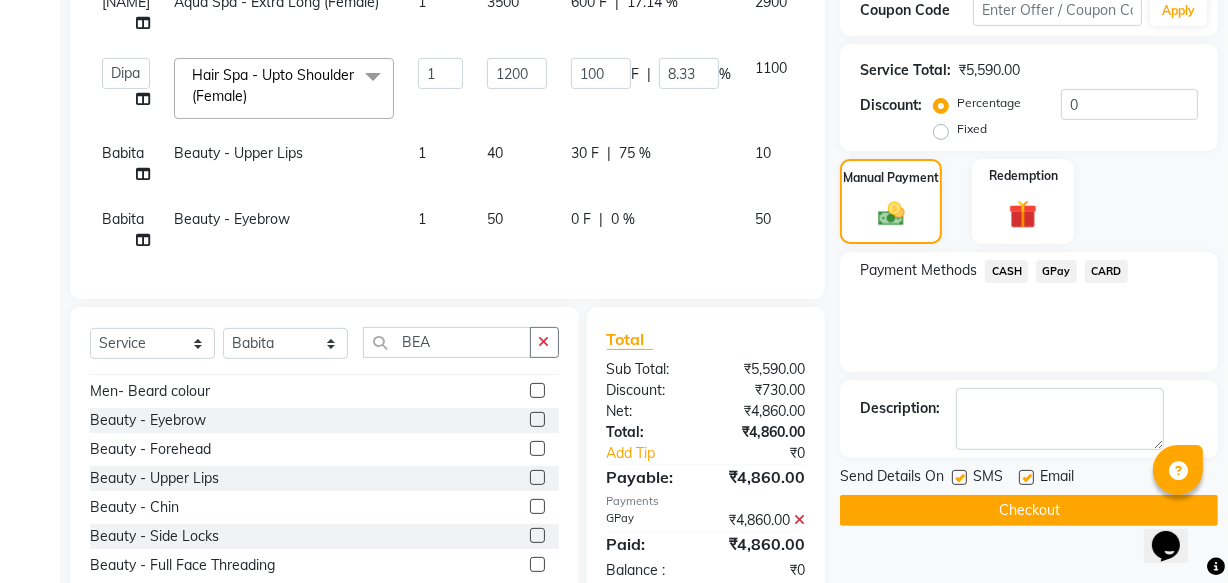 click on "Checkout" 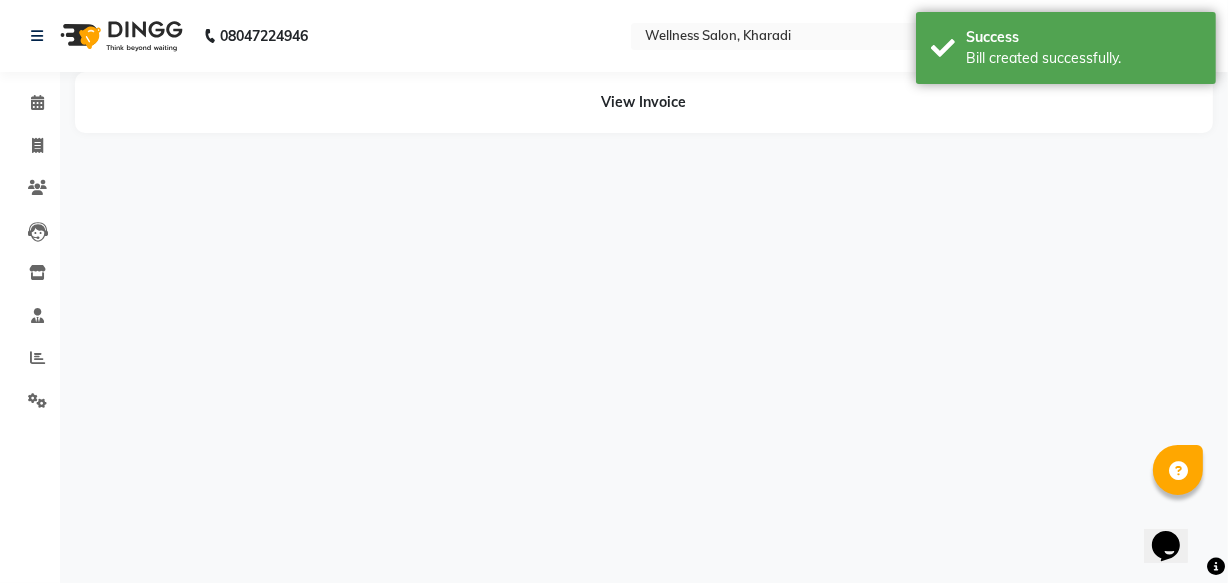 scroll, scrollTop: 0, scrollLeft: 0, axis: both 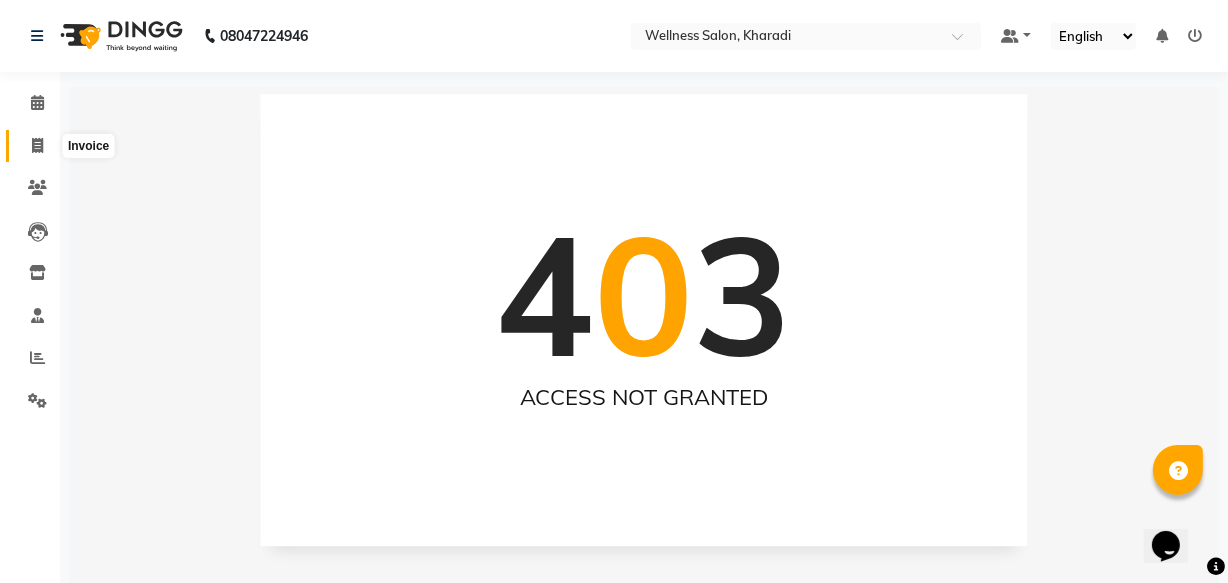 click 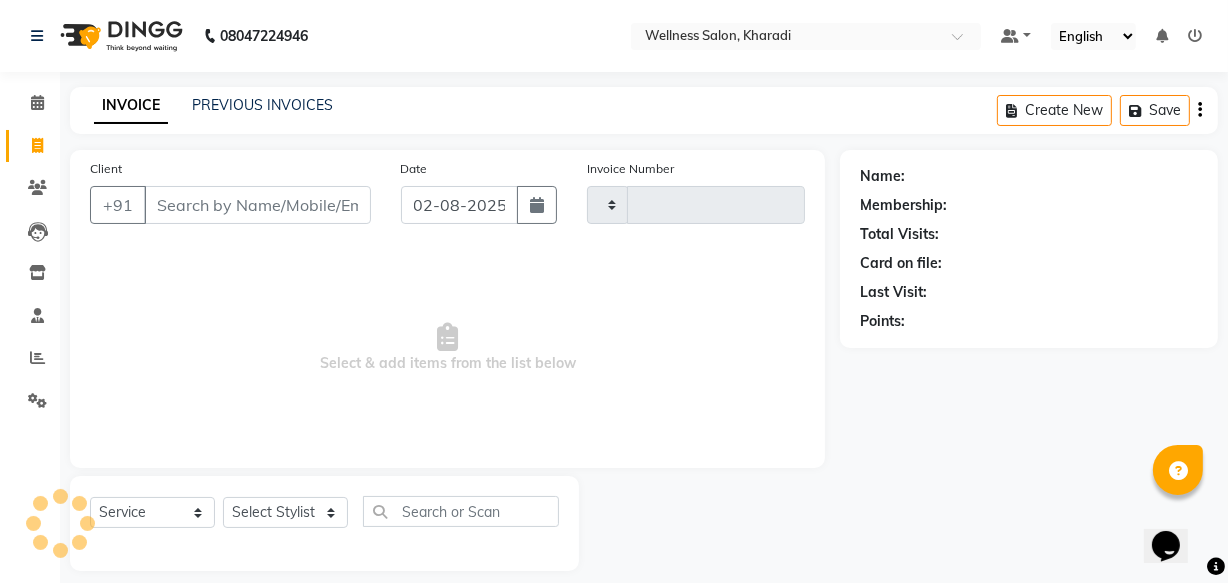 scroll, scrollTop: 19, scrollLeft: 0, axis: vertical 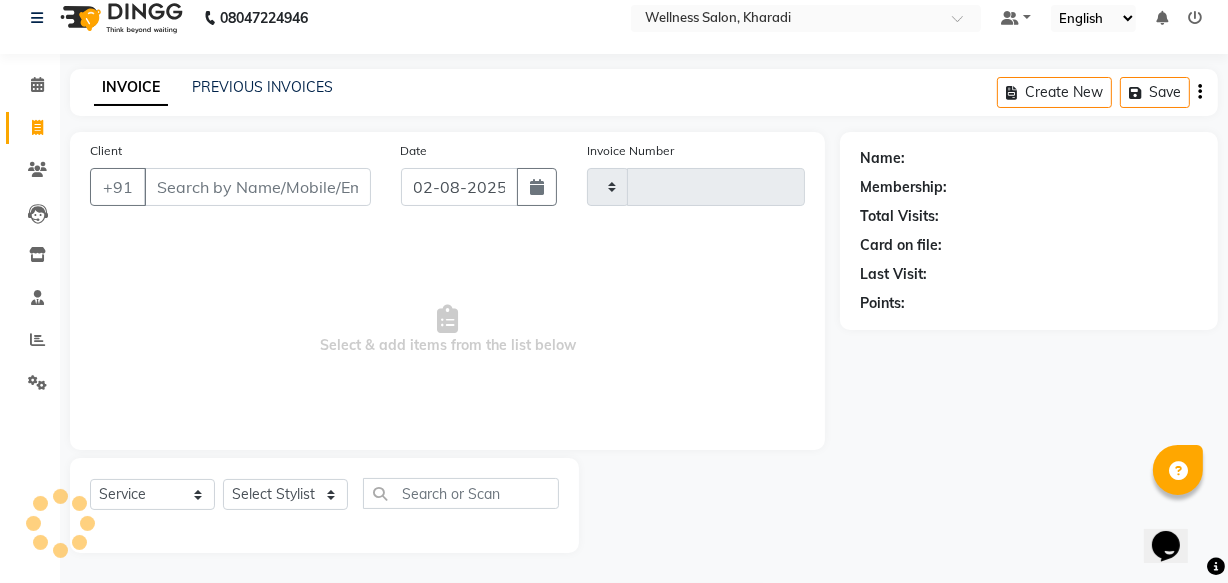 type on "1219" 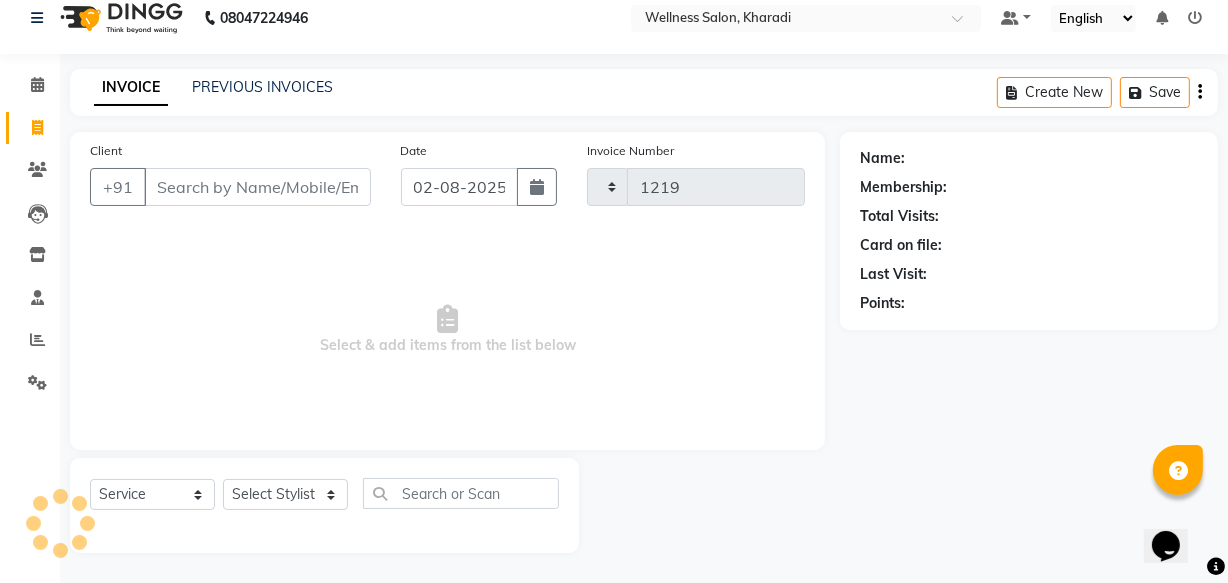 select on "4872" 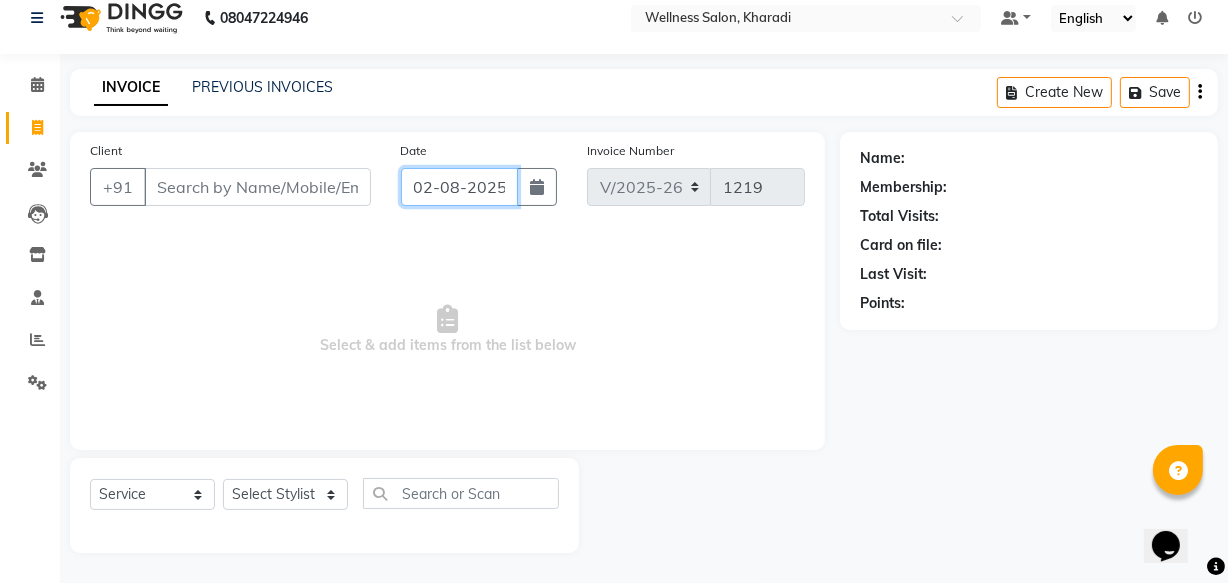 click on "02-08-2025" 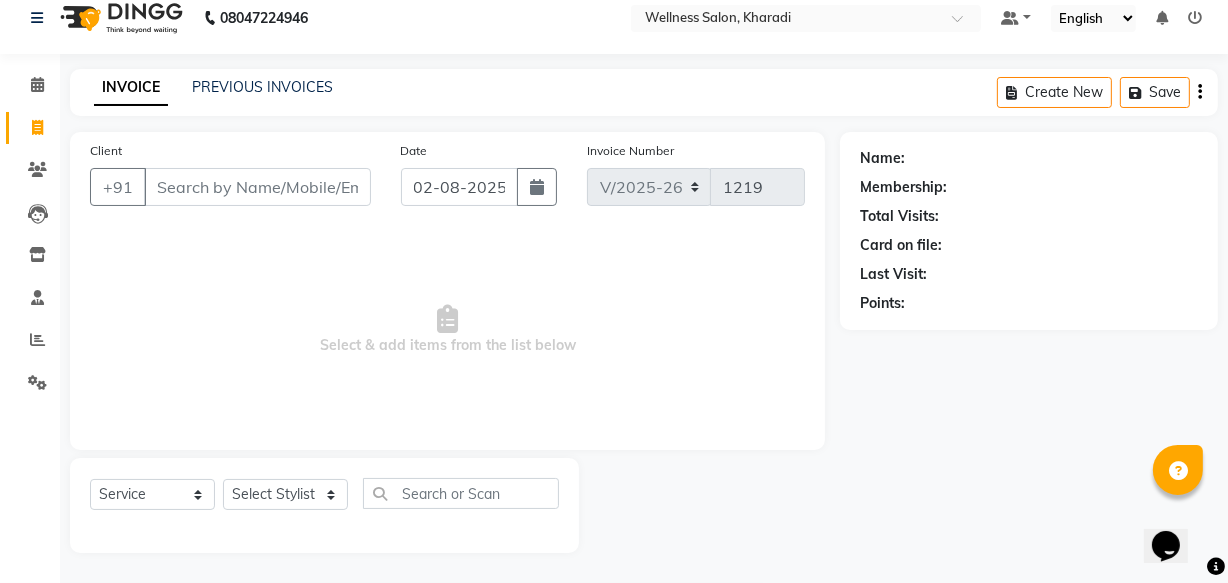 select on "8" 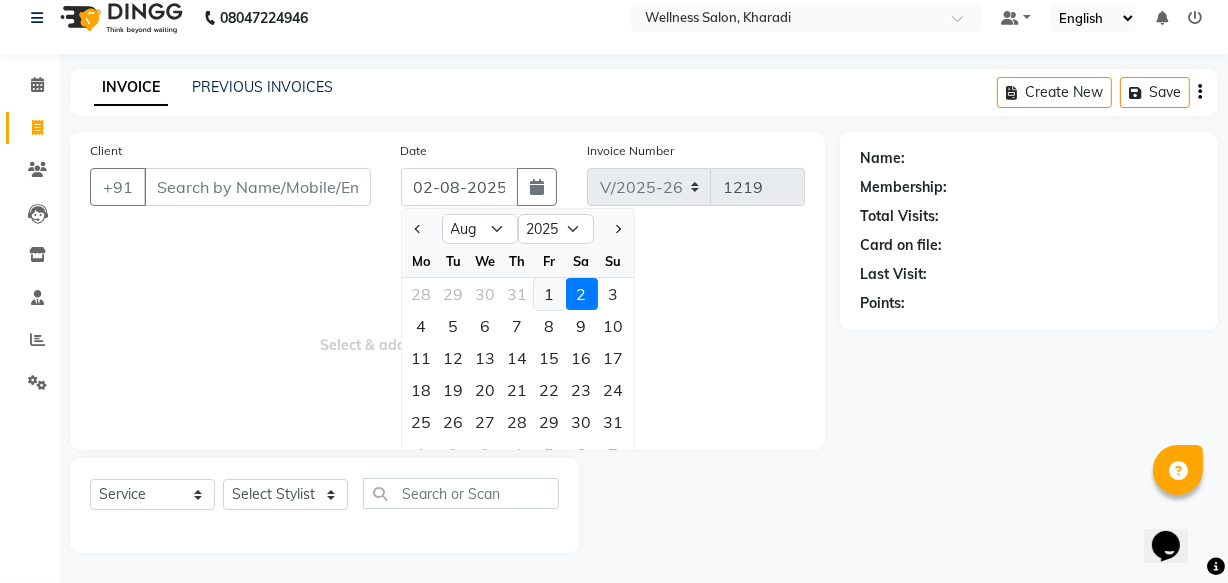 click on "1" 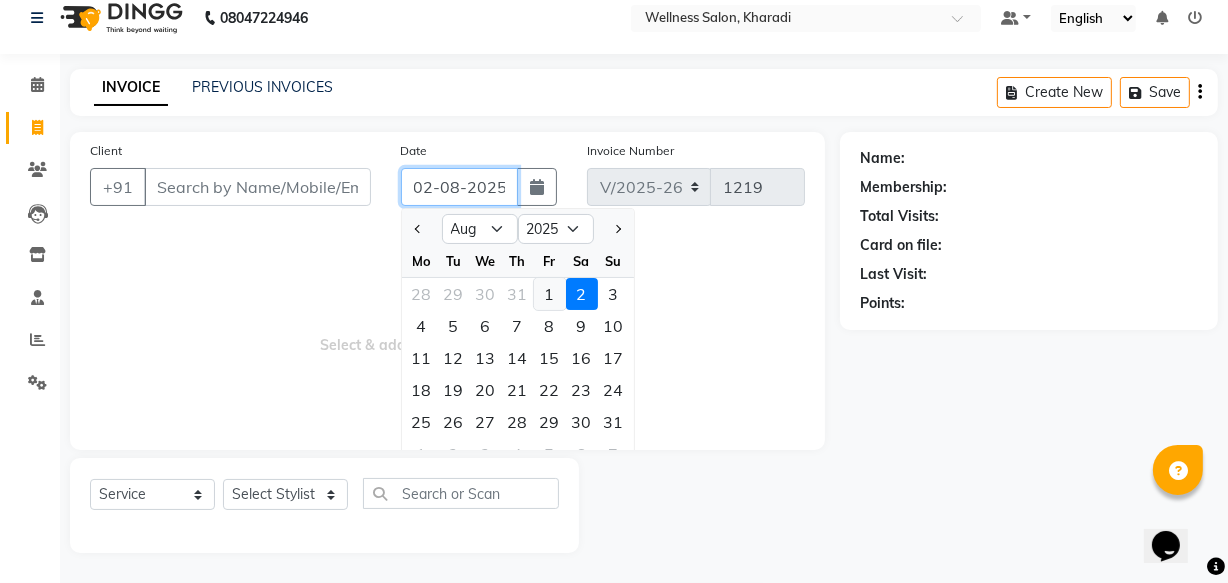 type on "01-08-2025" 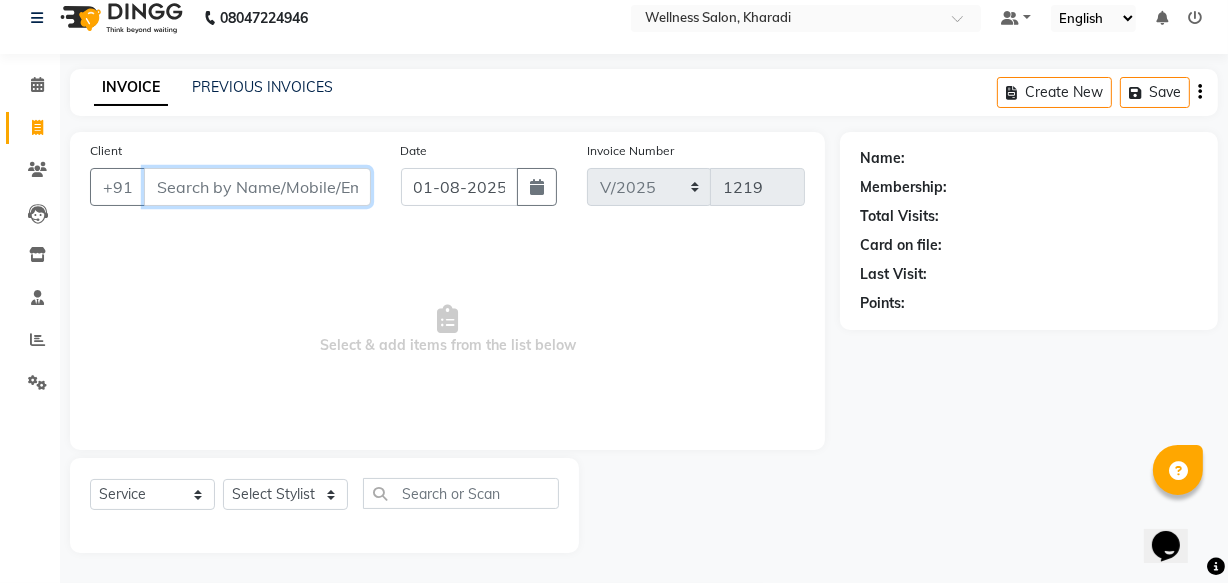 click on "Client" at bounding box center [257, 187] 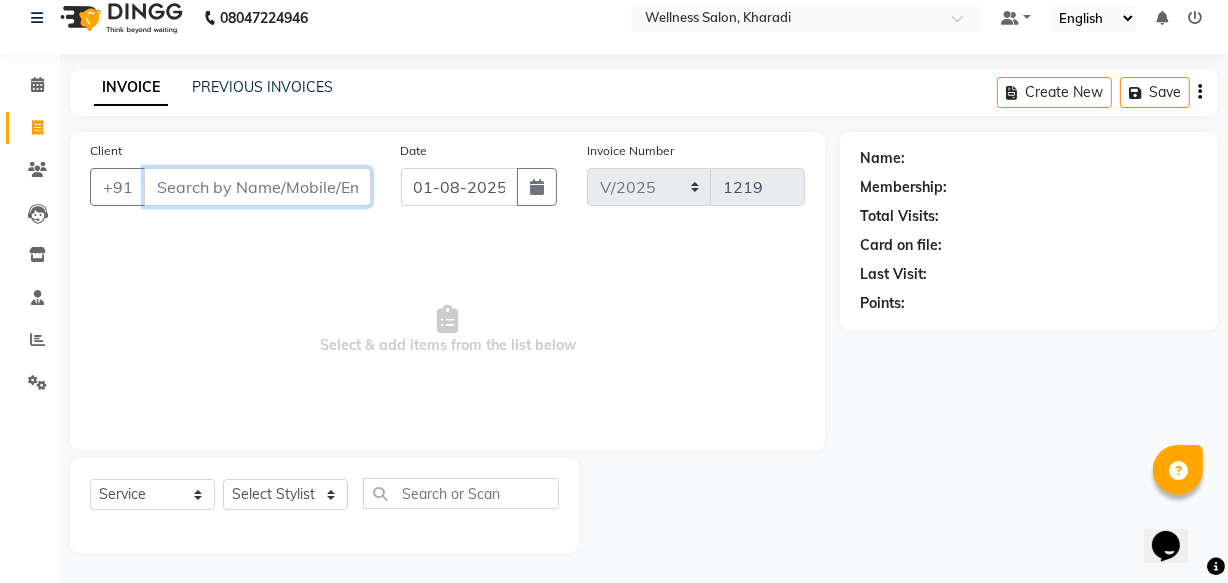 click on "Client" at bounding box center (257, 187) 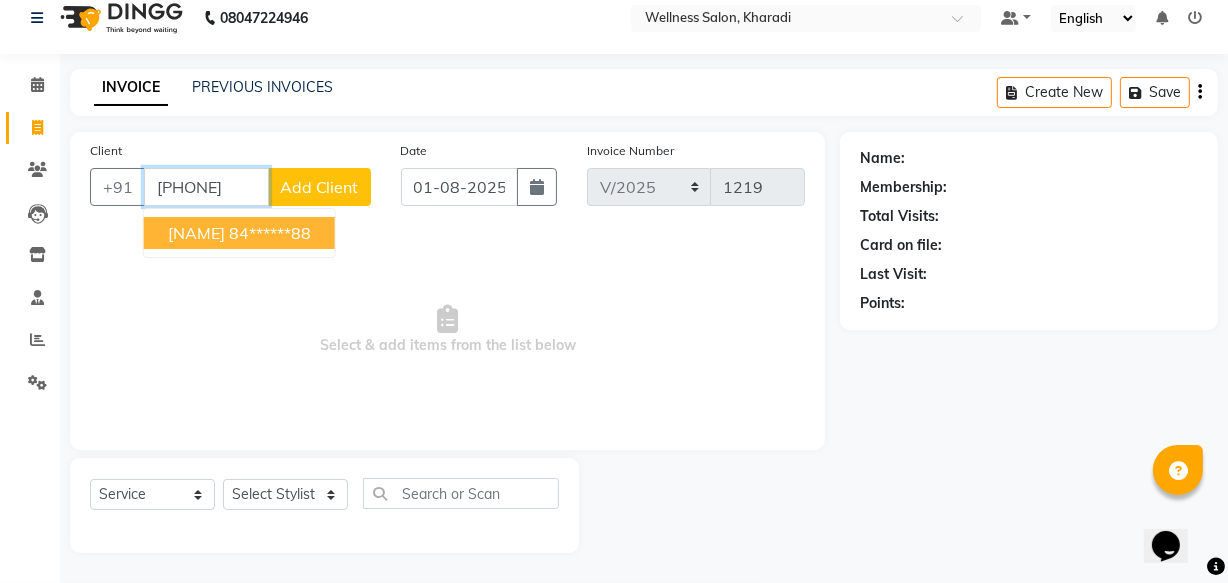click on "[NAME]" at bounding box center [196, 233] 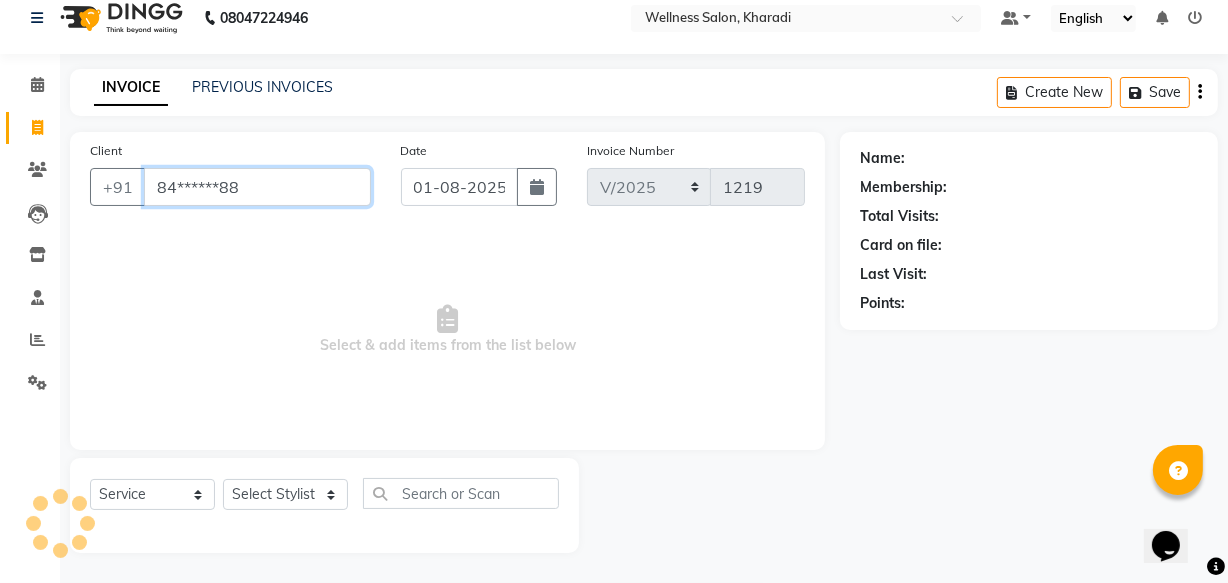 type on "84******88" 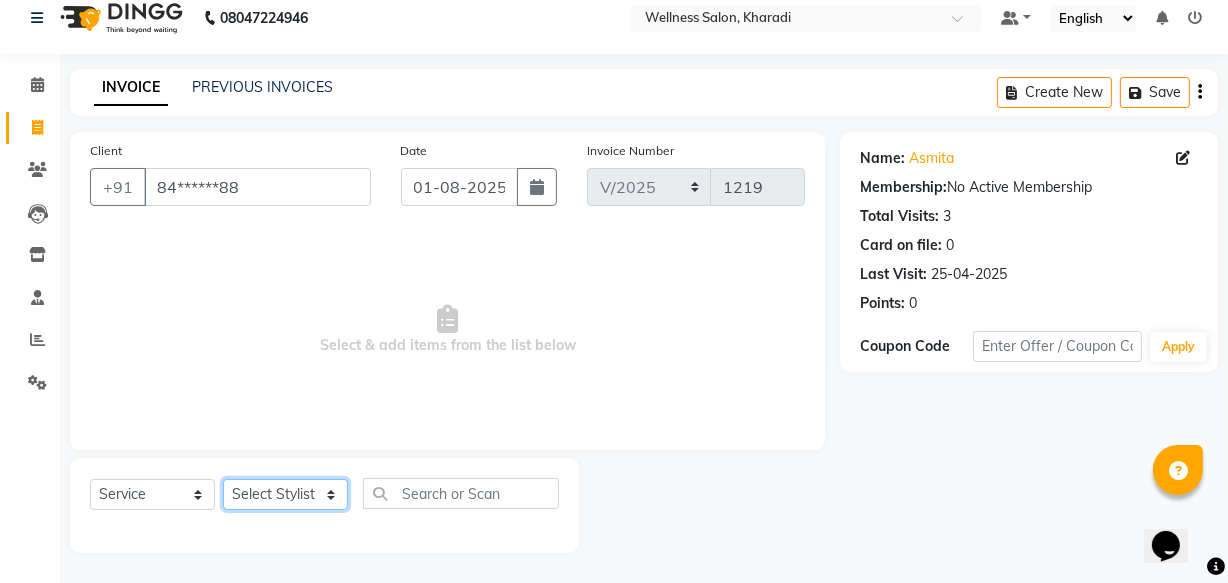 click on "Select Stylist Academy Babita Dipak GIRIJA Jeevan Manager Nishikant" 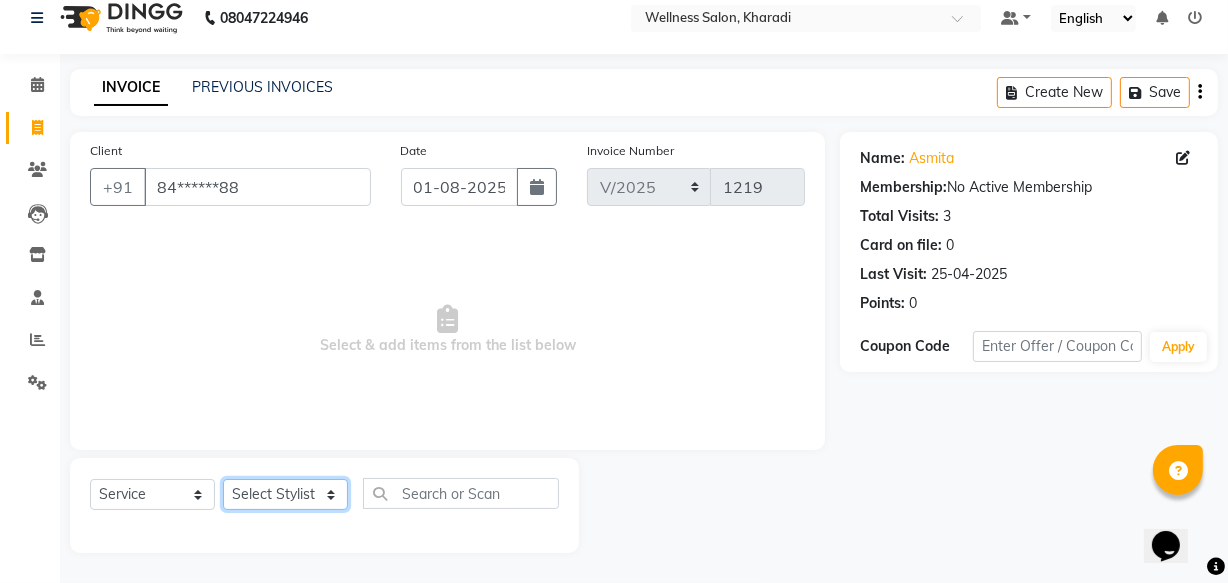 select on "30854" 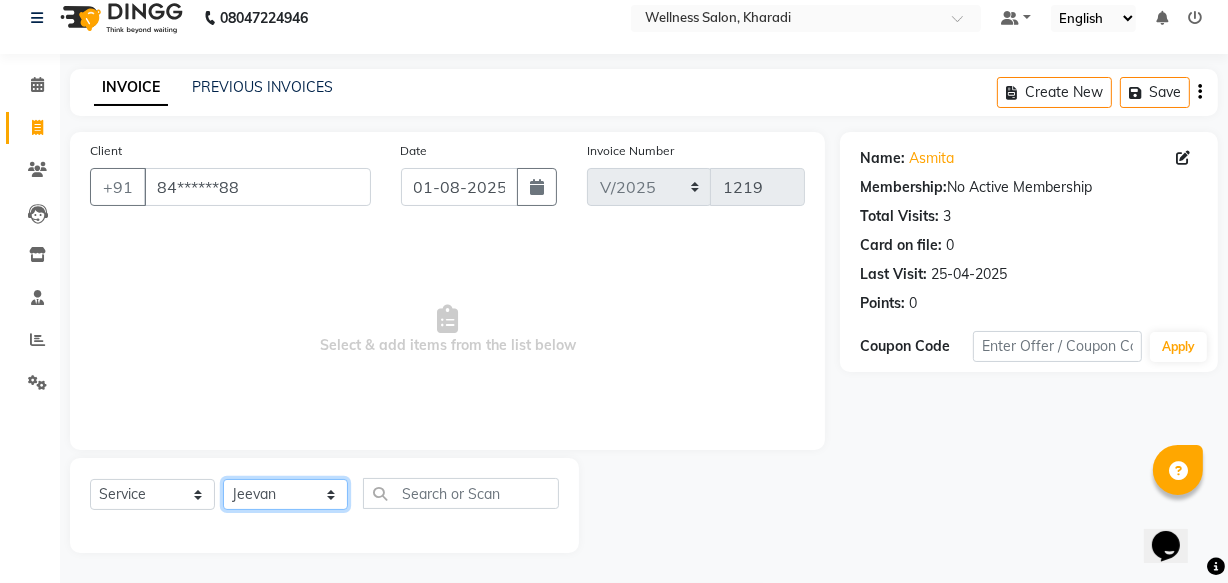 click on "Select Stylist Academy Babita Dipak GIRIJA Jeevan Manager Nishikant" 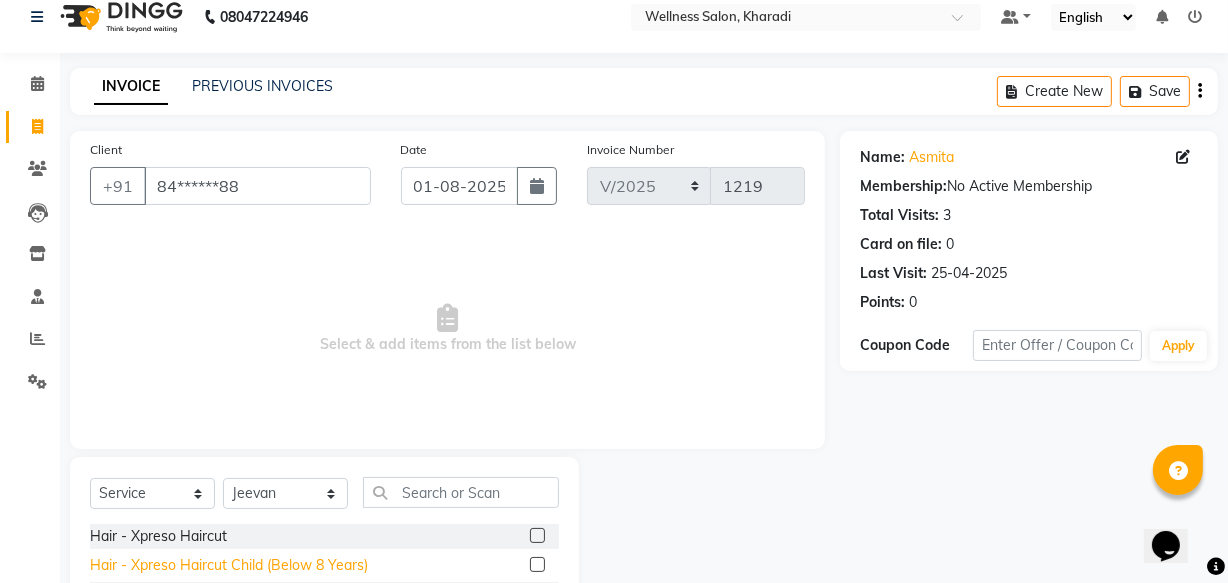 click on "Hair - Xpreso Haircut Child (Below 8 Years)" 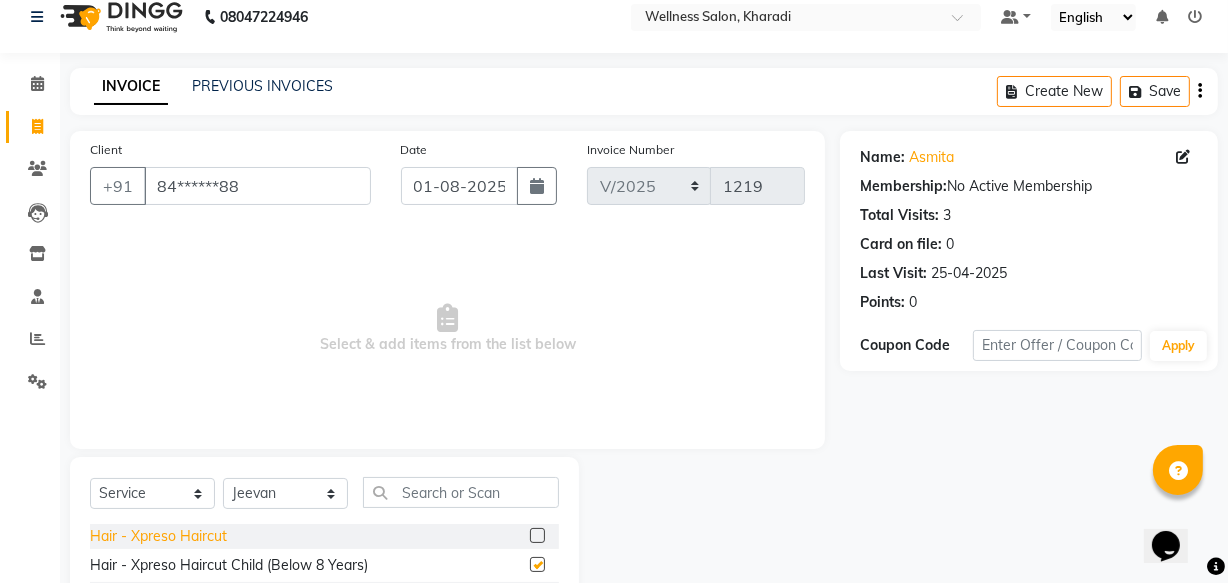 checkbox on "false" 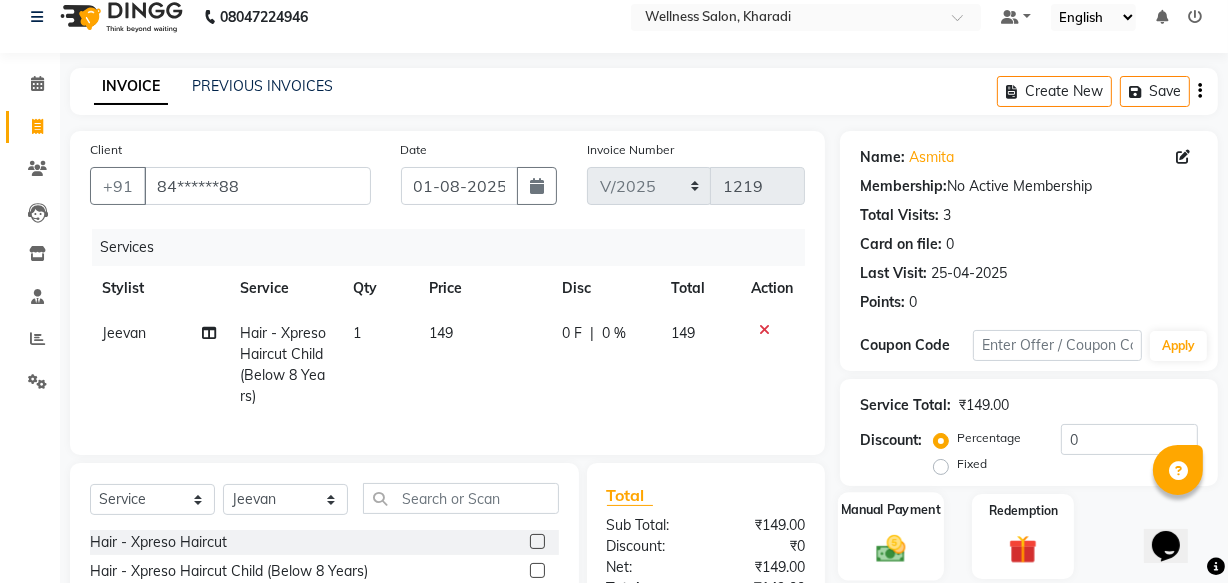 click 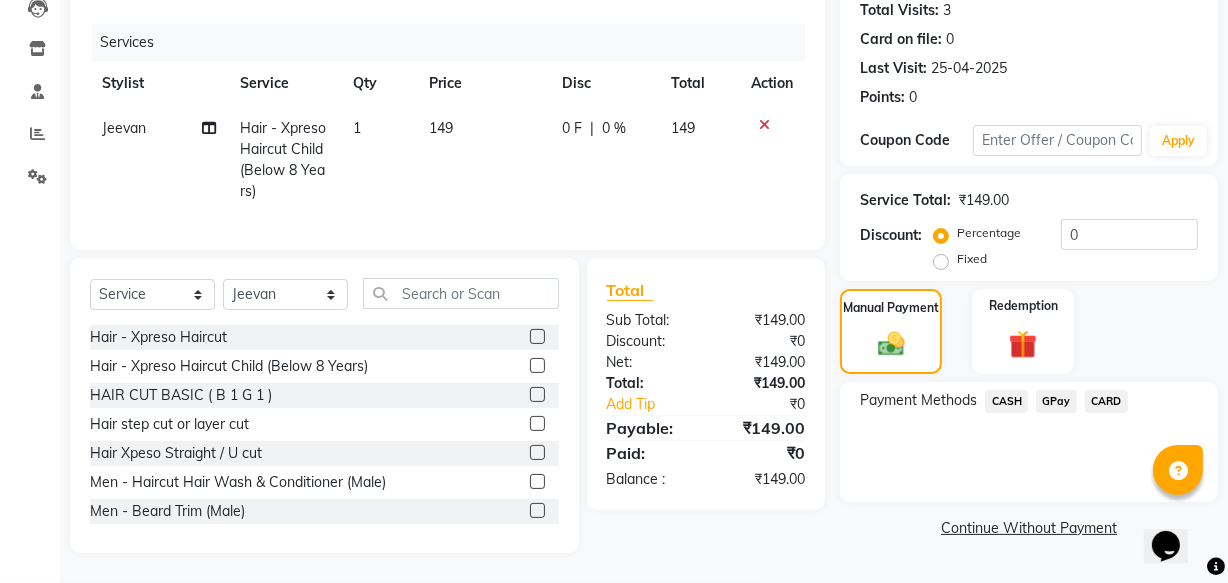 scroll, scrollTop: 238, scrollLeft: 0, axis: vertical 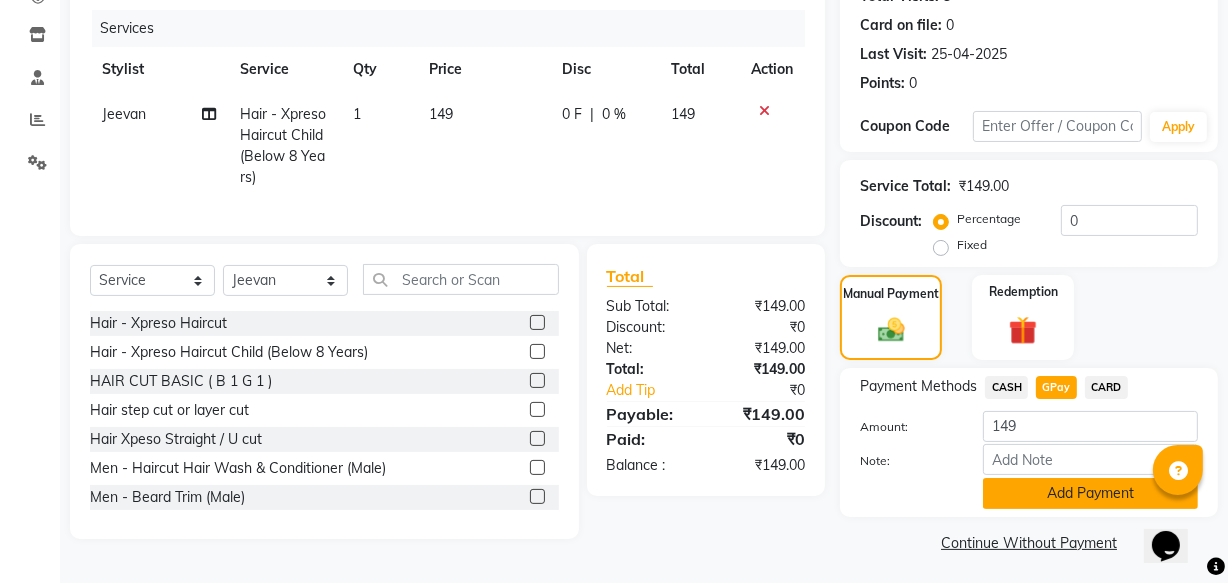 click on "Add Payment" 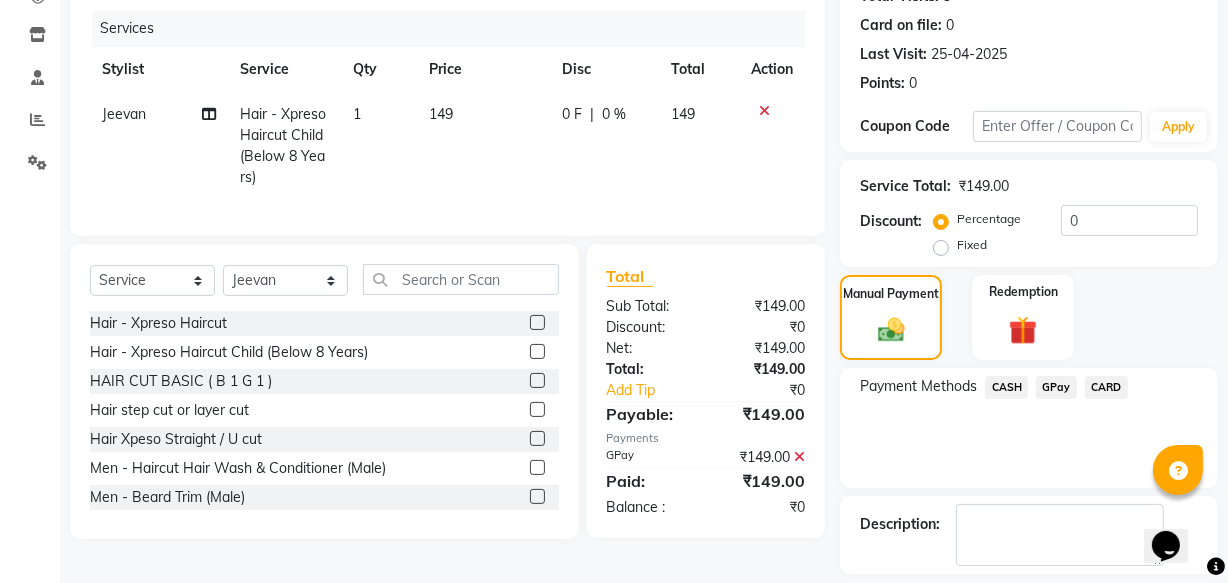 scroll, scrollTop: 326, scrollLeft: 0, axis: vertical 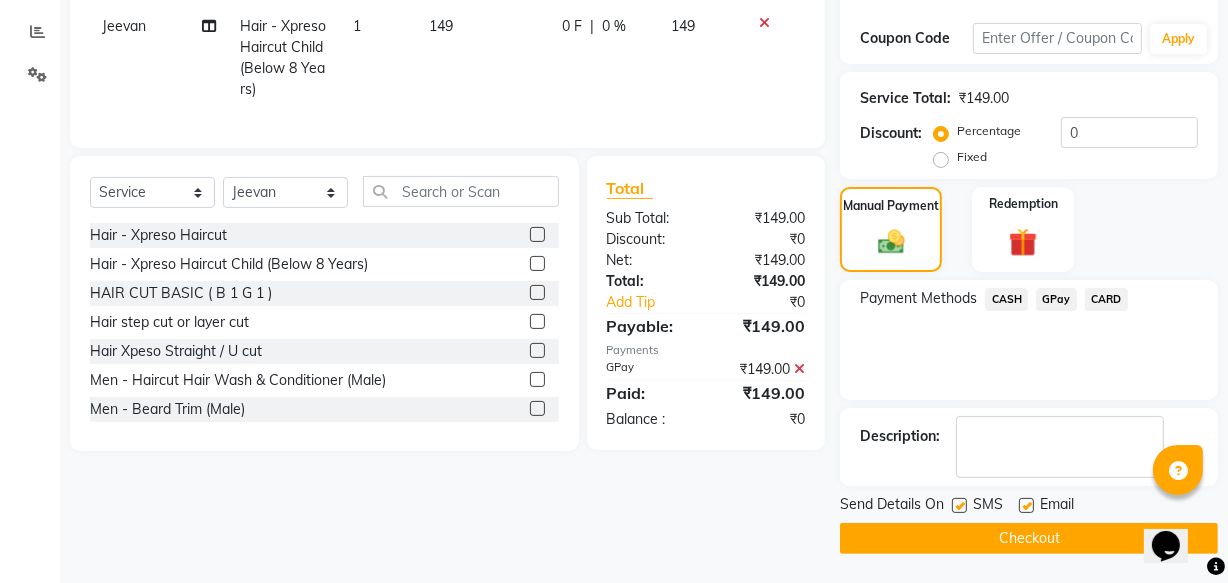 click on "Email" 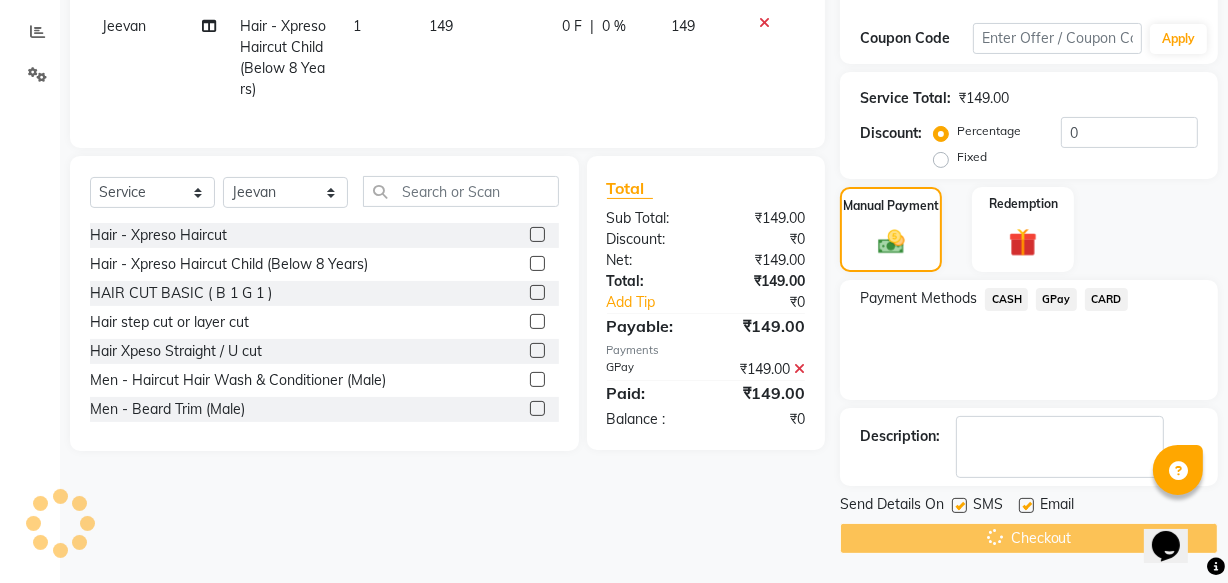 scroll, scrollTop: 0, scrollLeft: 0, axis: both 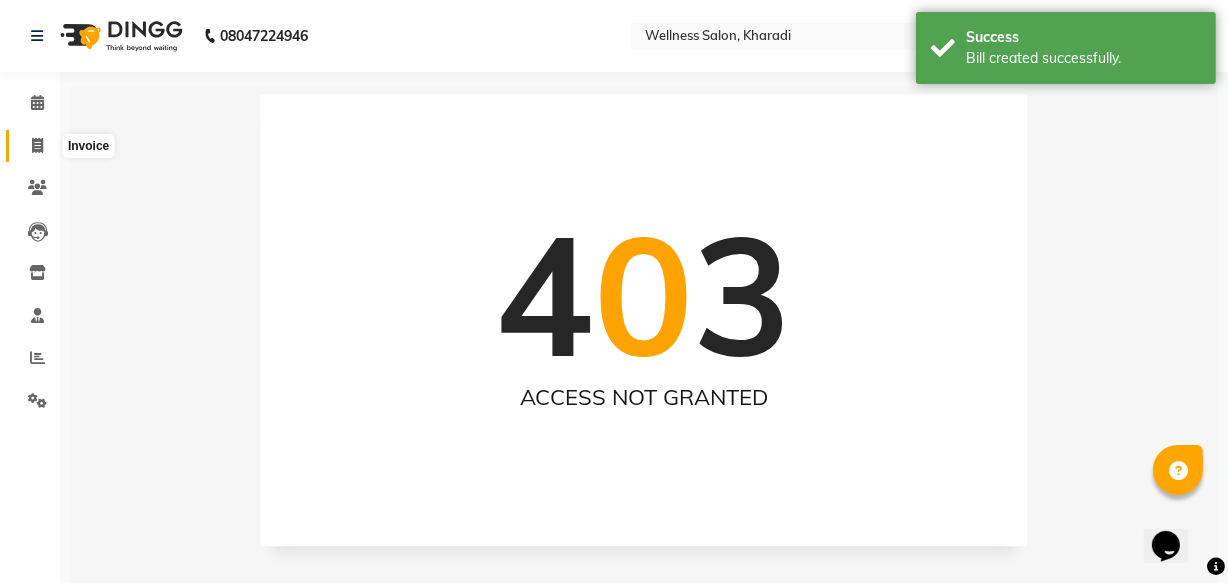 click 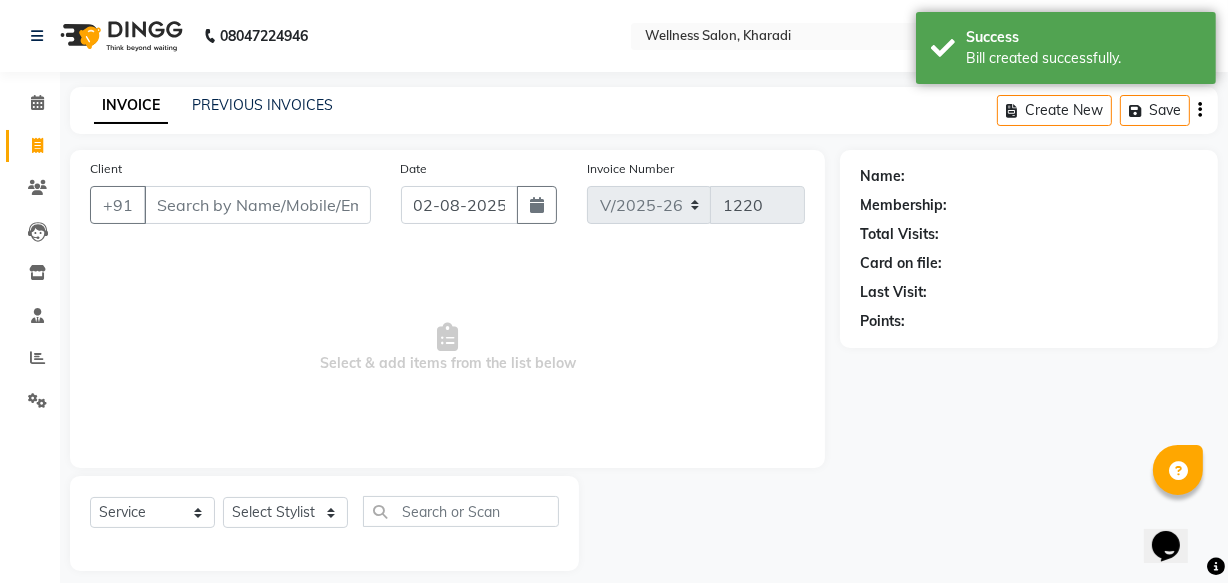 scroll, scrollTop: 19, scrollLeft: 0, axis: vertical 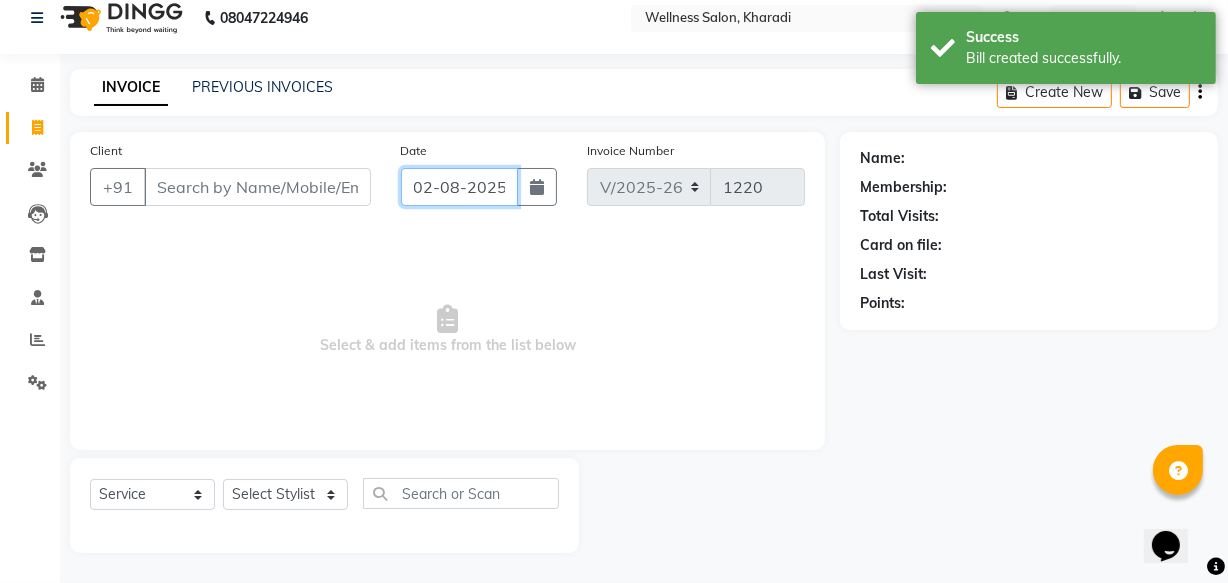 click on "02-08-2025" 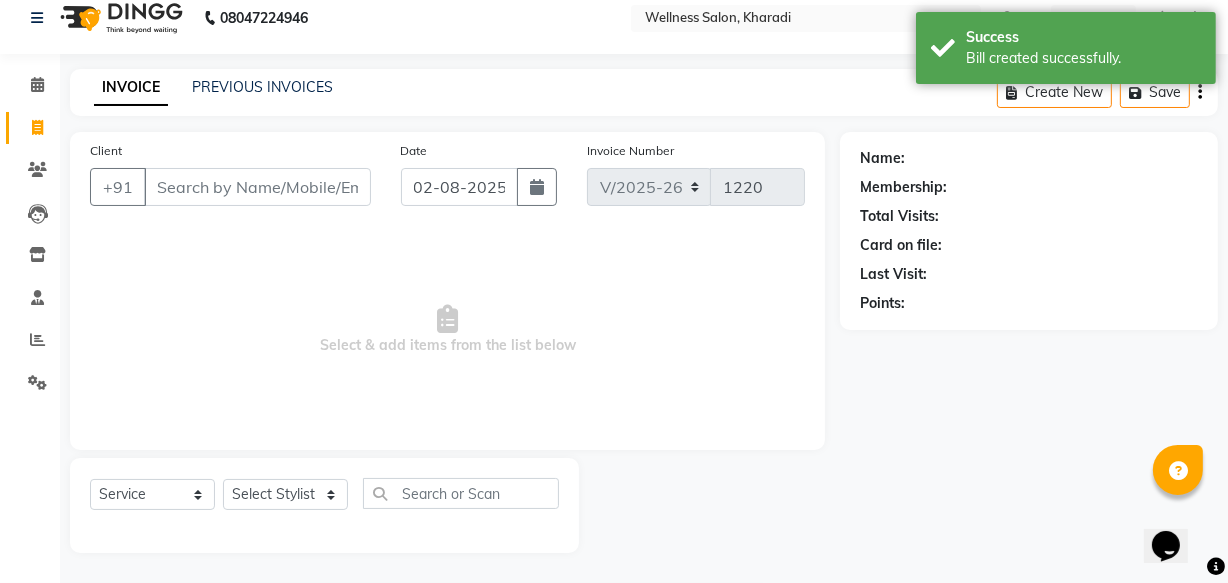 select on "8" 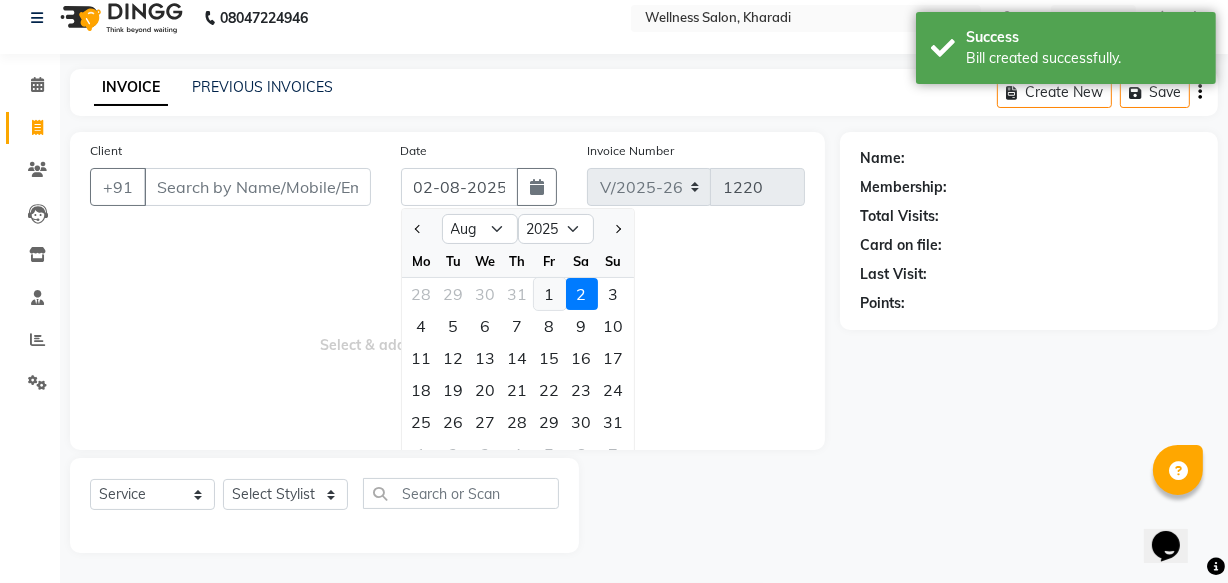 click on "1" 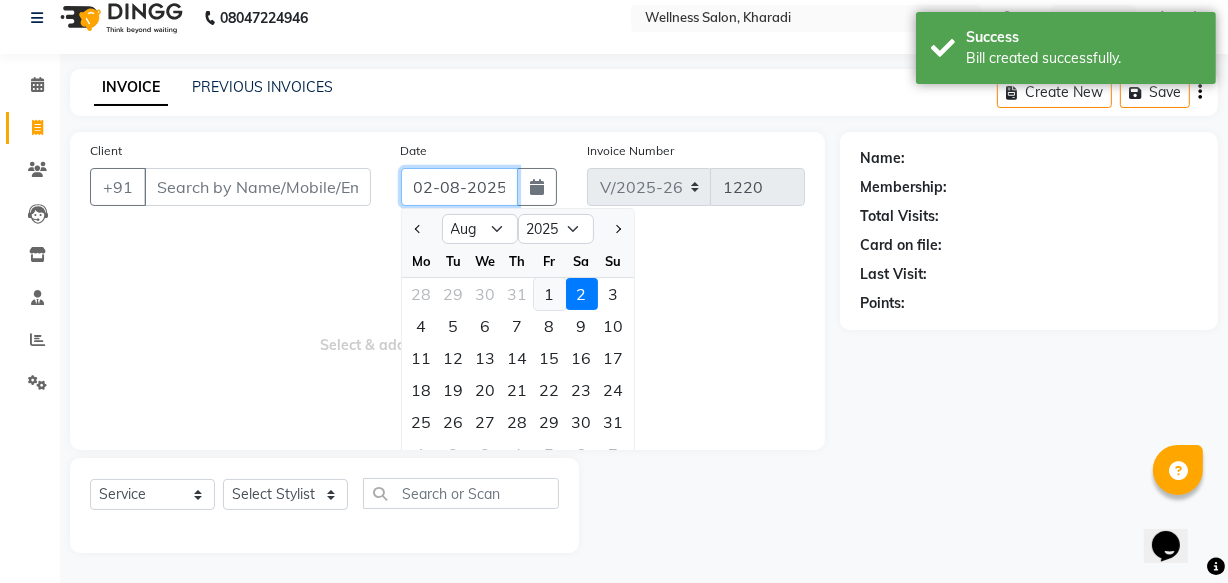 type on "01-08-2025" 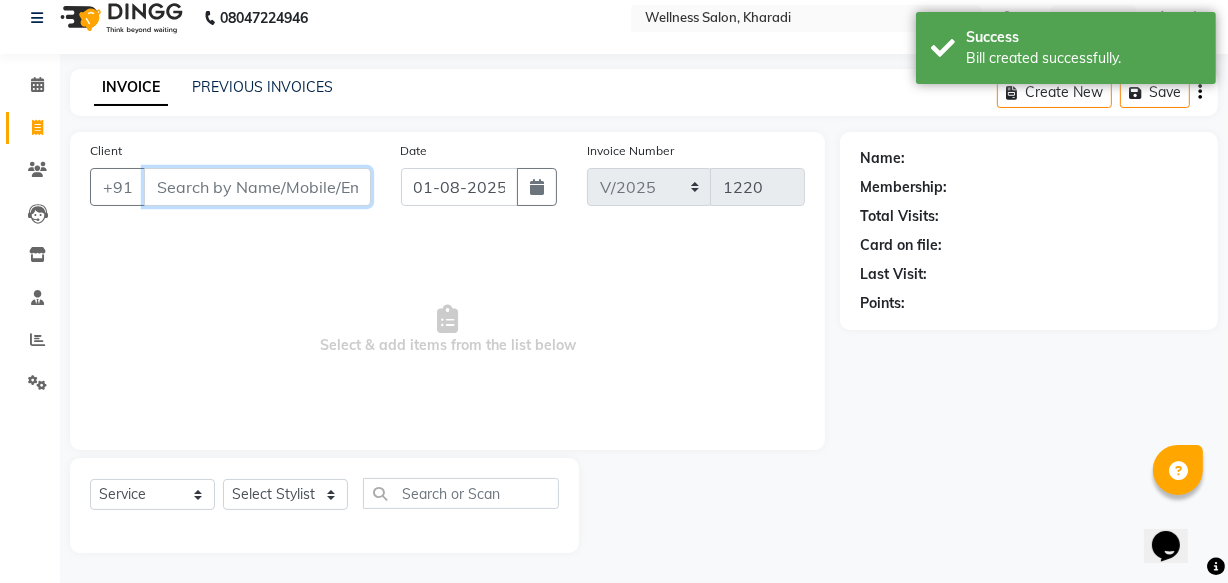 click on "Client" at bounding box center [257, 187] 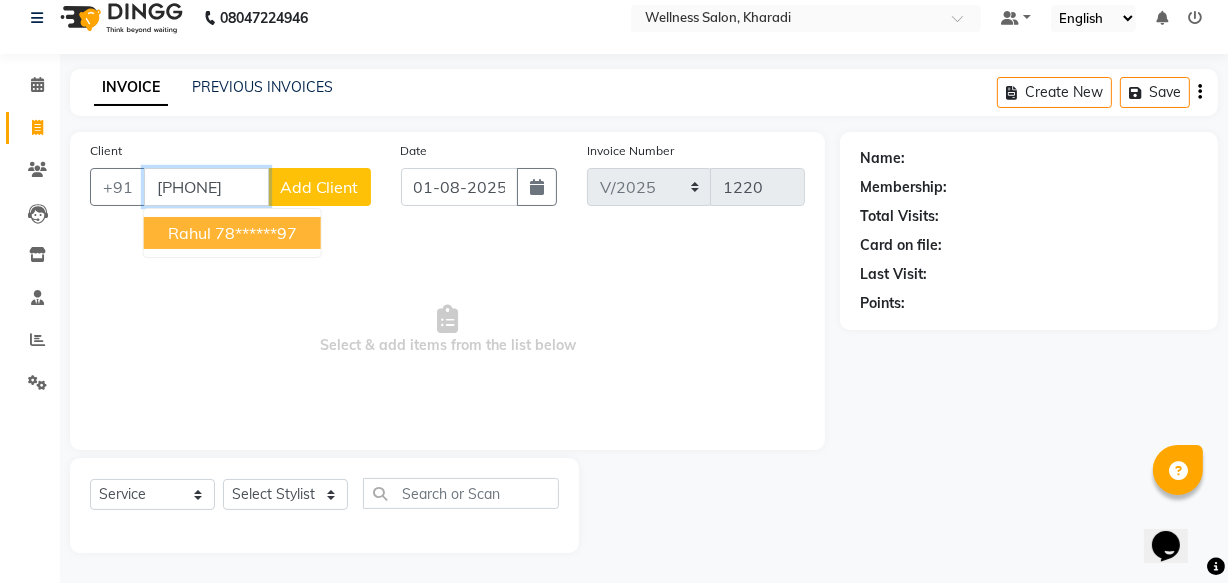 click on "78******97" at bounding box center [256, 233] 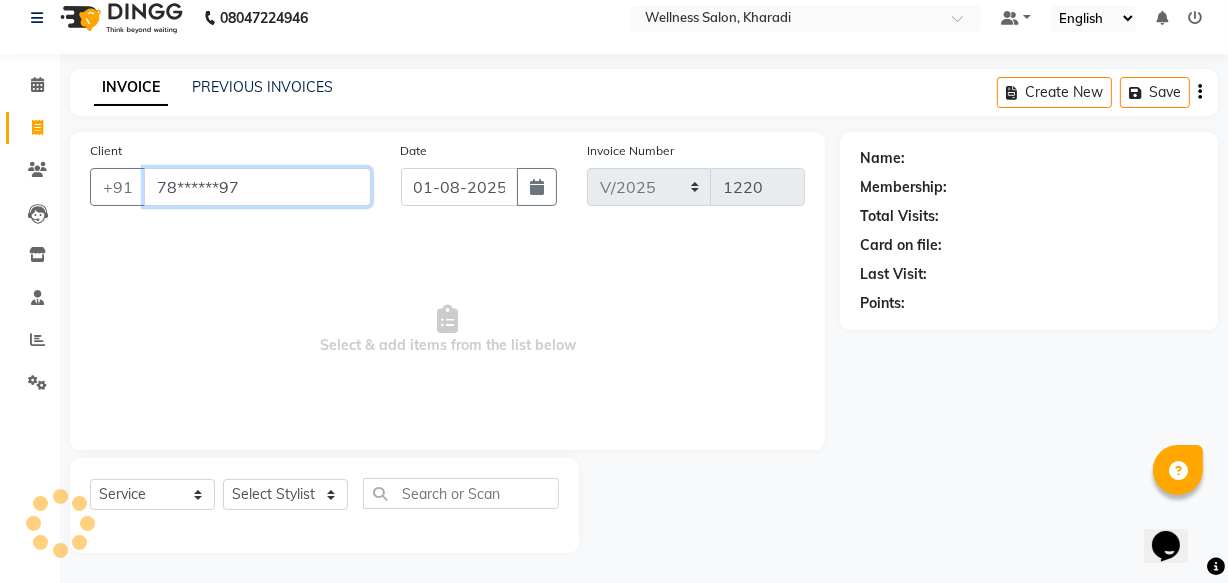 type on "78******97" 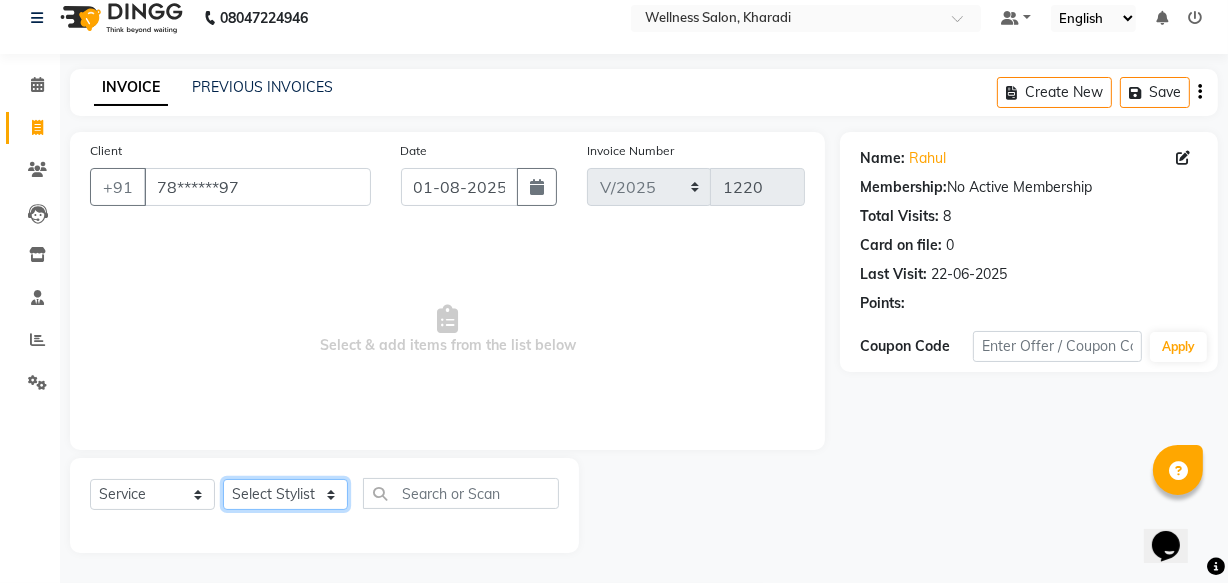 click on "Select Stylist Academy Babita Dipak GIRIJA Jeevan Manager Nishikant" 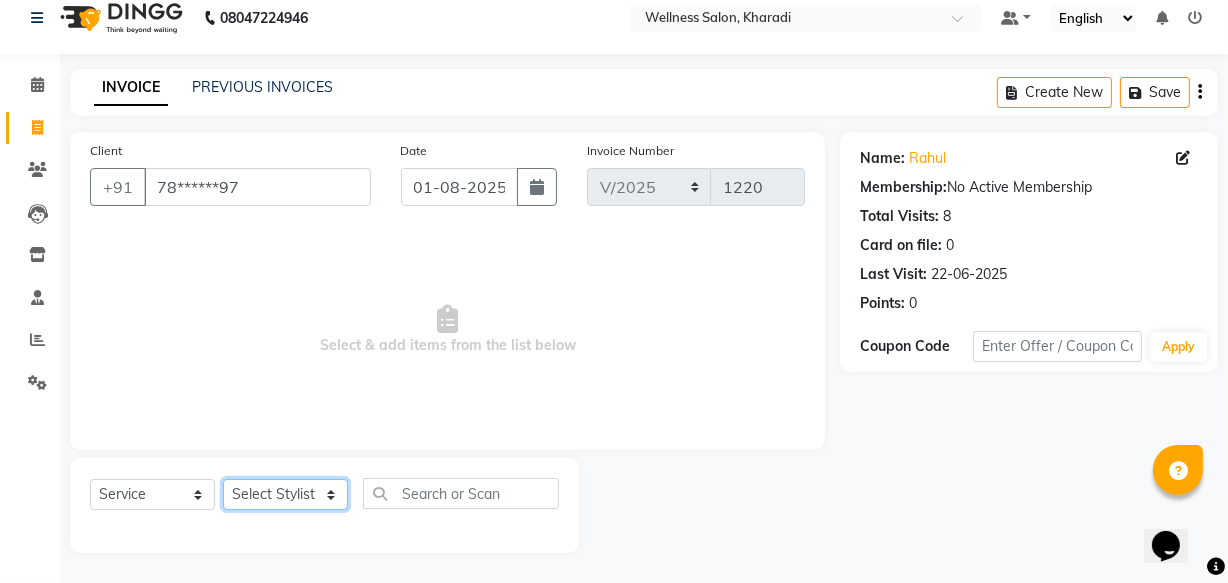 select on "30854" 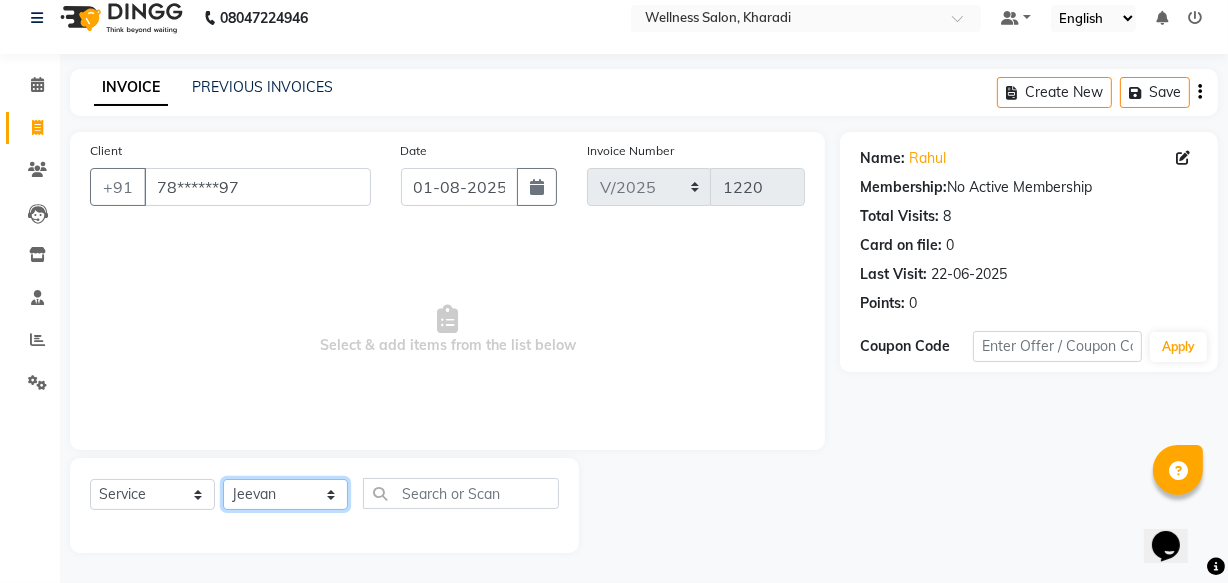 click on "Select Stylist Academy Babita Dipak GIRIJA Jeevan Manager Nishikant" 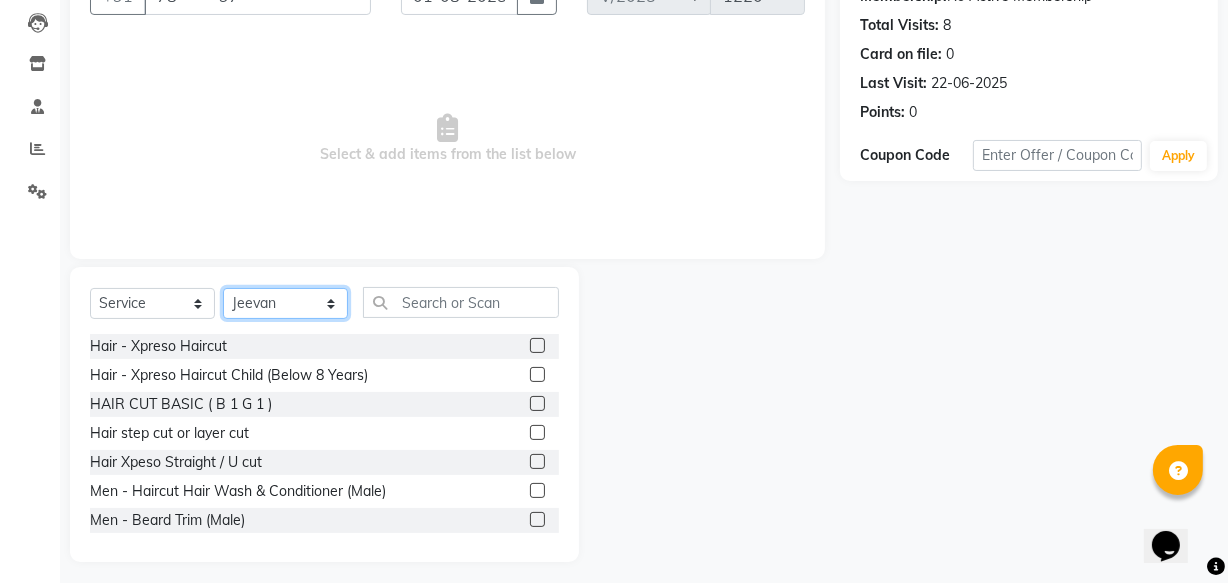 scroll, scrollTop: 219, scrollLeft: 0, axis: vertical 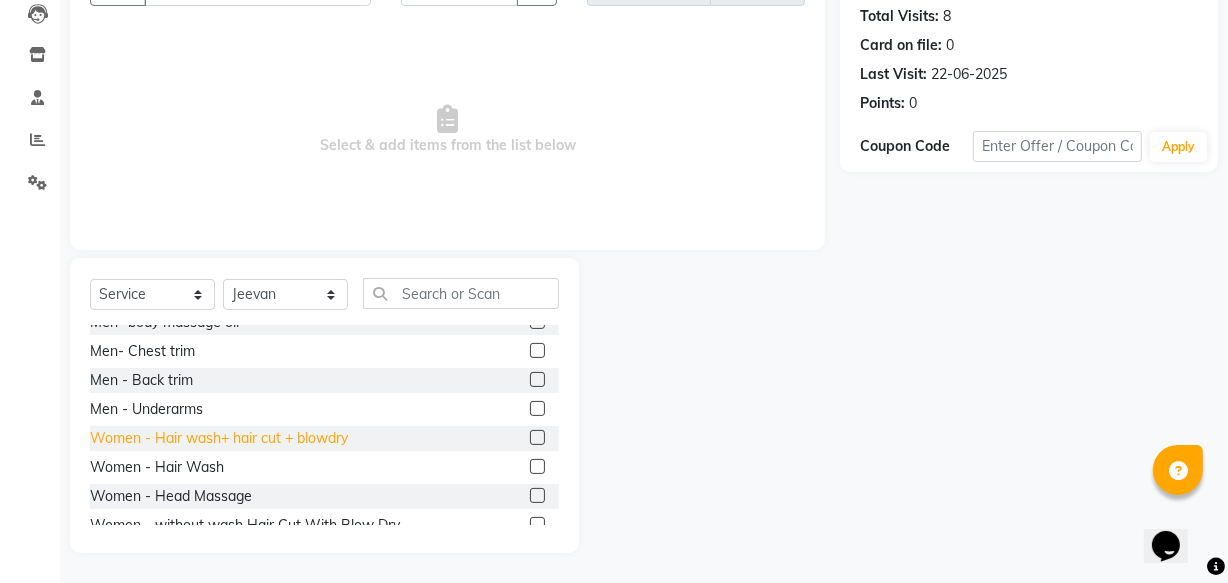 click on "Women - Hair wash+ hair cut + blowdry" 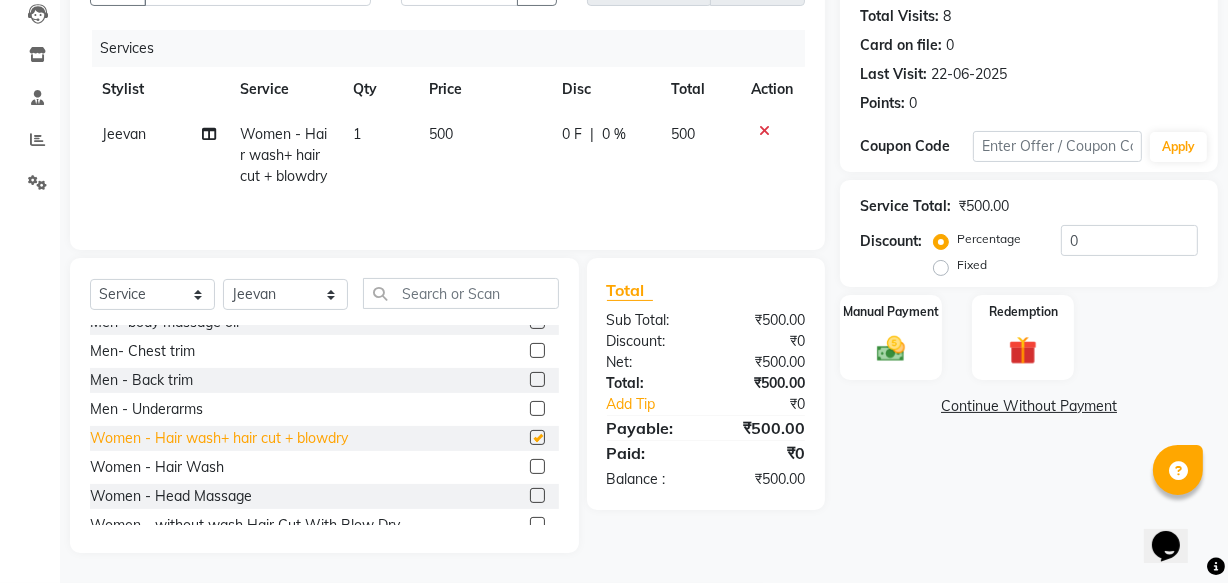 checkbox on "false" 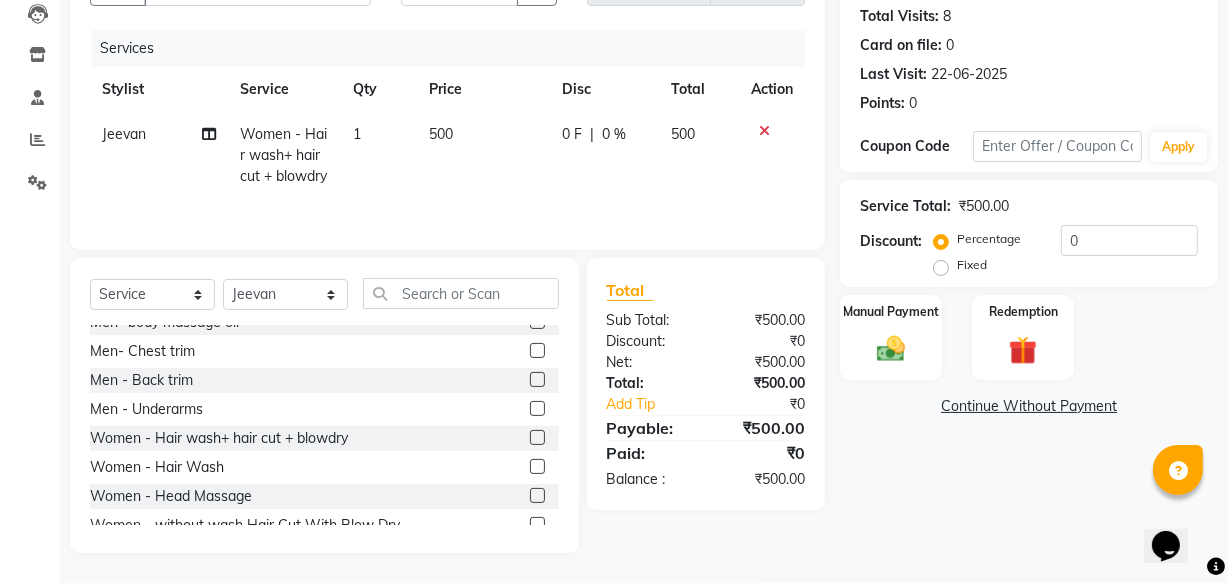 click on "0 F | 0 %" 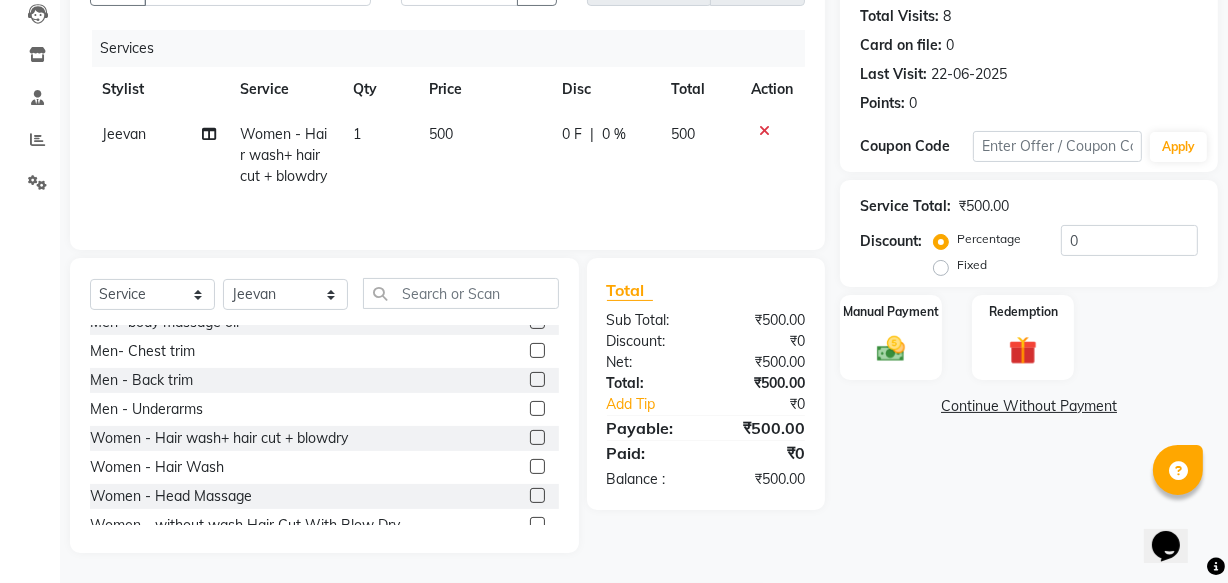 select on "30854" 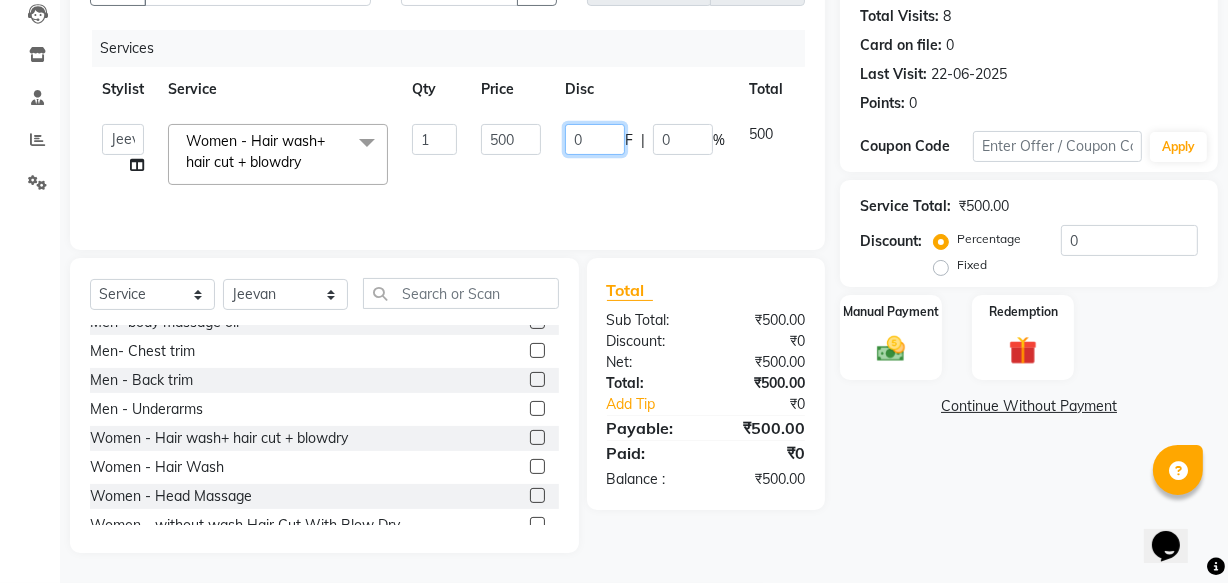 click on "0" 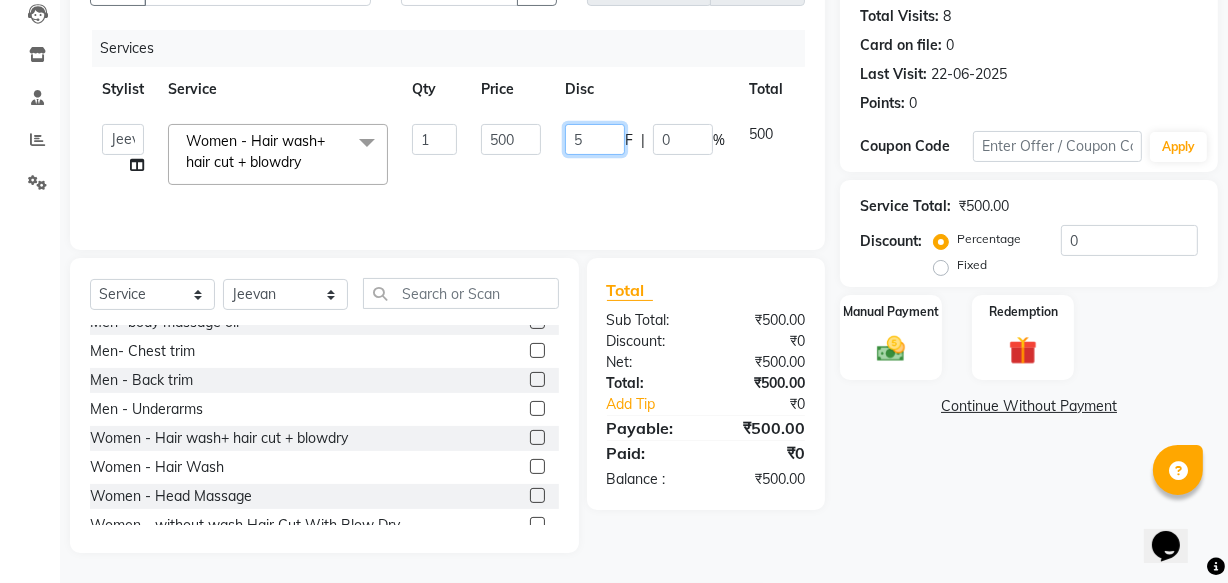 type on "50" 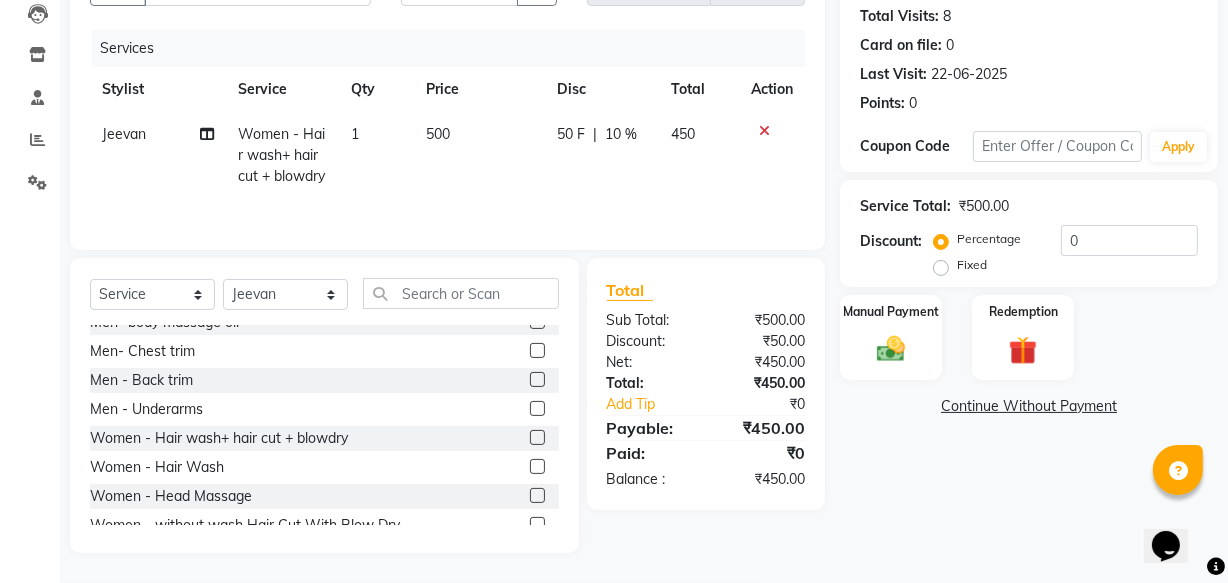 click on "450" 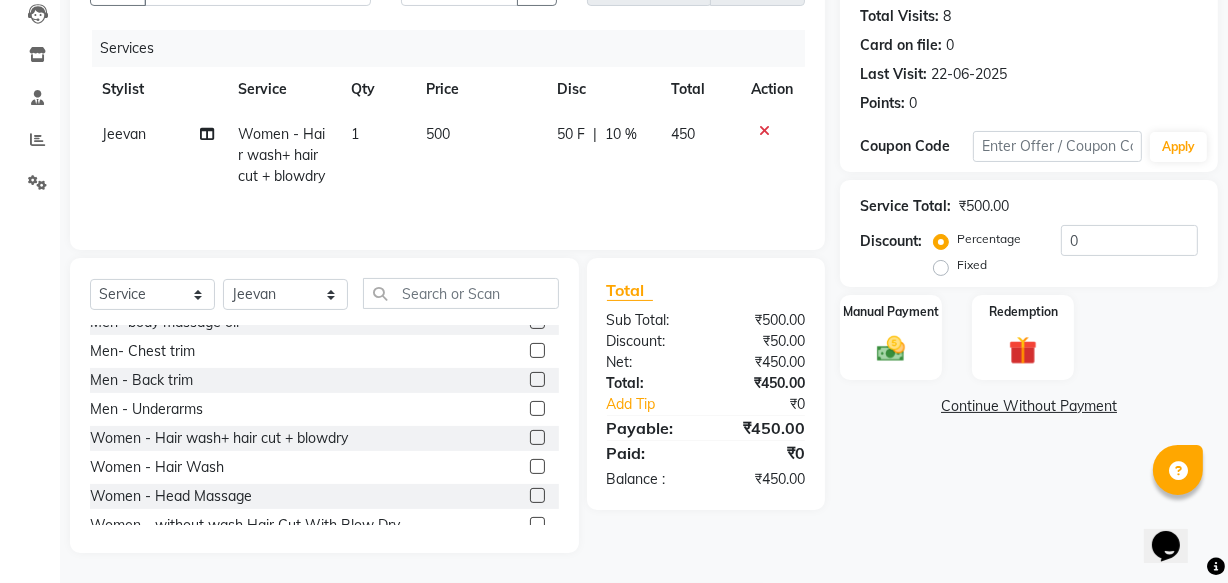 select on "30854" 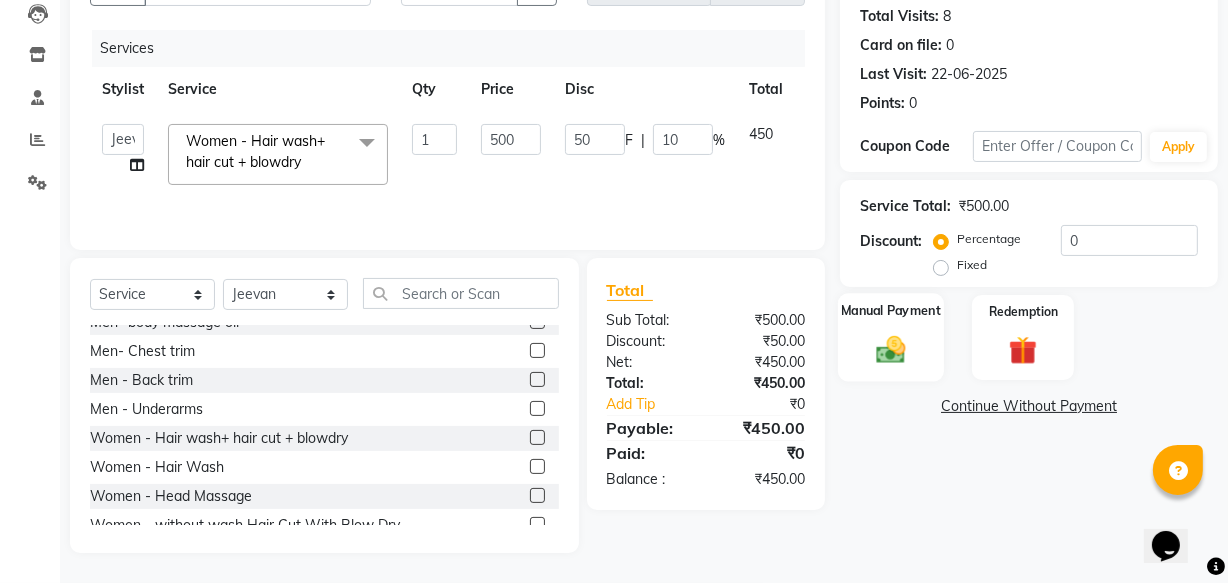 click 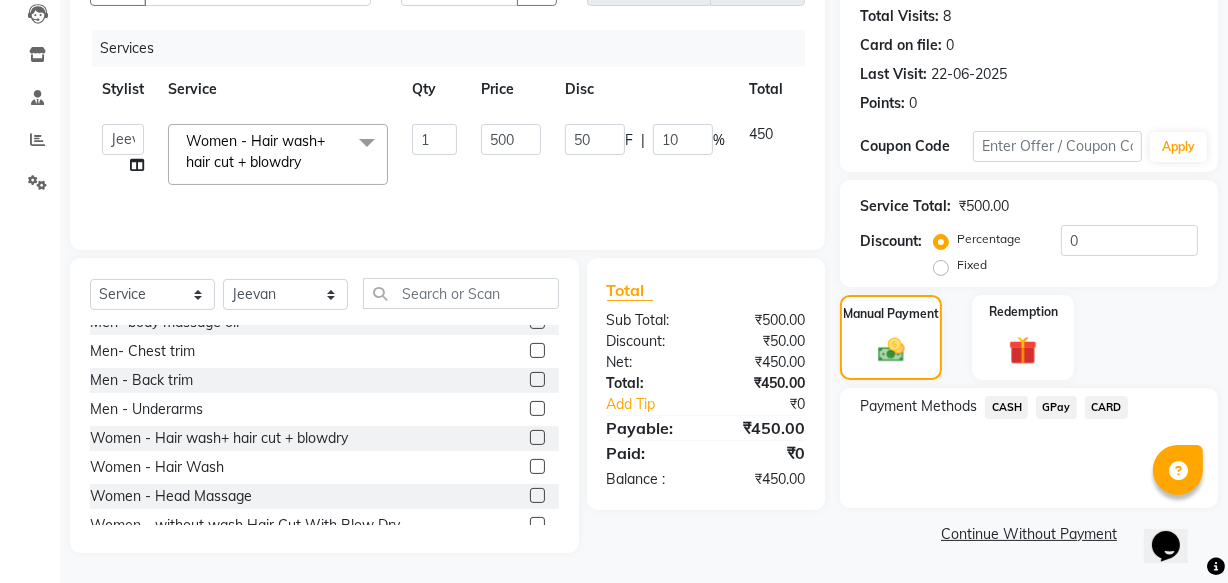 click on "GPay" 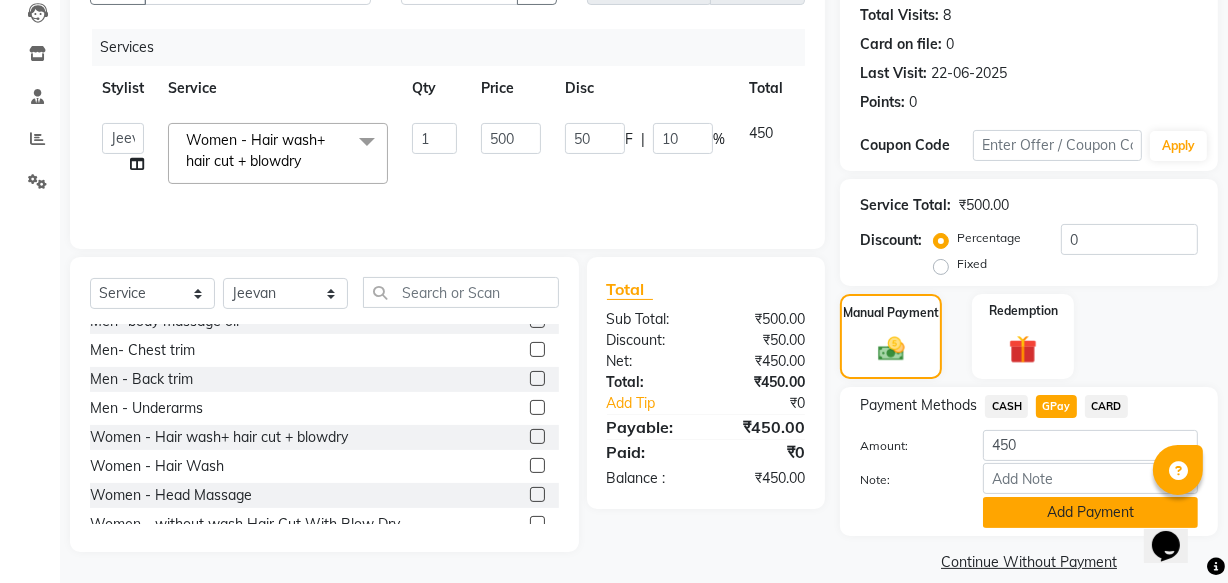 click on "Add Payment" 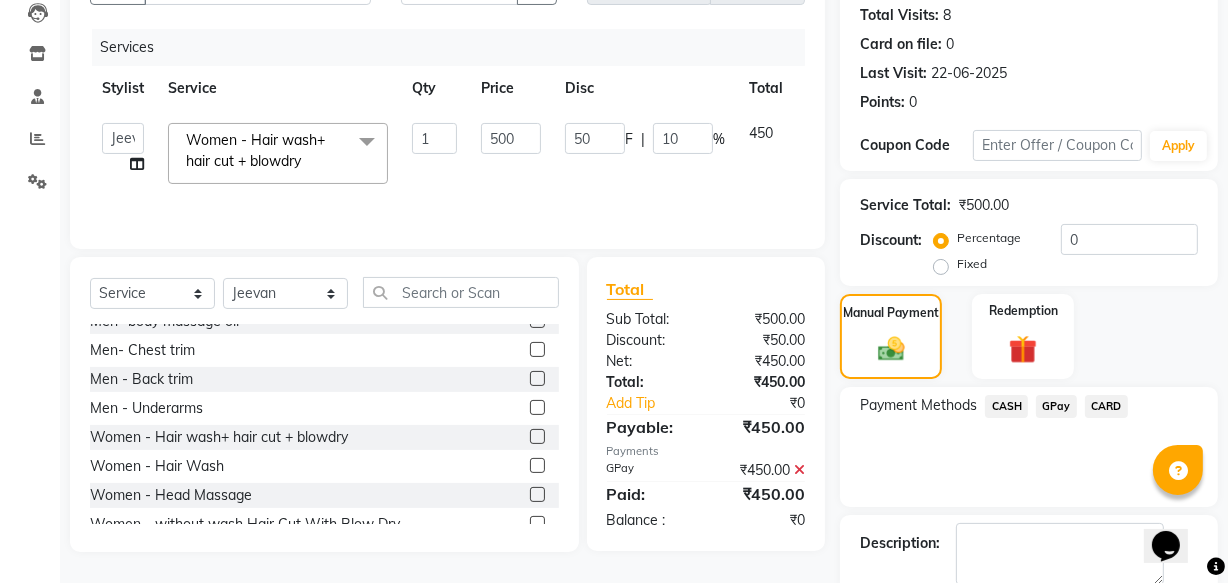 drag, startPoint x: 1240, startPoint y: 551, endPoint x: 3, endPoint y: 39, distance: 1338.773 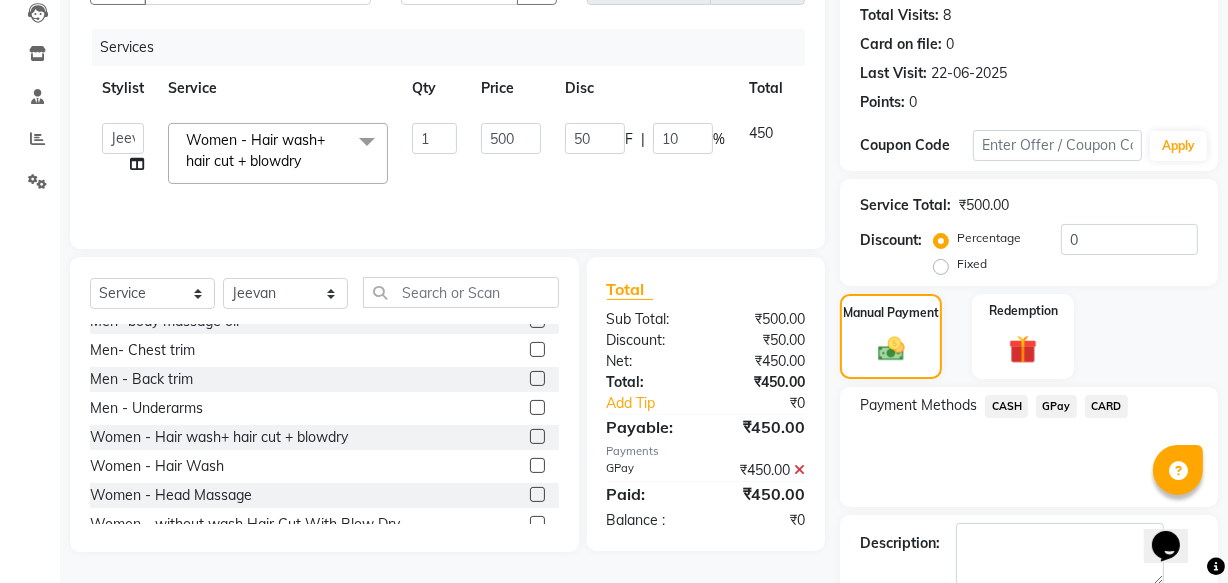 scroll, scrollTop: 326, scrollLeft: 0, axis: vertical 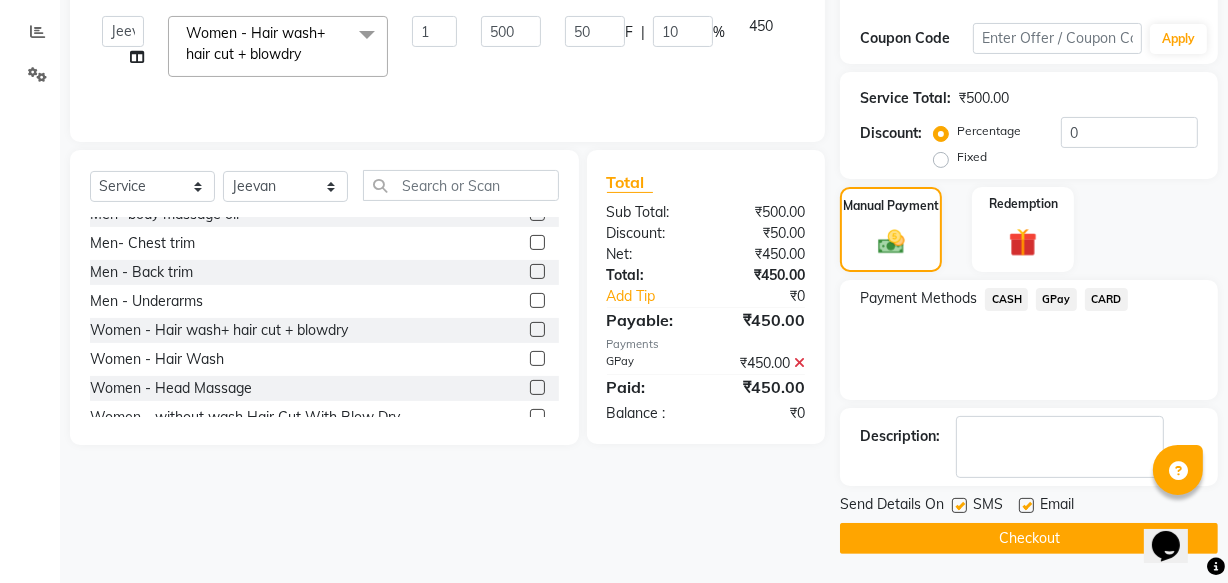 click on "Checkout" 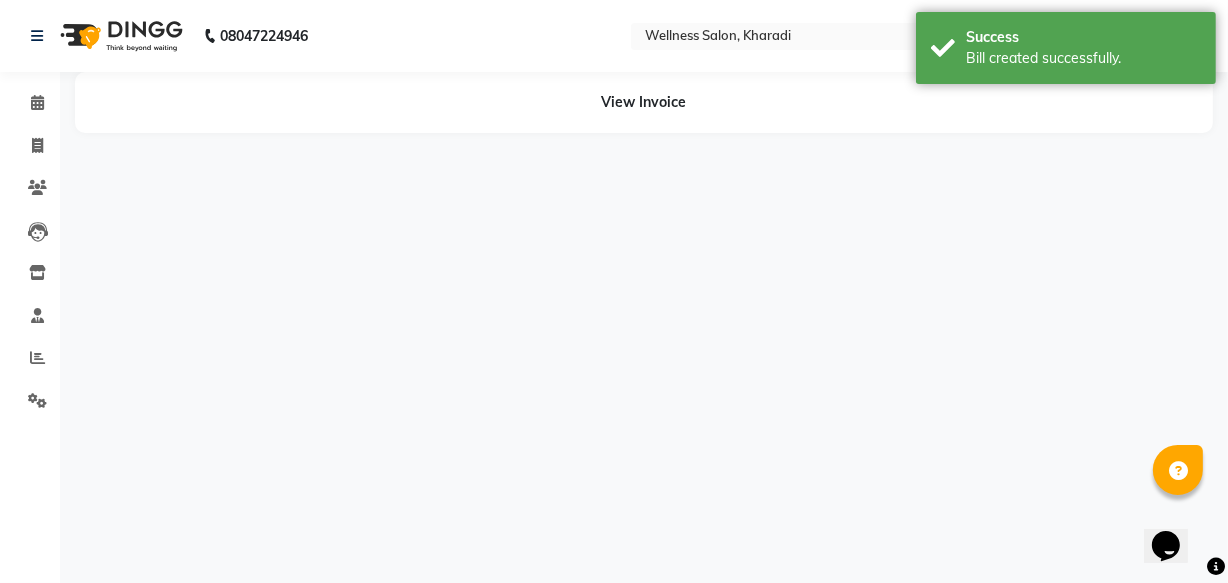 scroll, scrollTop: 0, scrollLeft: 0, axis: both 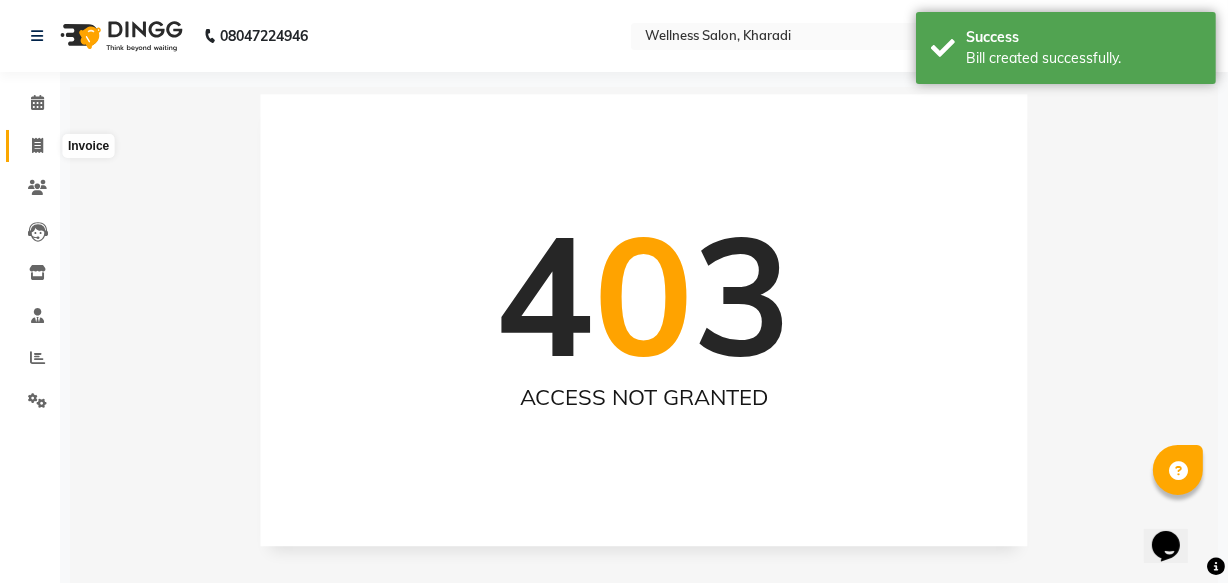 click 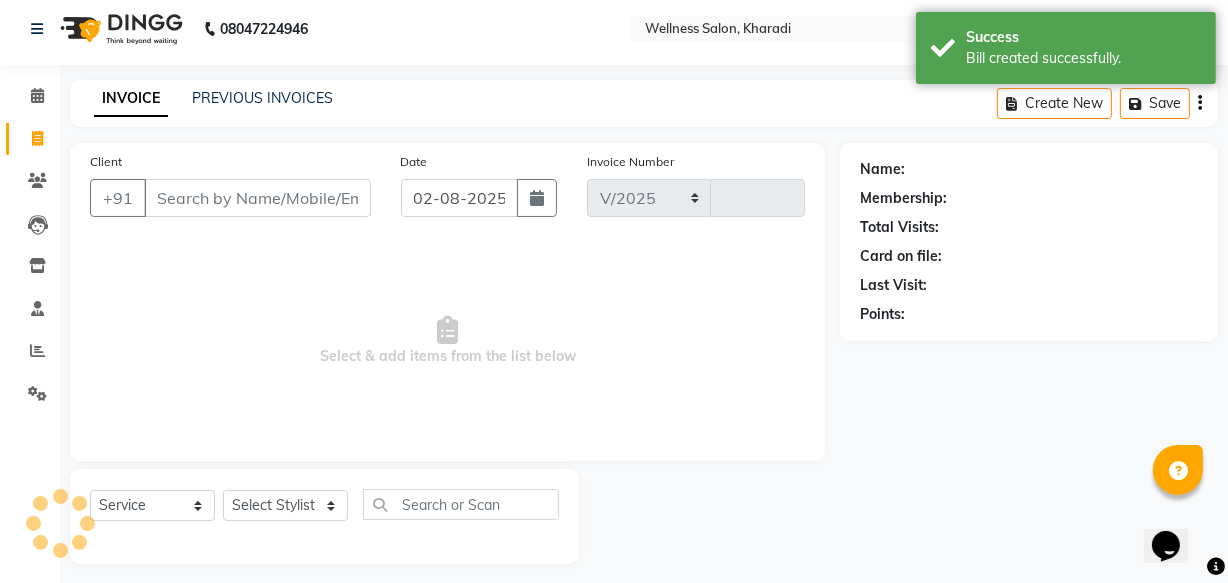 select on "4872" 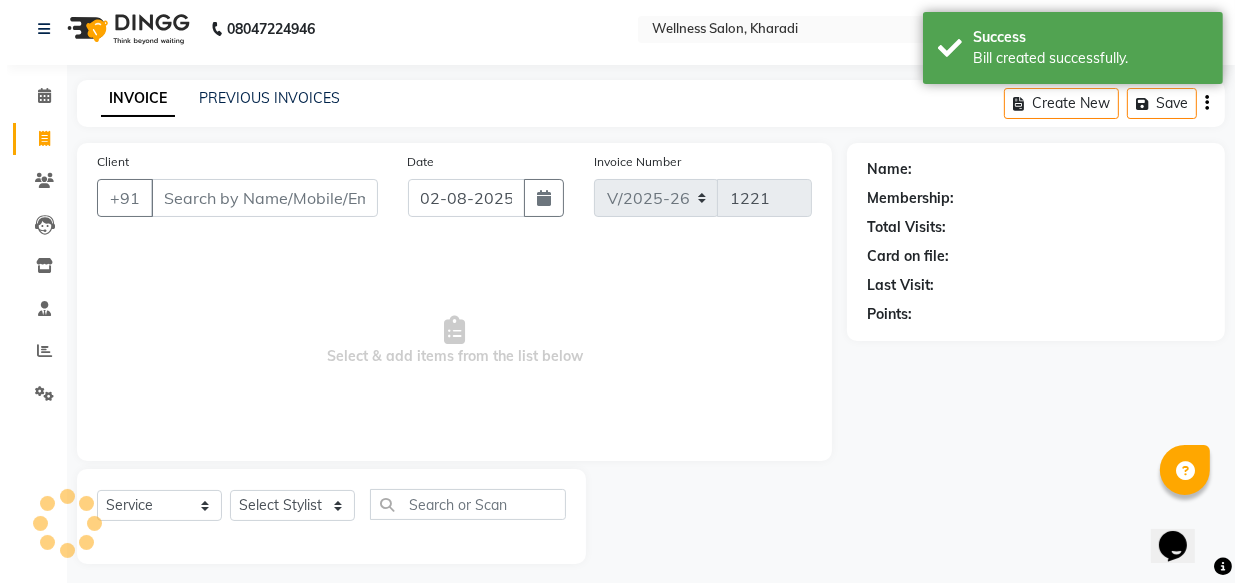 scroll, scrollTop: 19, scrollLeft: 0, axis: vertical 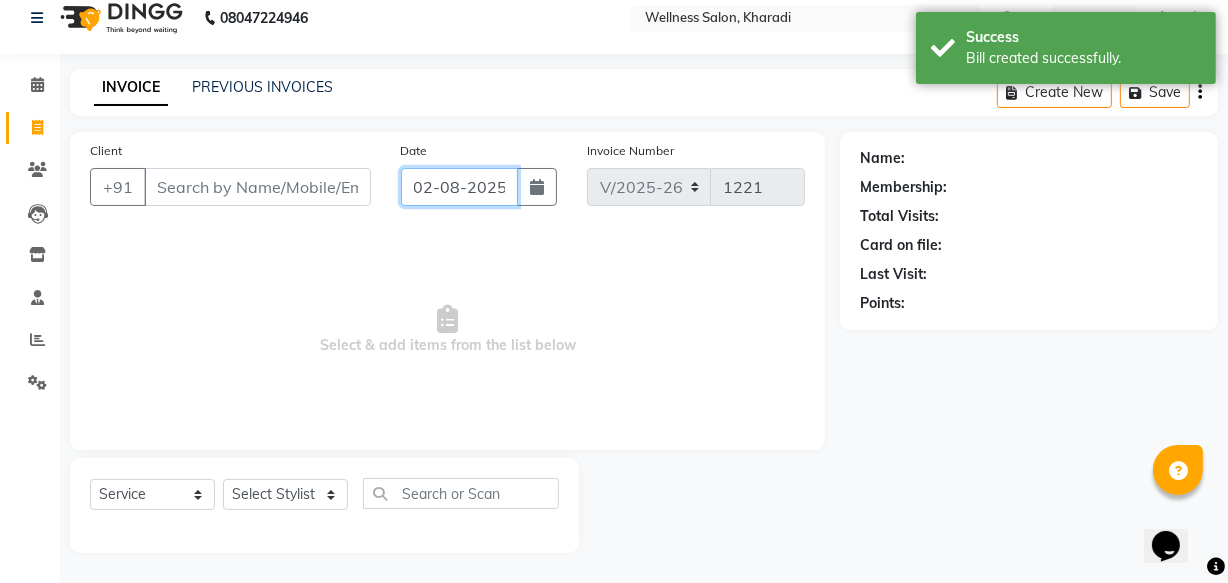 click on "02-08-2025" 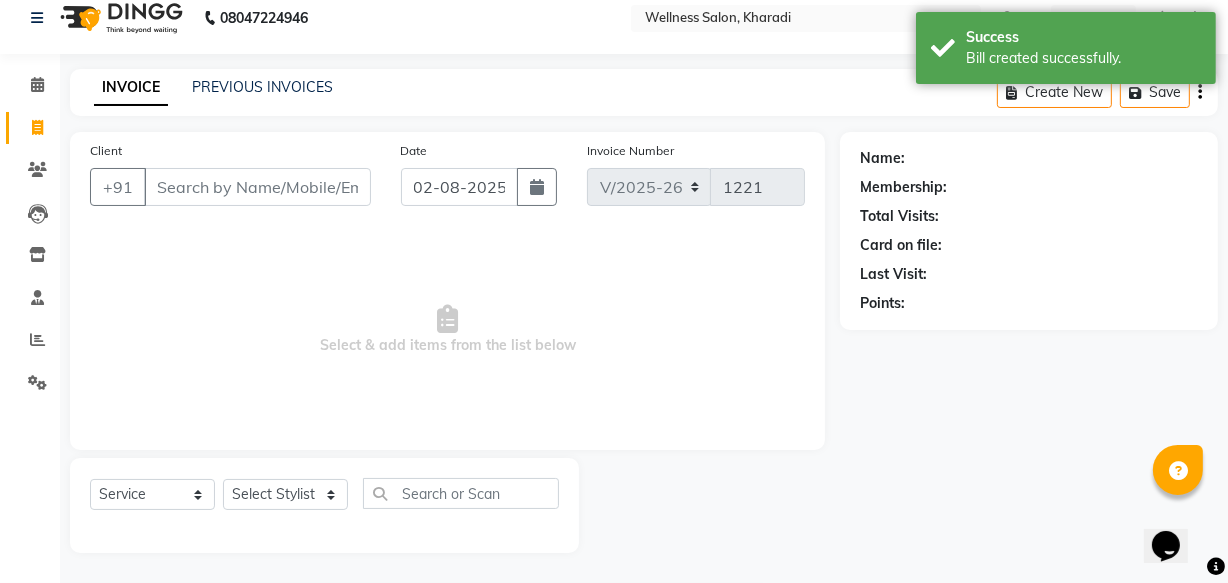 select on "8" 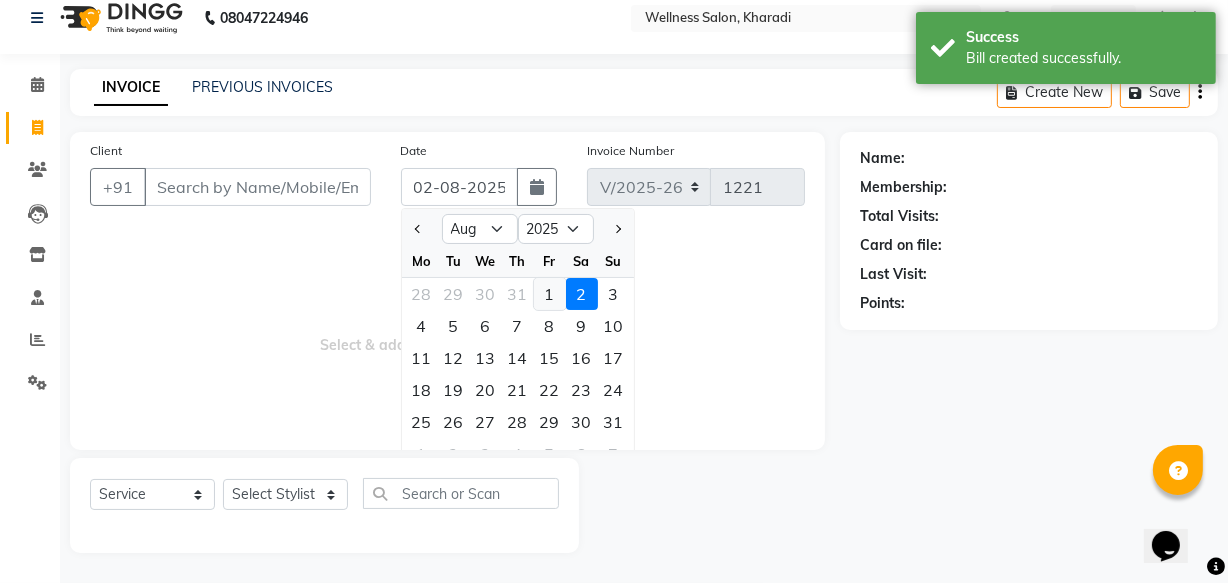 click on "1" 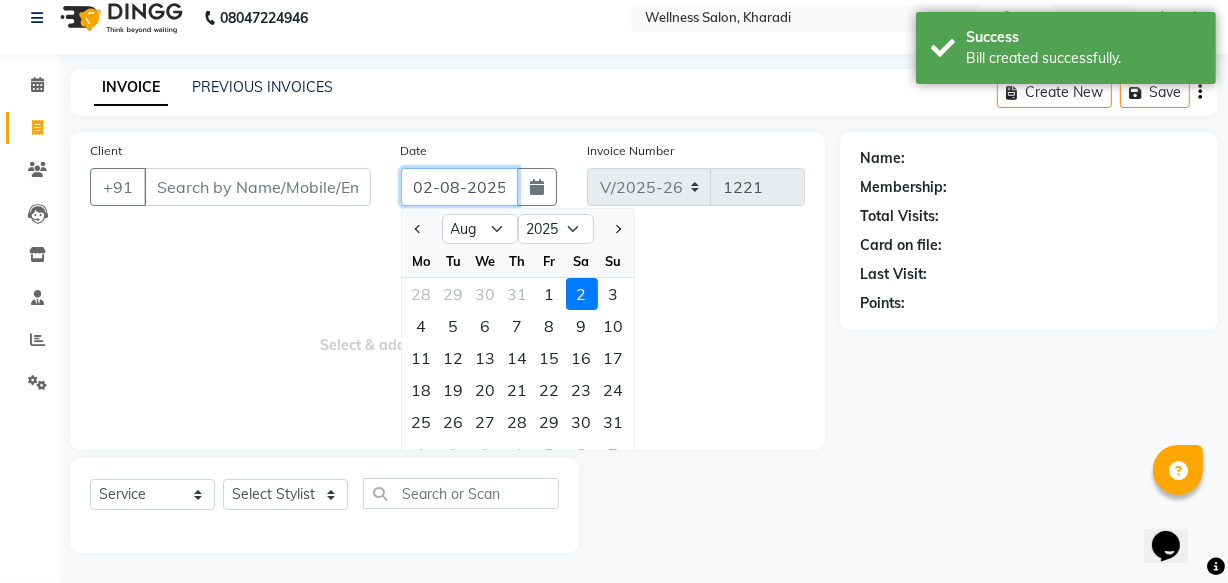 type on "01-08-2025" 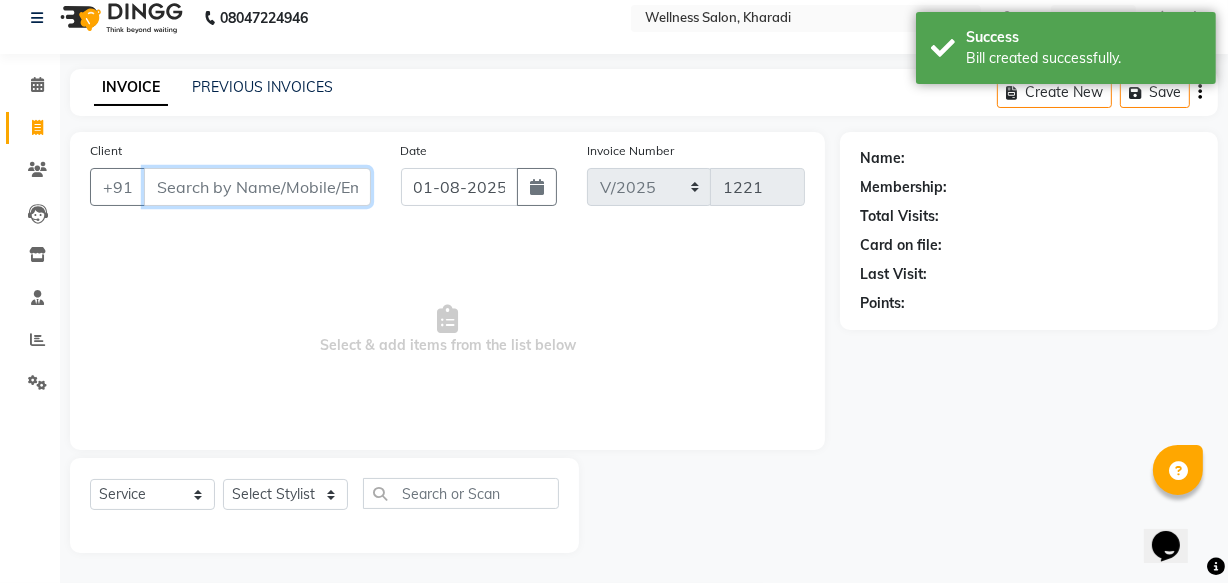 click on "Client" at bounding box center (257, 187) 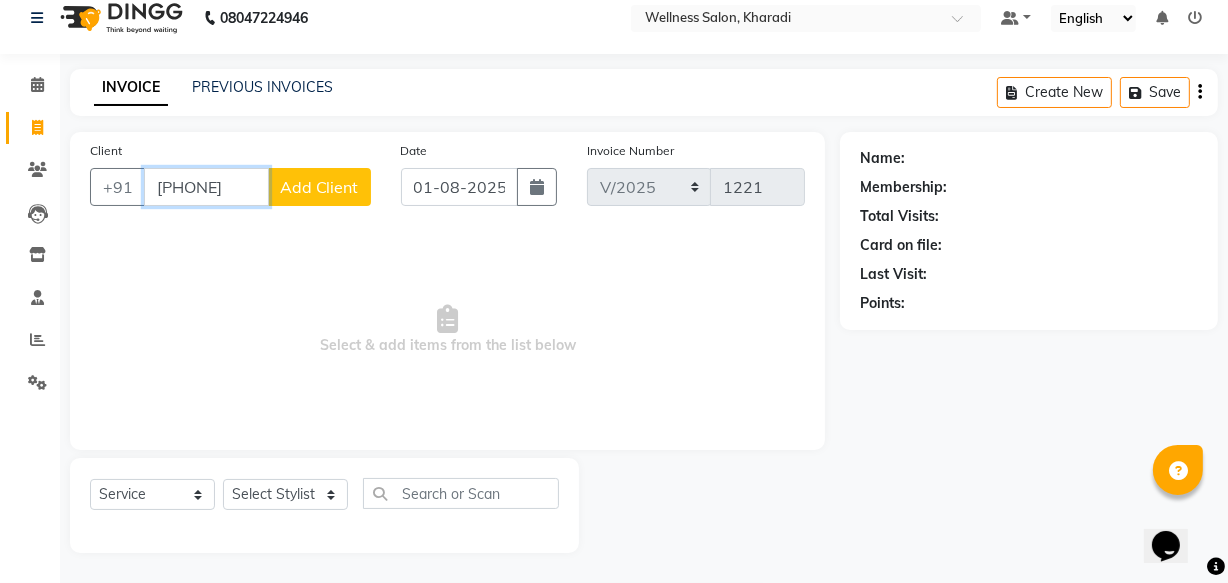 type on "[PHONE]" 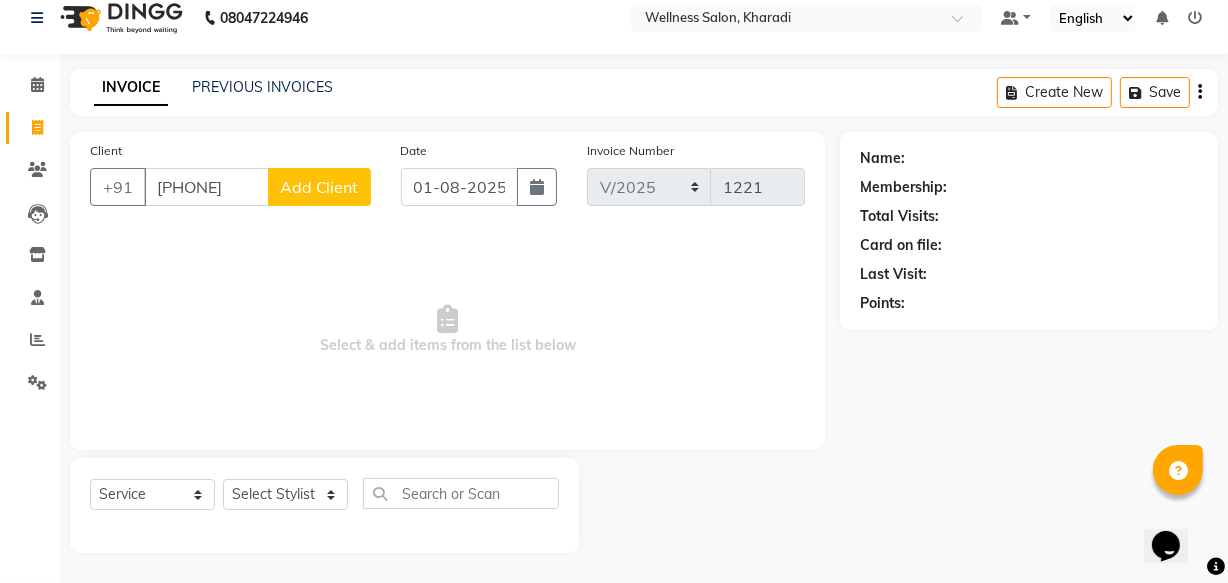 click on "Add Client" 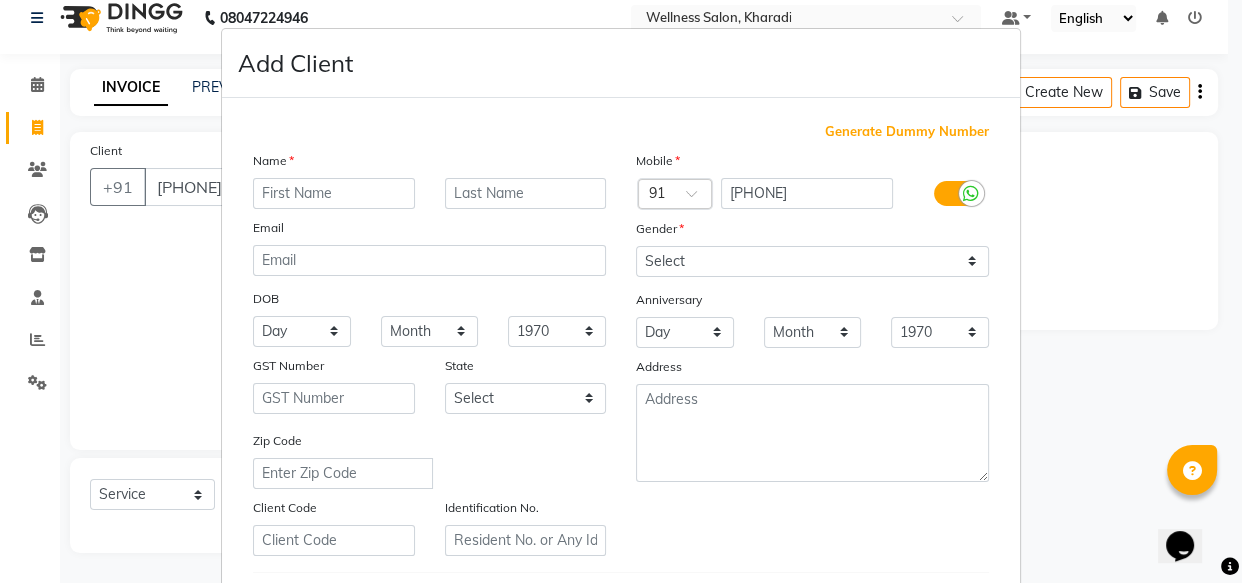click at bounding box center [334, 193] 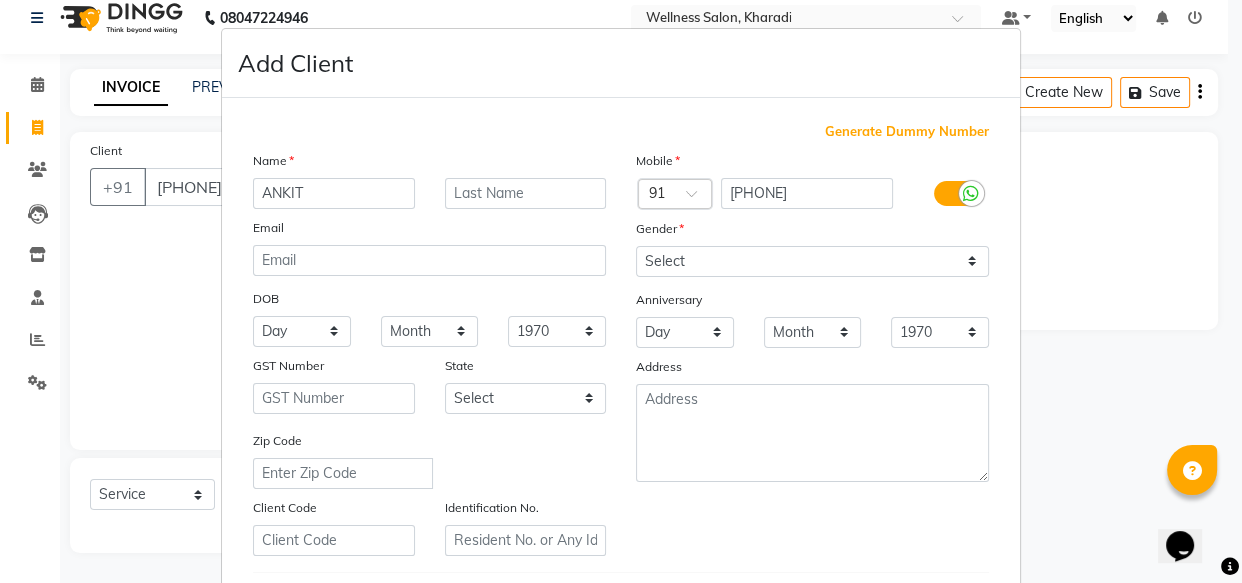 type on "ANKIT" 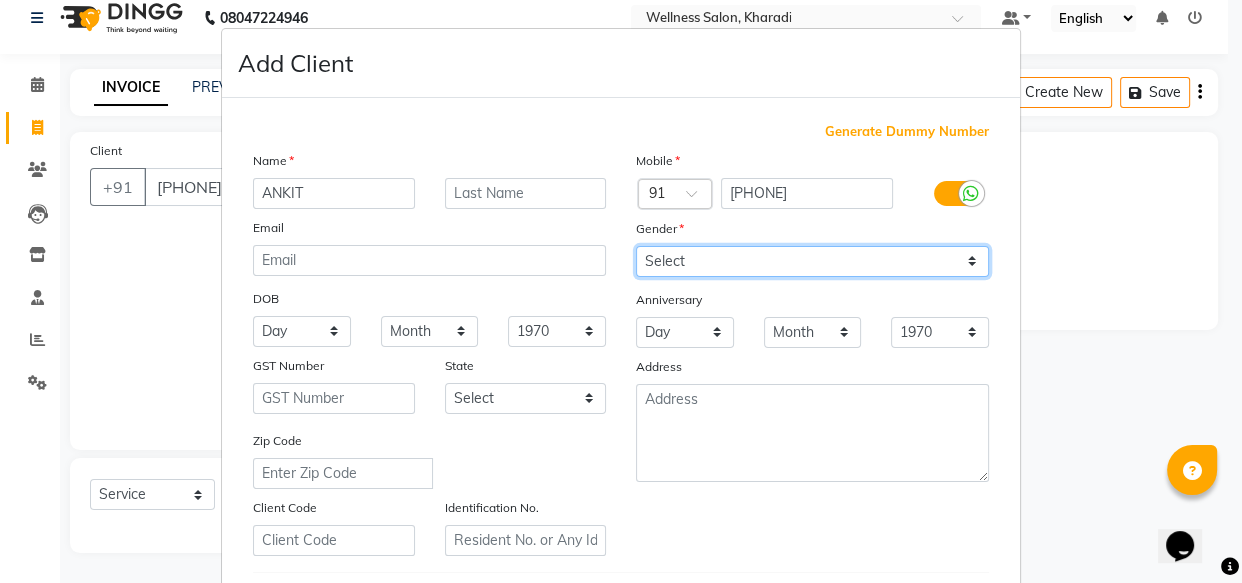 click on "Select Male Female Other Prefer Not To Say" at bounding box center (812, 261) 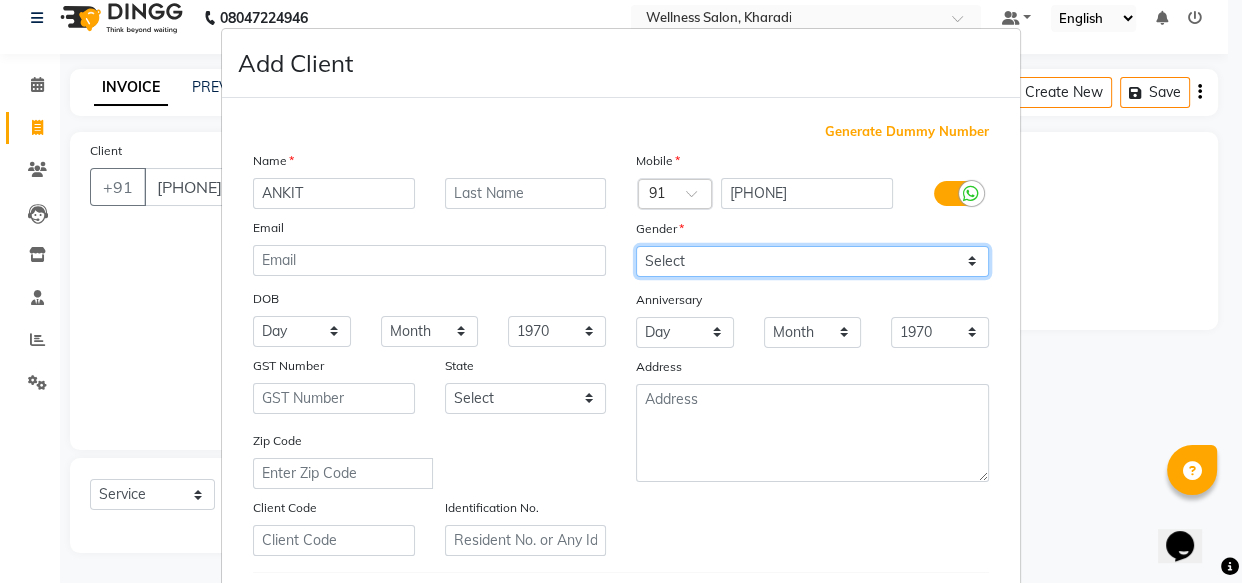 select on "male" 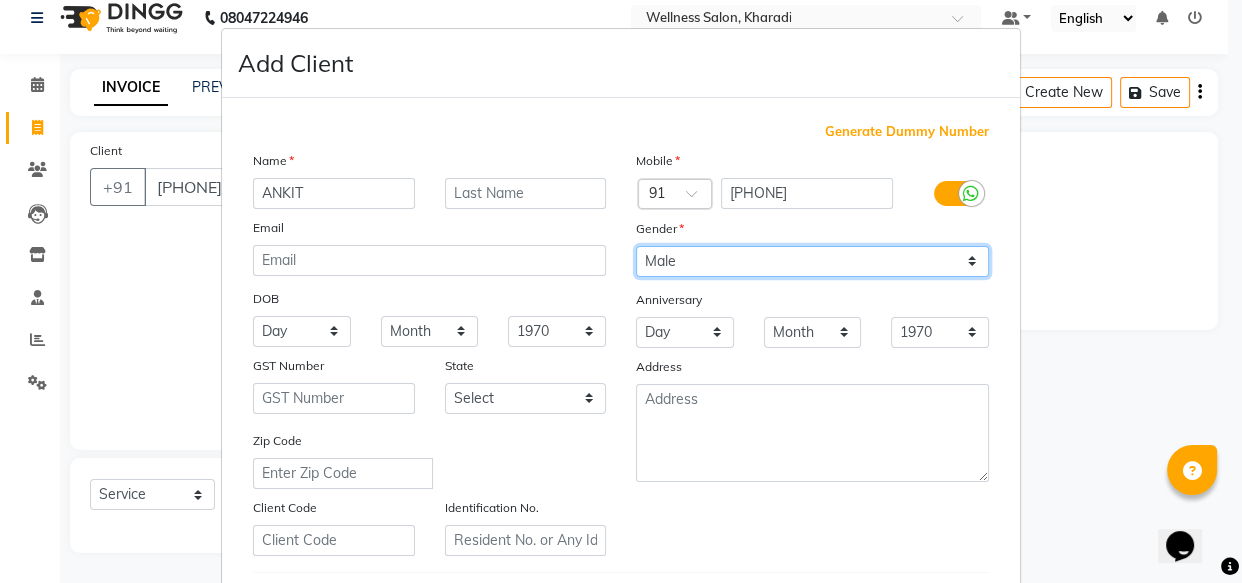click on "Select Male Female Other Prefer Not To Say" at bounding box center [812, 261] 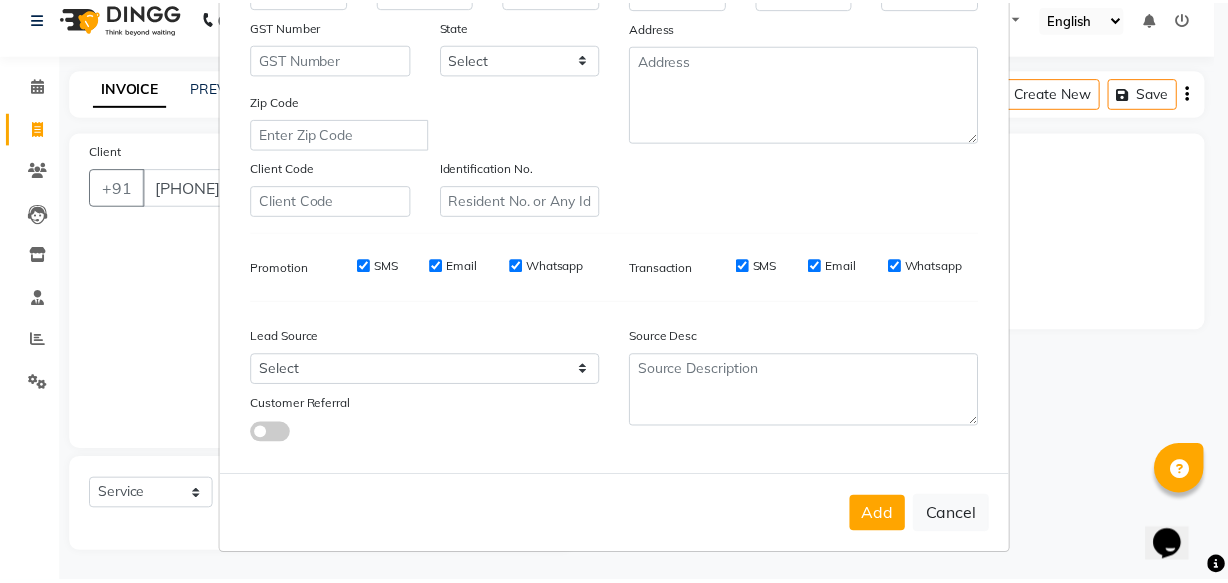 scroll, scrollTop: 346, scrollLeft: 0, axis: vertical 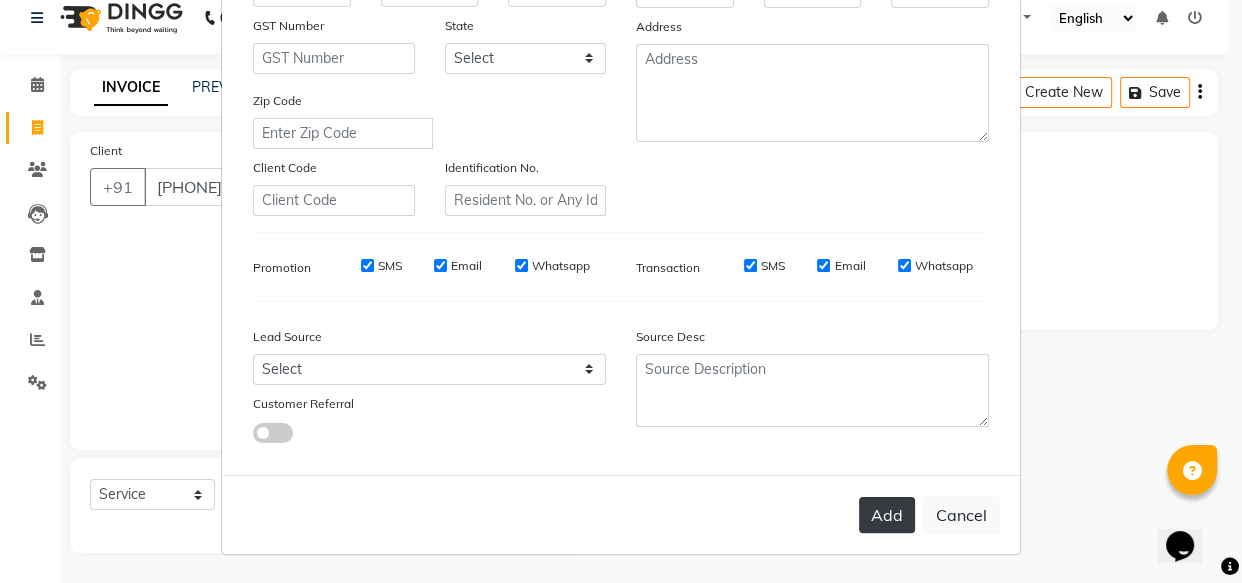 click on "Add" at bounding box center (887, 515) 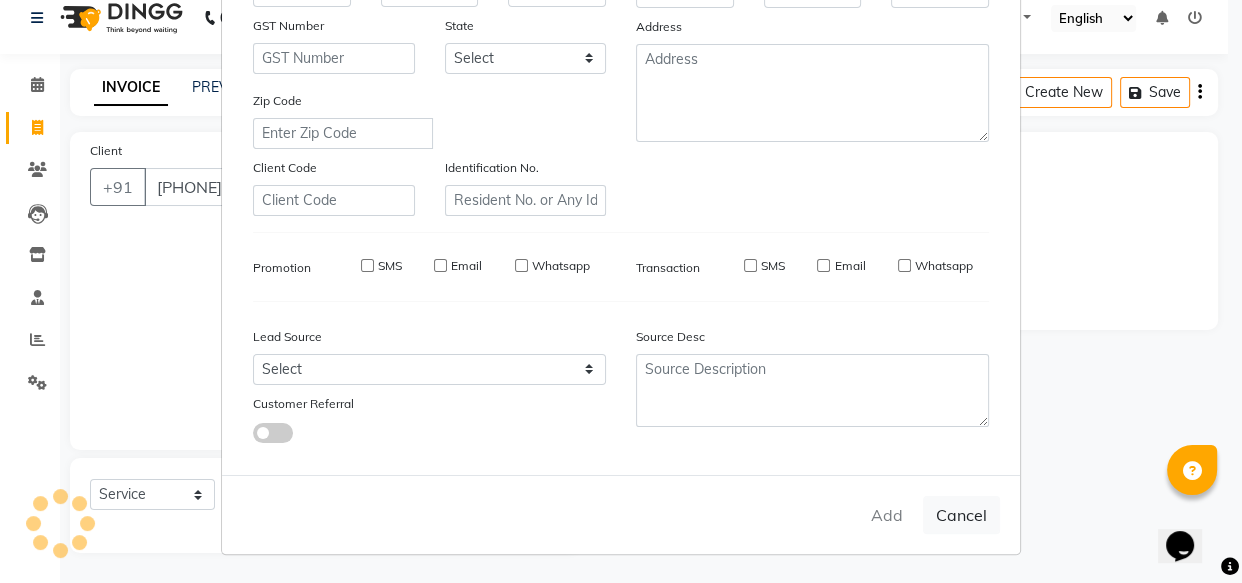 type on "97******20" 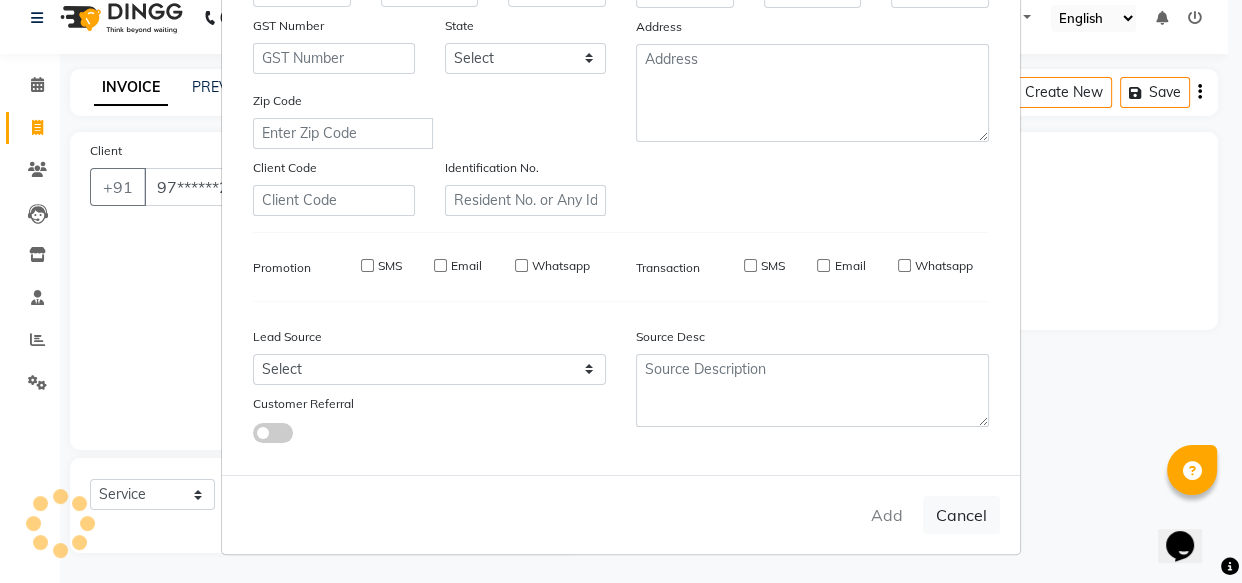 checkbox on "false" 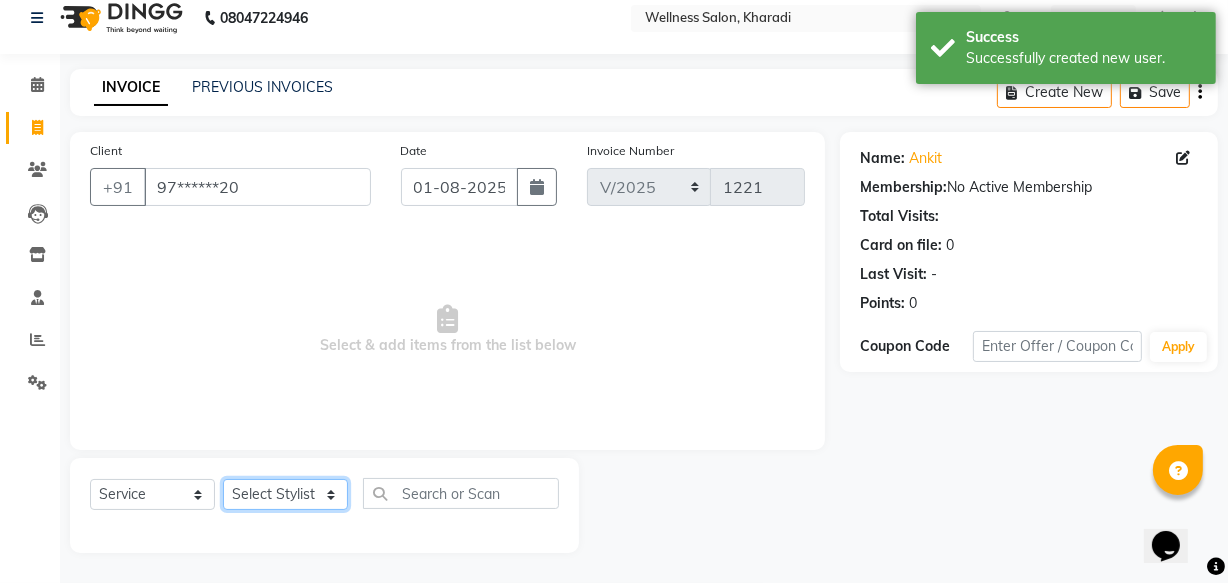 click on "Select Stylist Academy Babita Dipak GIRIJA Jeevan Manager Nishikant" 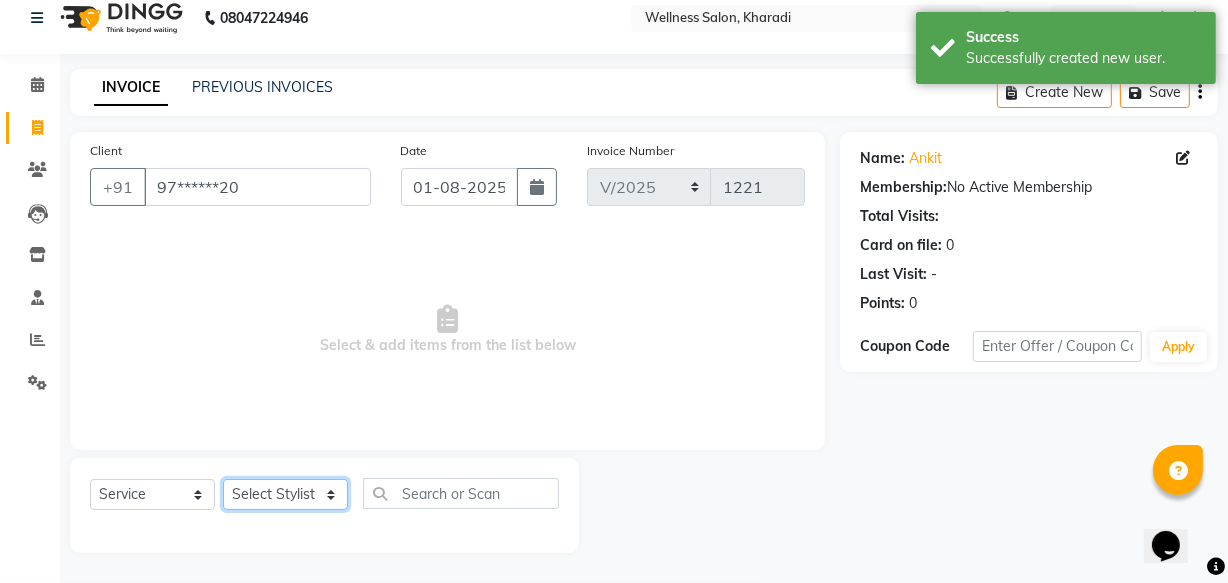 select on "61588" 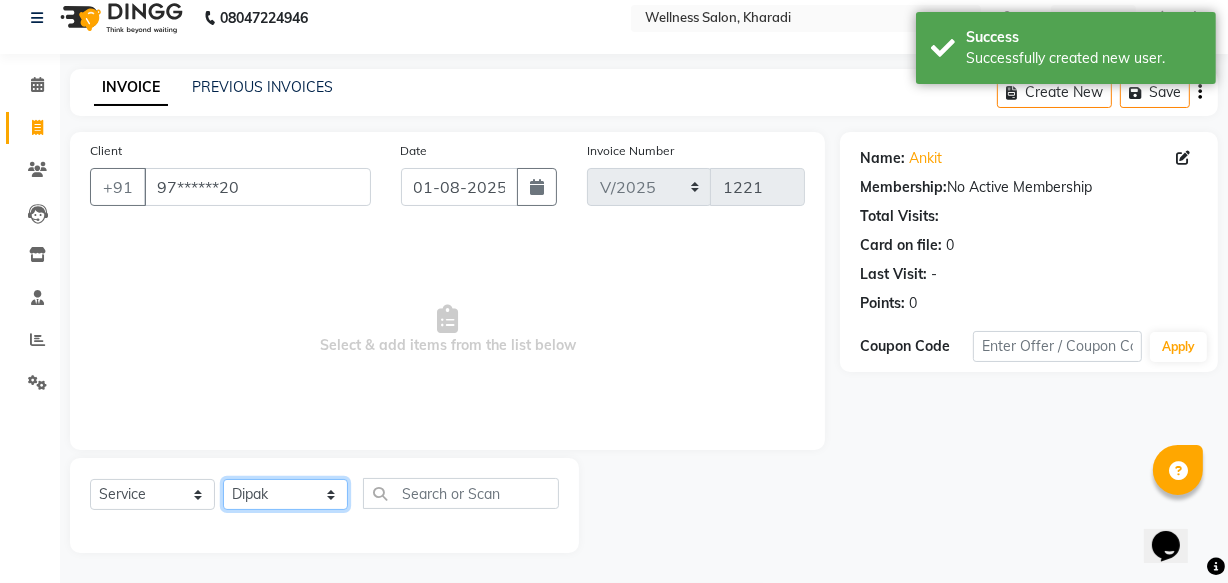click on "Select Stylist Academy Babita Dipak GIRIJA Jeevan Manager Nishikant" 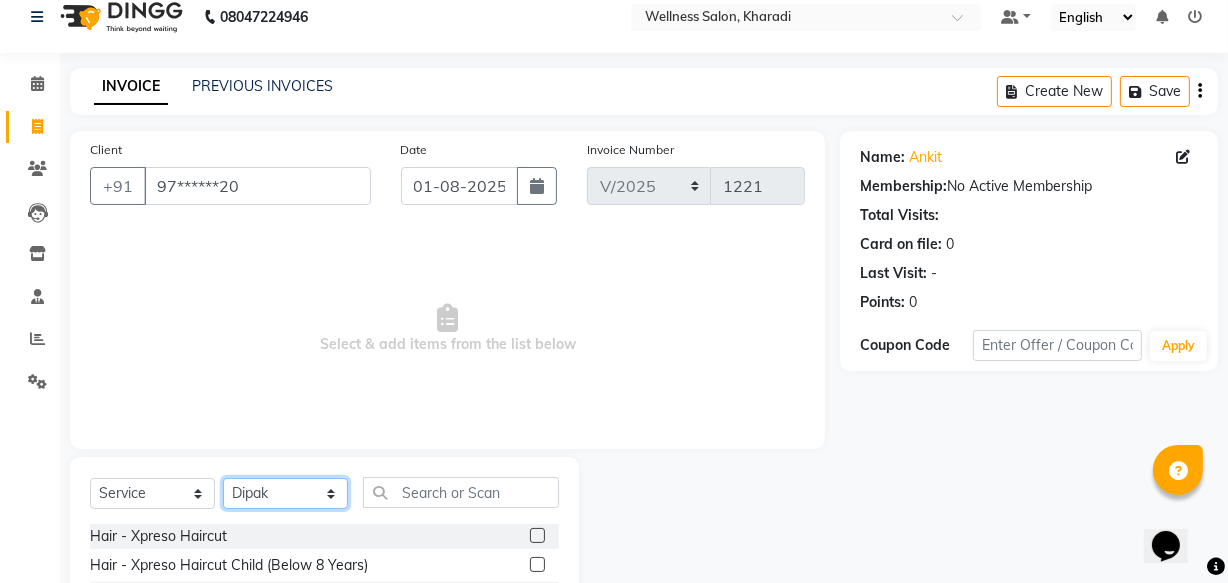 scroll, scrollTop: 219, scrollLeft: 0, axis: vertical 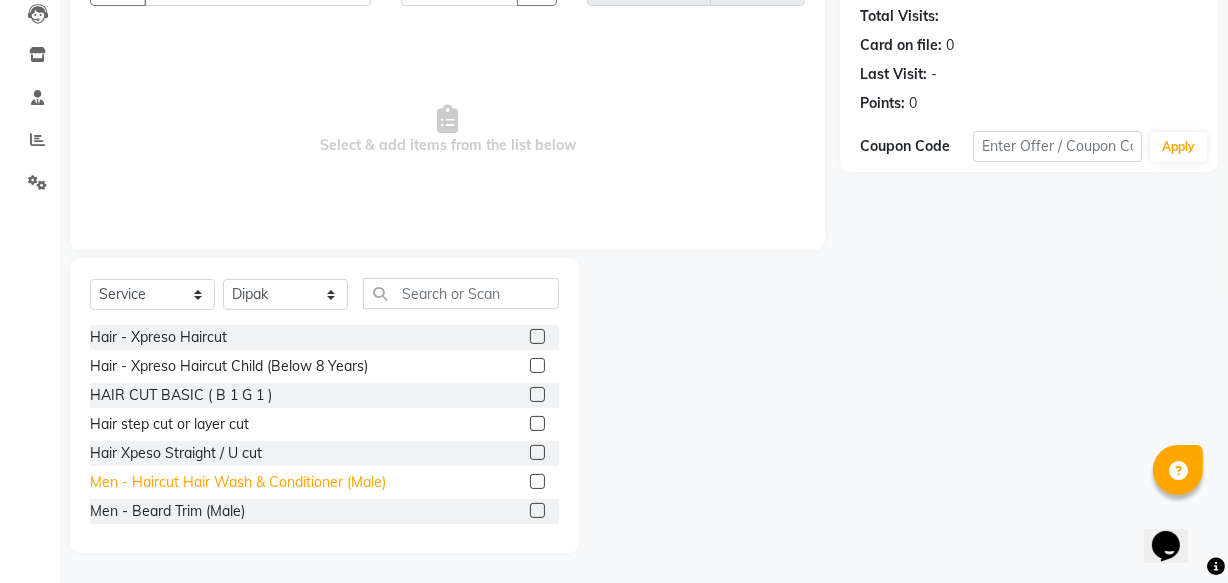 click on "Men - Haircut Hair Wash & Conditioner (Male)" 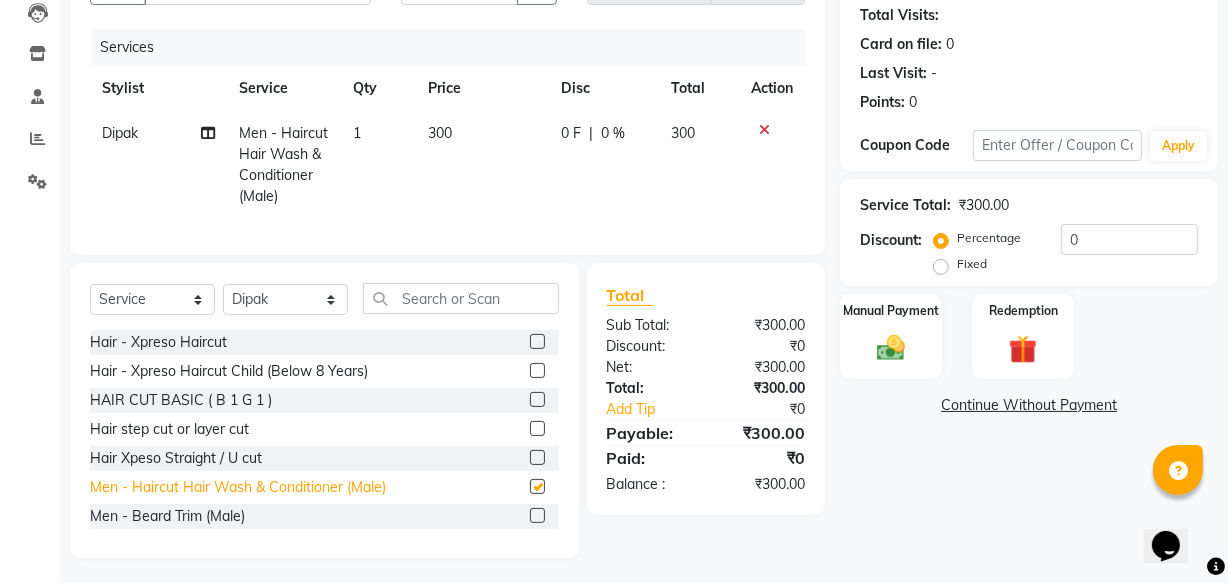 checkbox on "false" 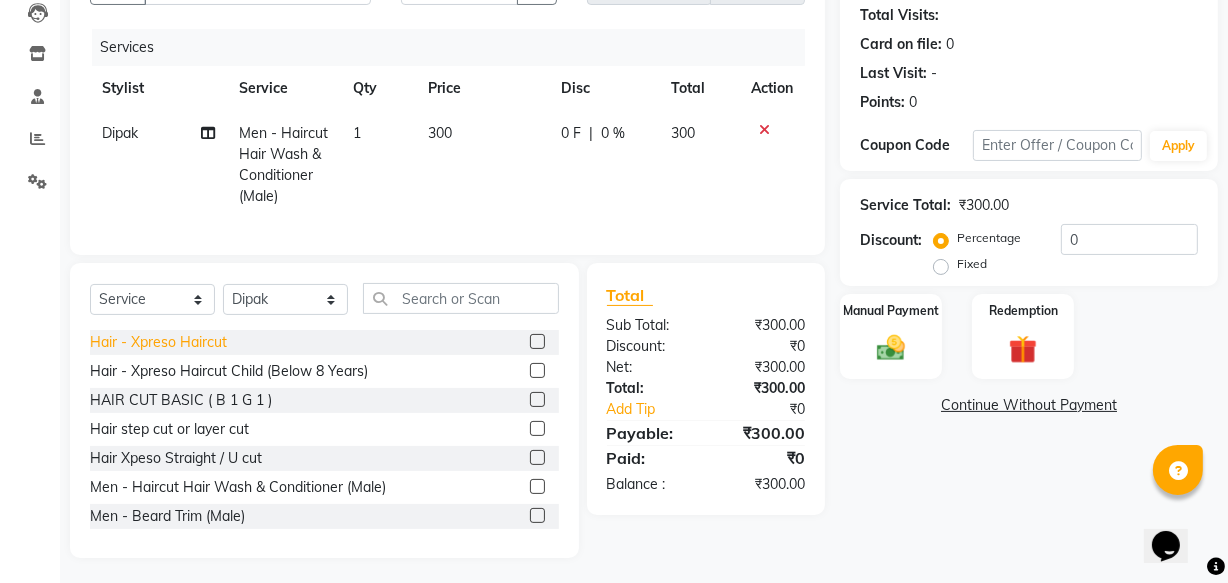 click on "Hair - Xpreso Haircut" 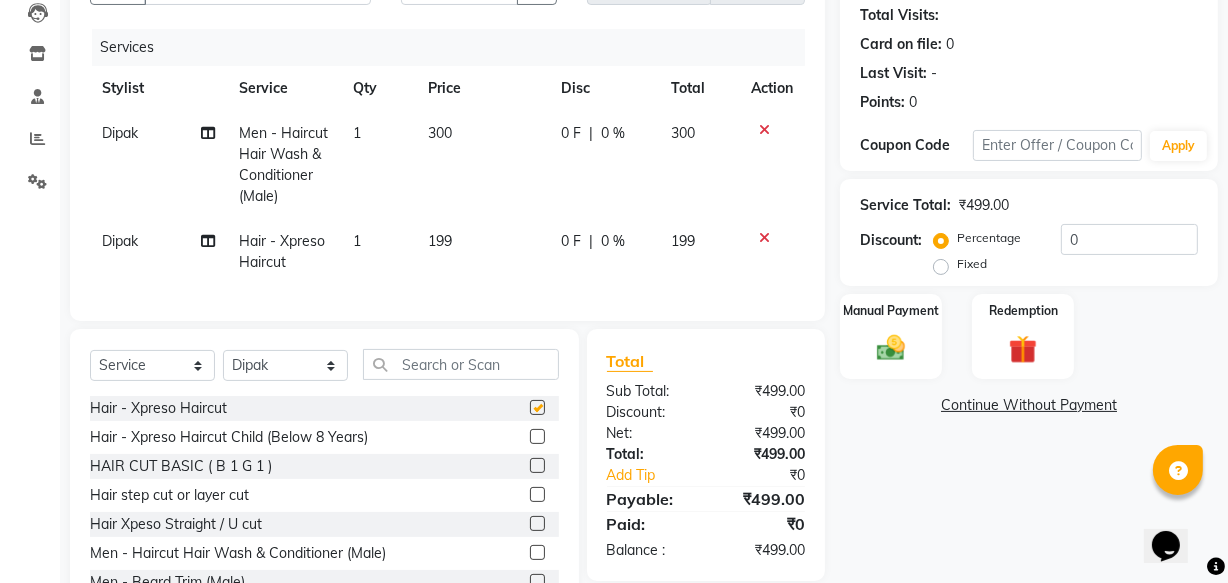 checkbox on "false" 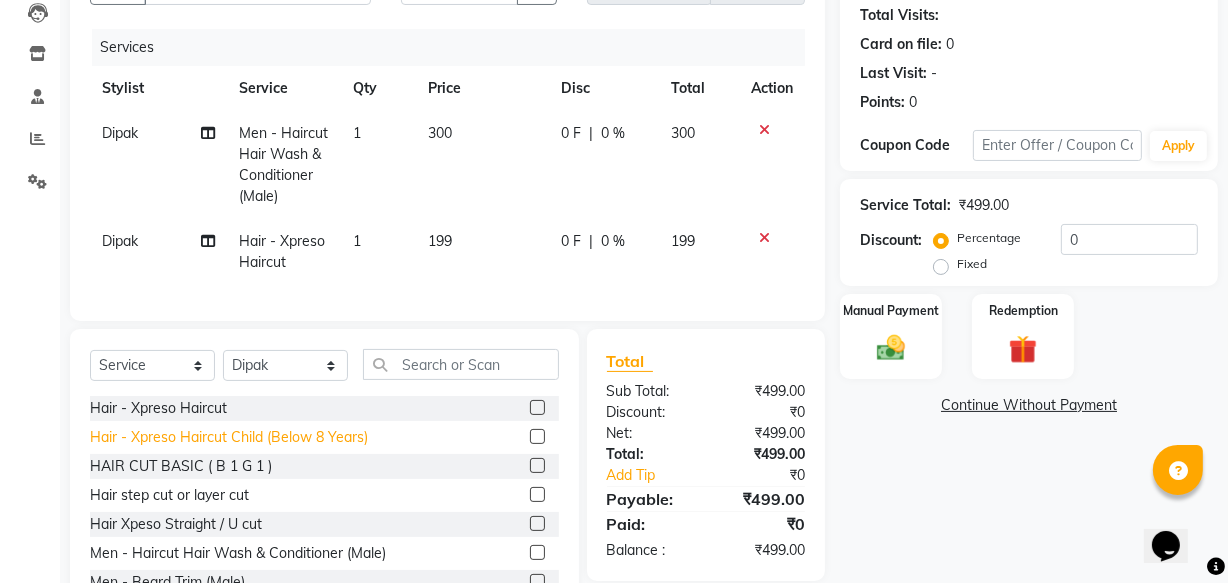 click on "Hair - Xpreso Haircut Child (Below 8 Years)" 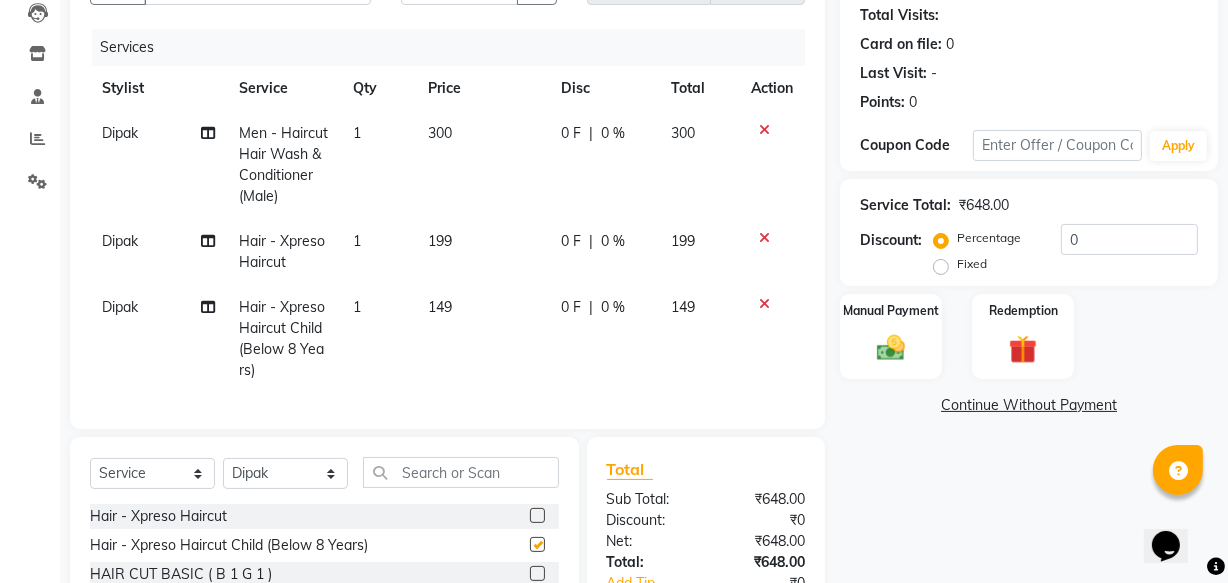 checkbox on "false" 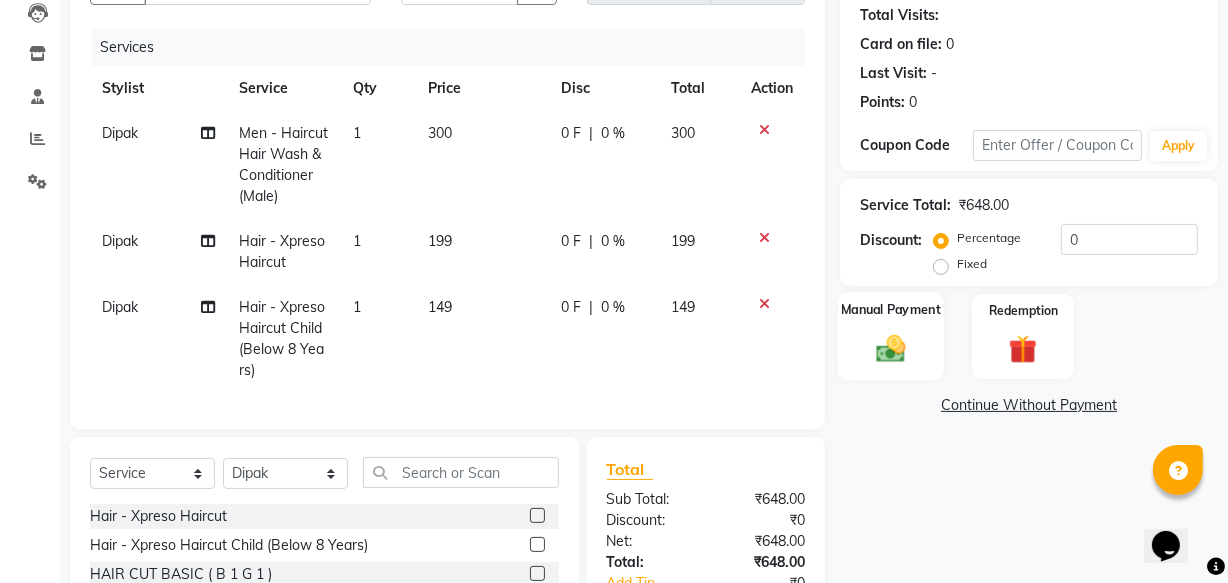 click 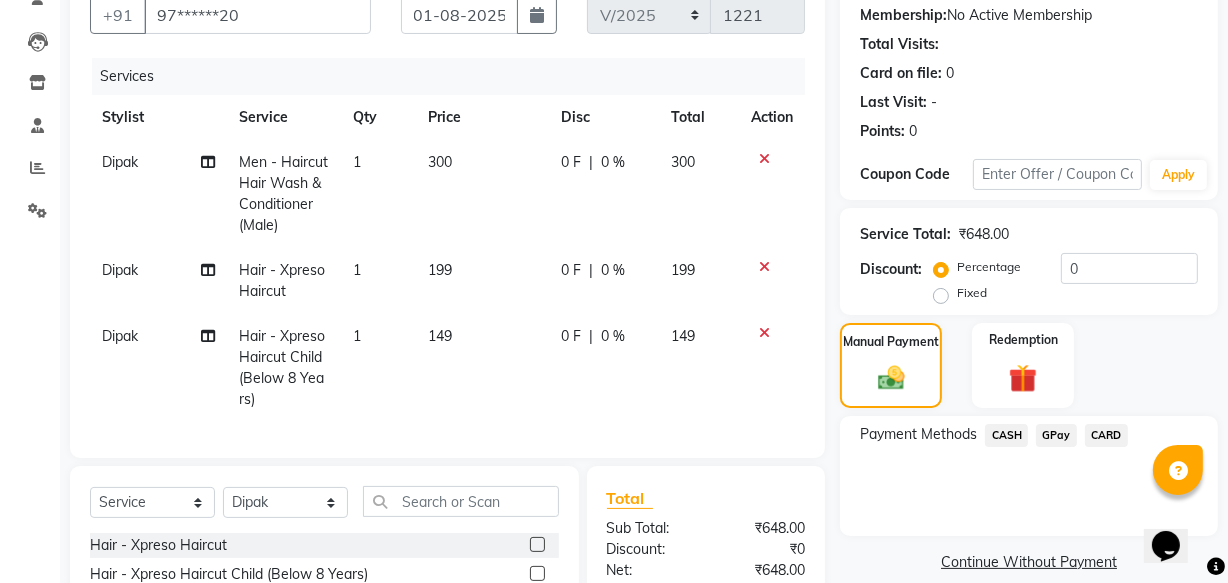 scroll, scrollTop: 182, scrollLeft: 0, axis: vertical 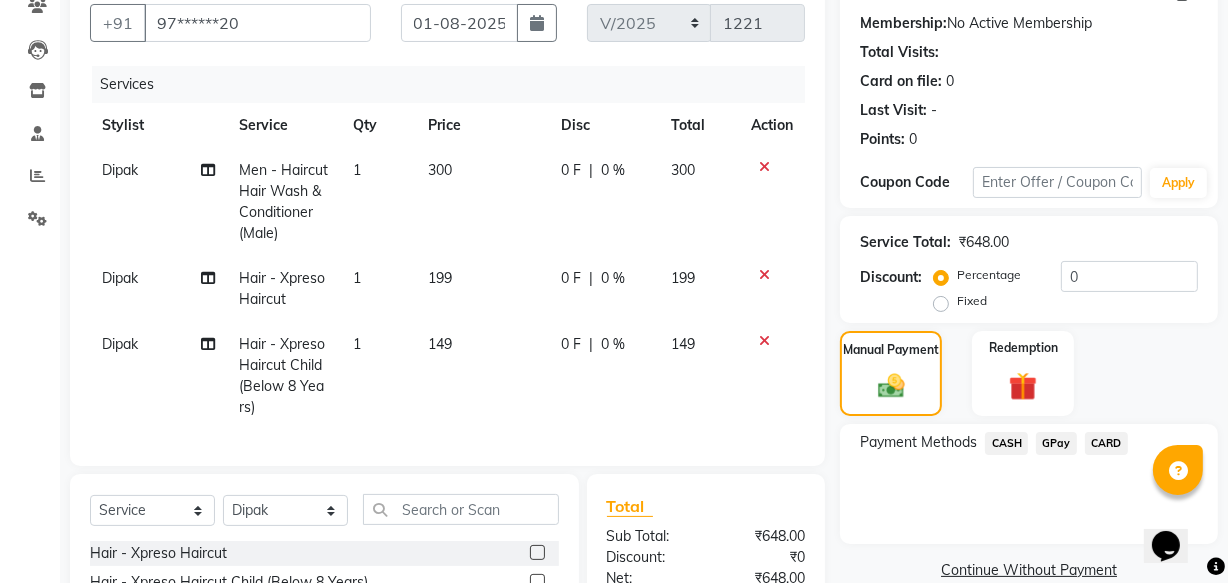 click on "GPay" 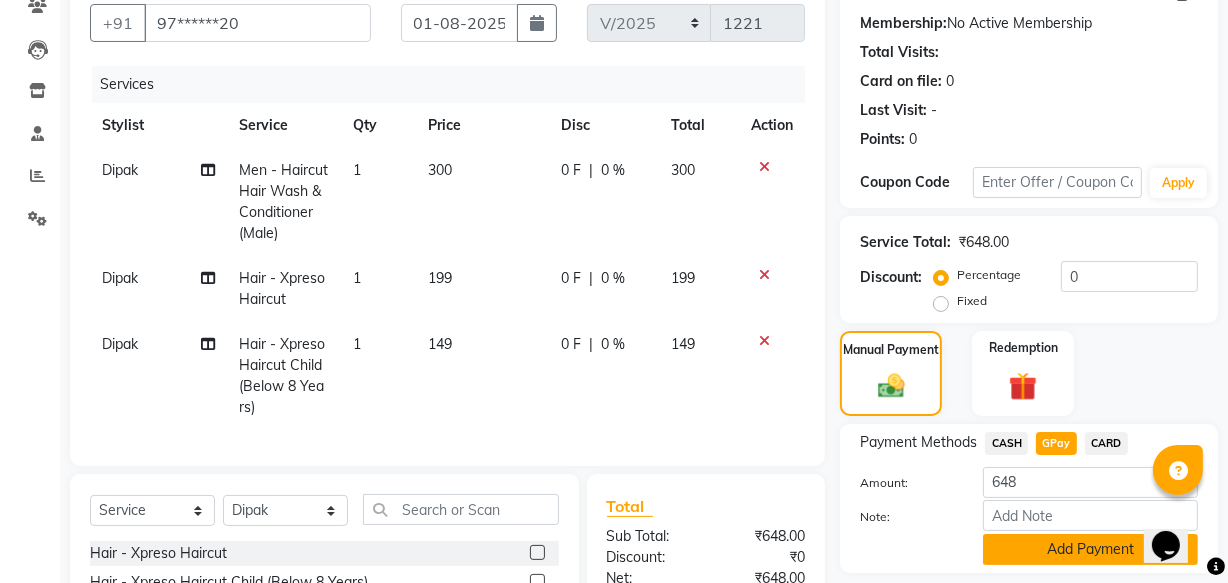 click on "Add Payment" 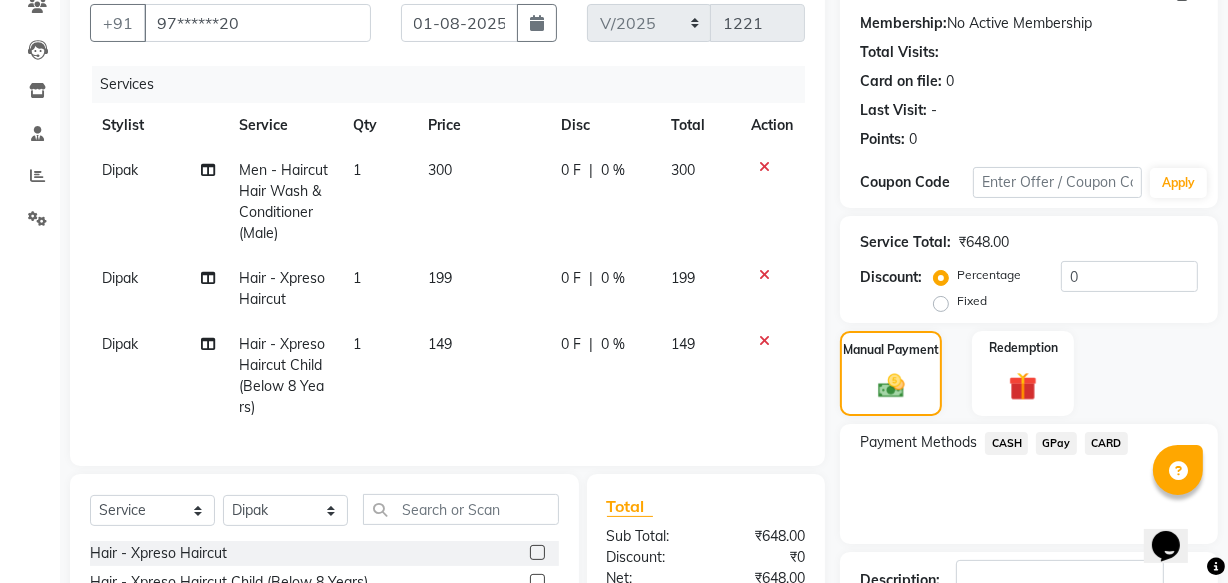 scroll, scrollTop: 412, scrollLeft: 0, axis: vertical 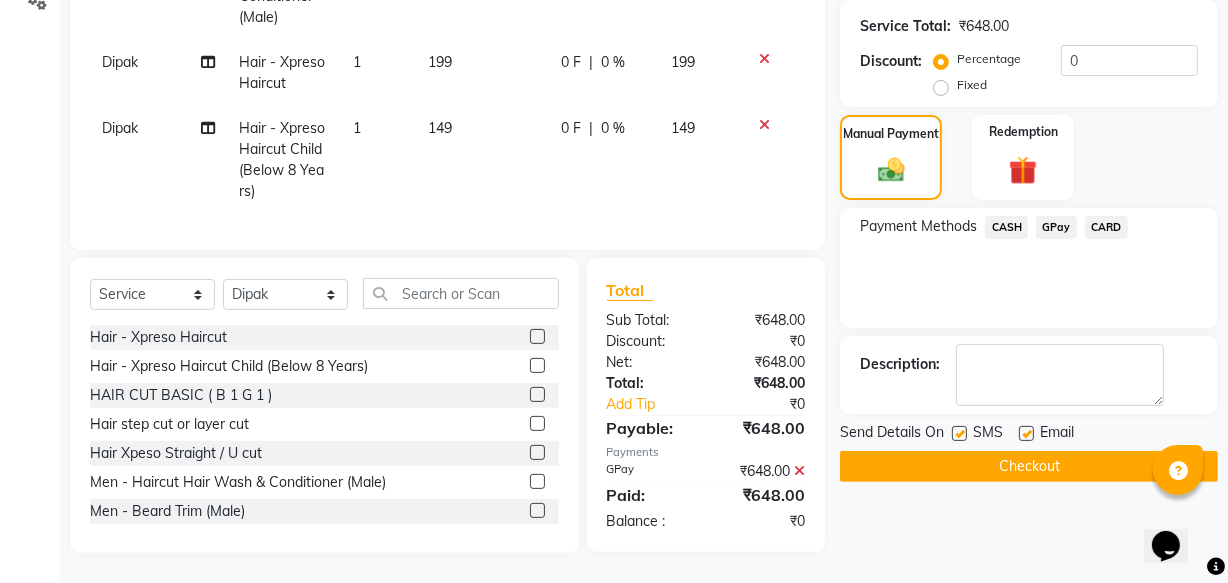 click on "Checkout" 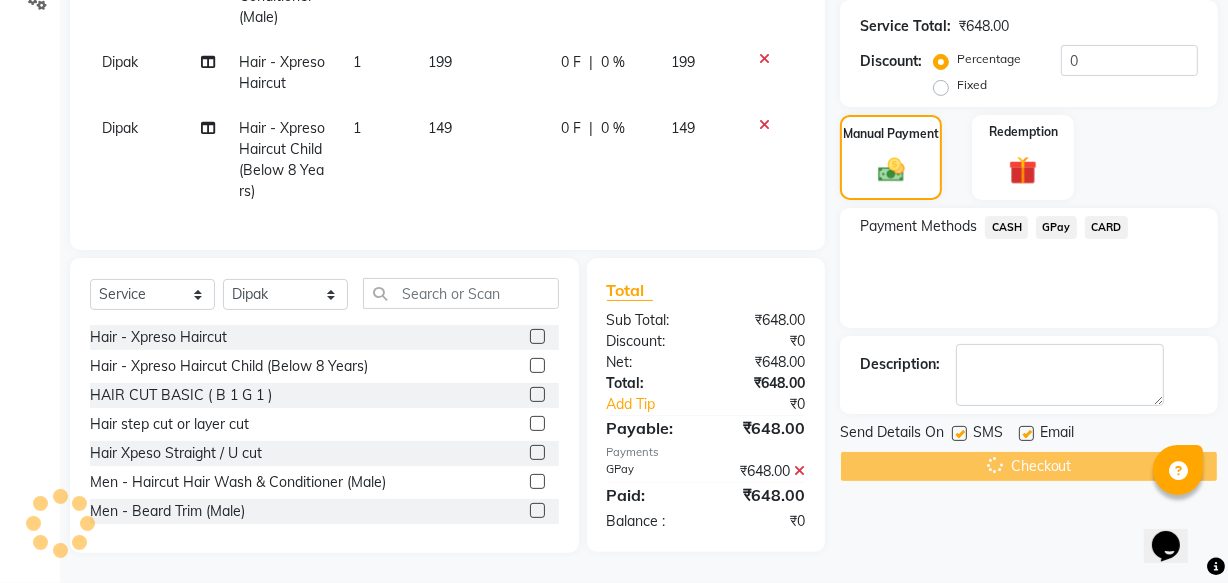 scroll, scrollTop: 0, scrollLeft: 0, axis: both 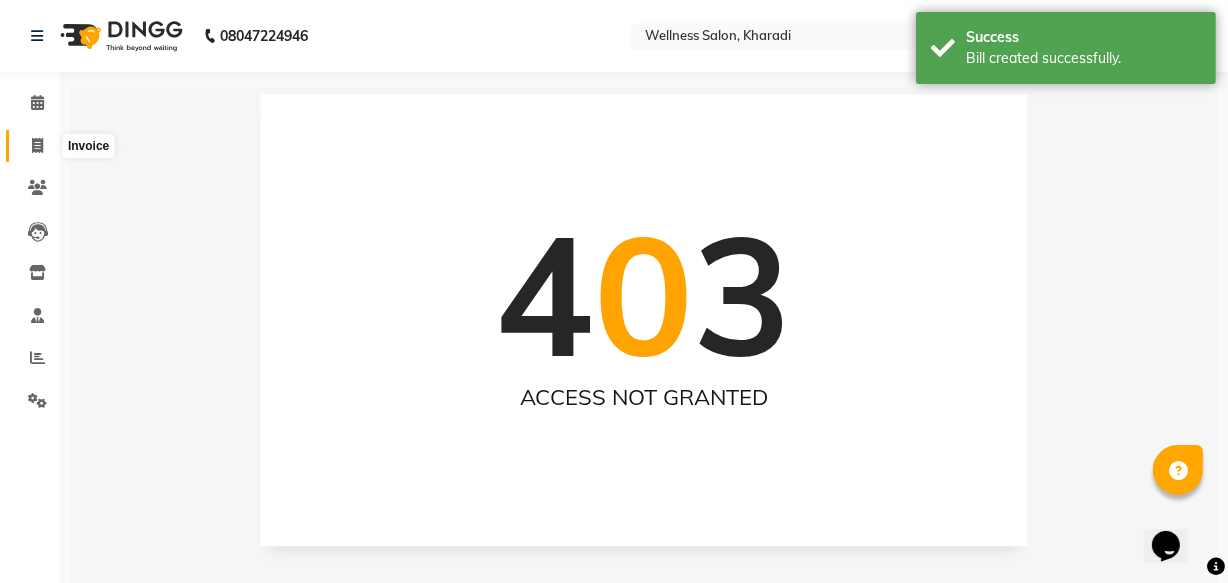 click 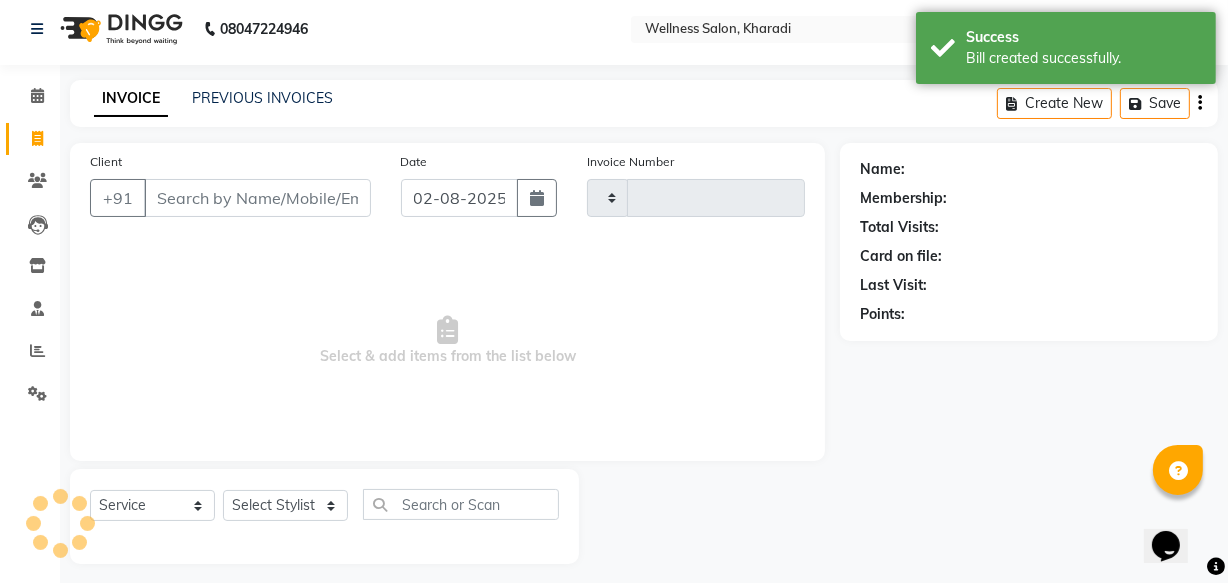 type on "1222" 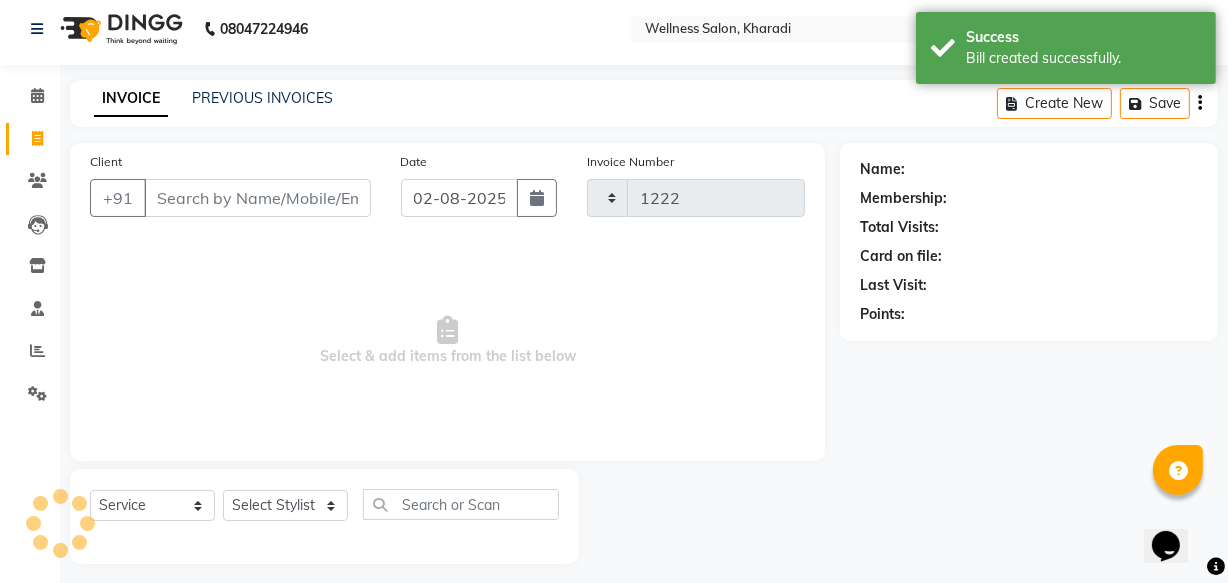 scroll, scrollTop: 19, scrollLeft: 0, axis: vertical 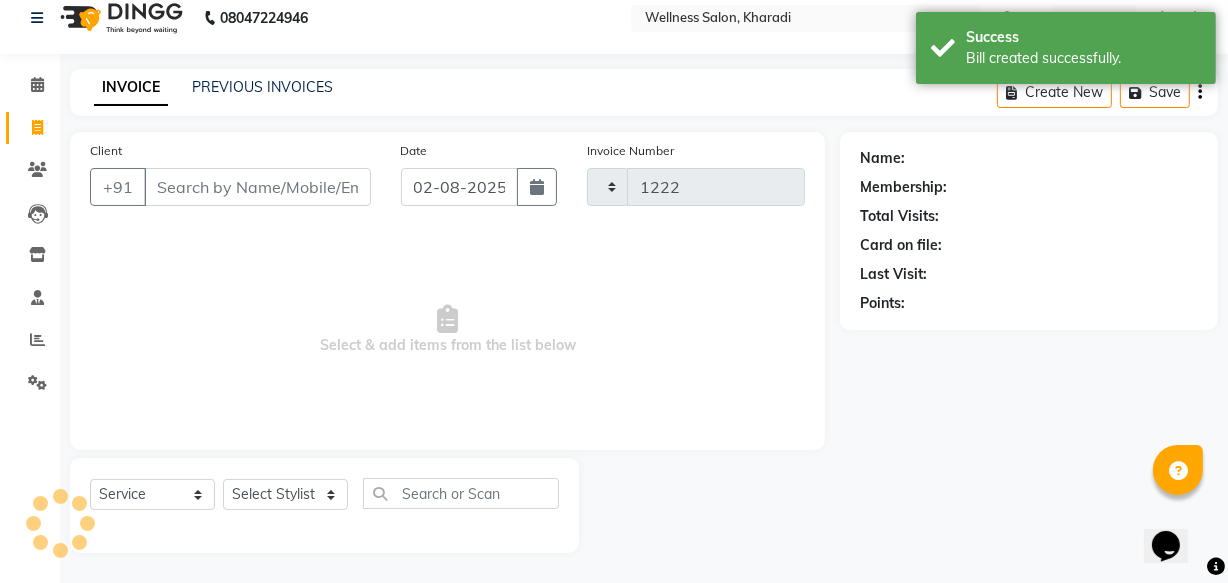 select on "4872" 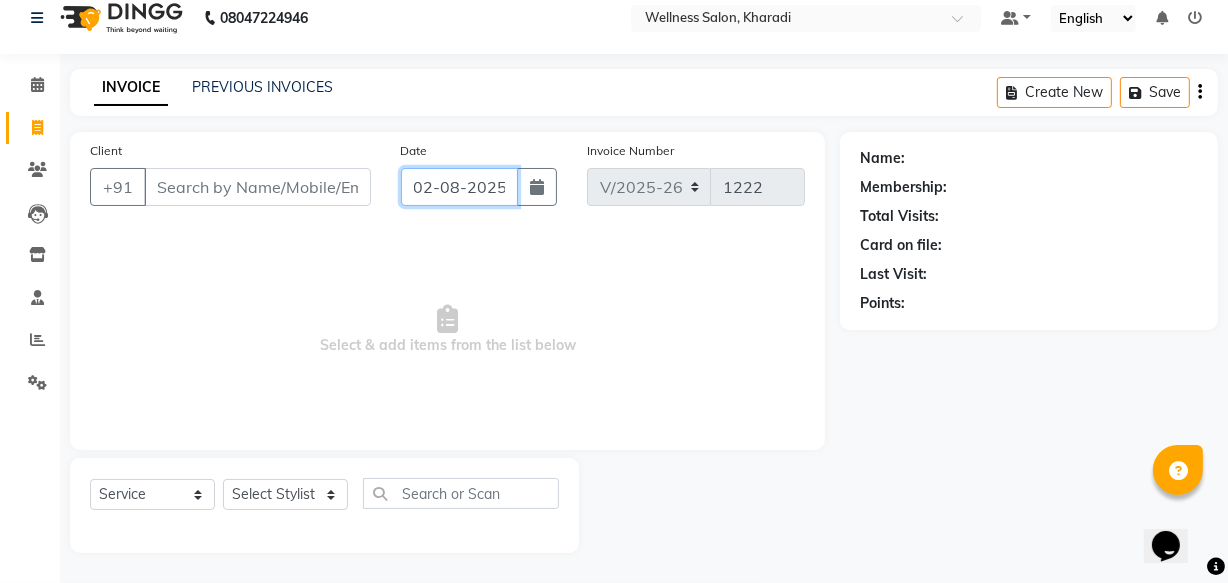 click on "02-08-2025" 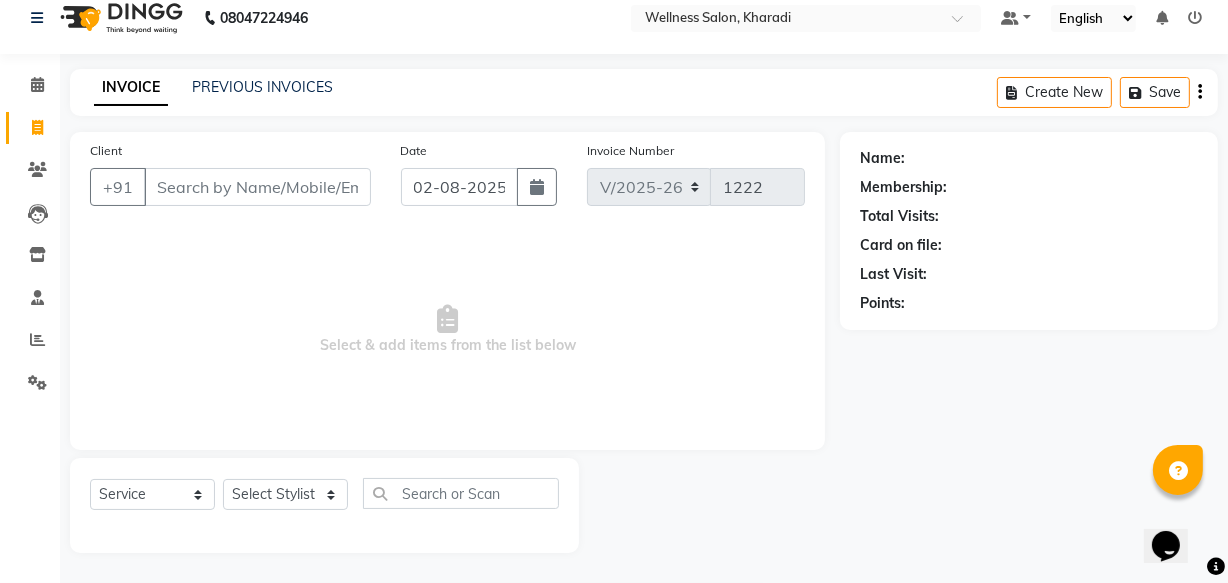 select on "8" 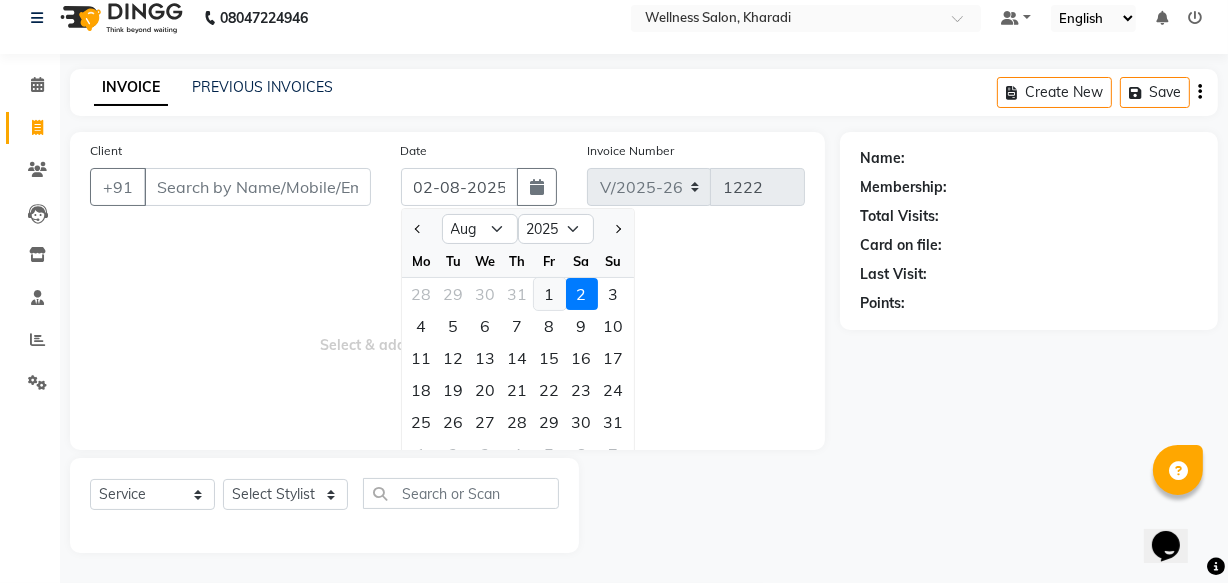 click on "1" 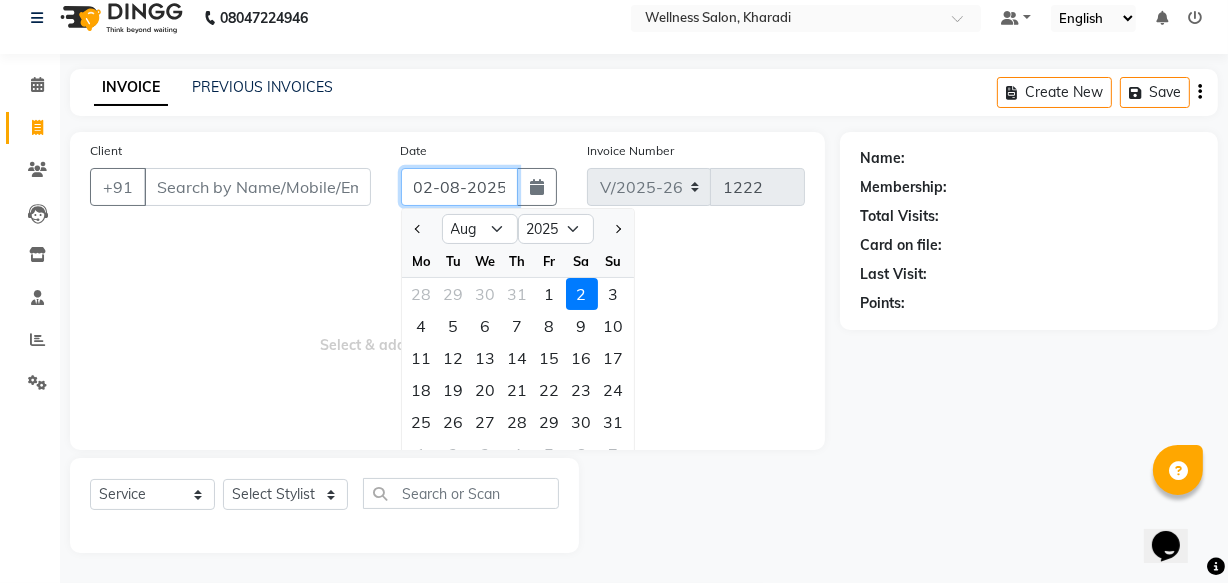 type on "01-08-2025" 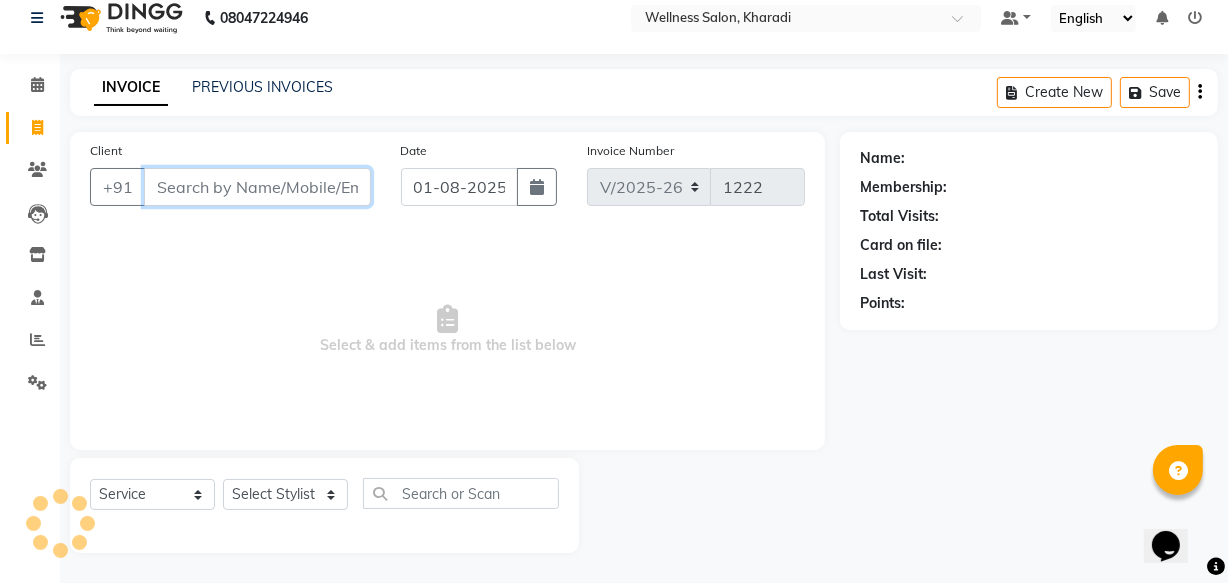 click on "Client" at bounding box center (257, 187) 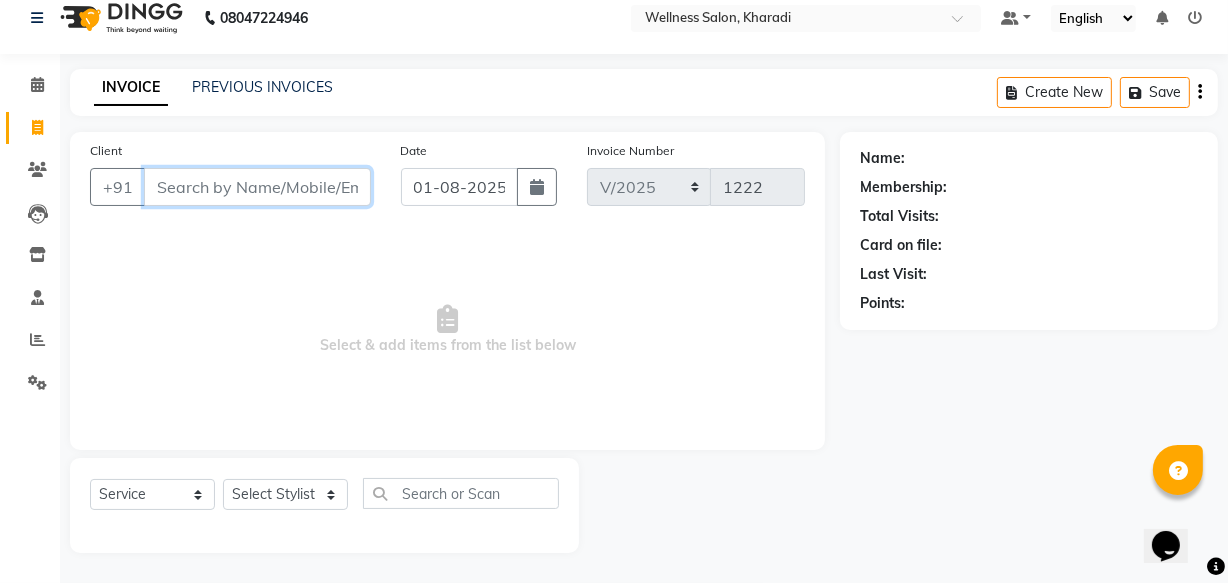 click on "Client" at bounding box center [257, 187] 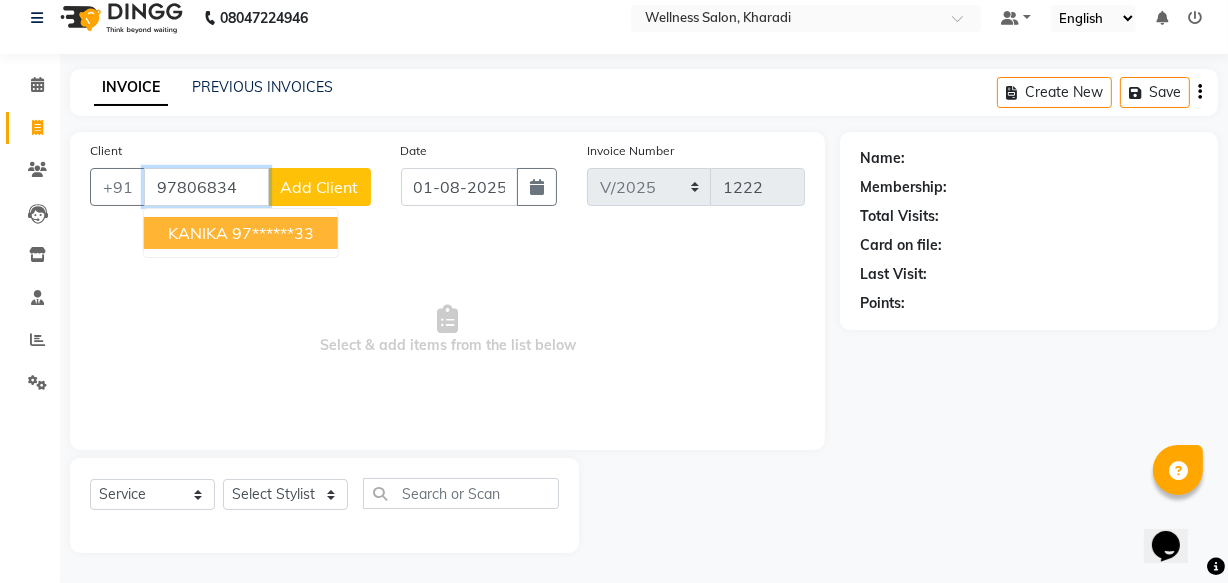 click on "KANIKA" at bounding box center [198, 233] 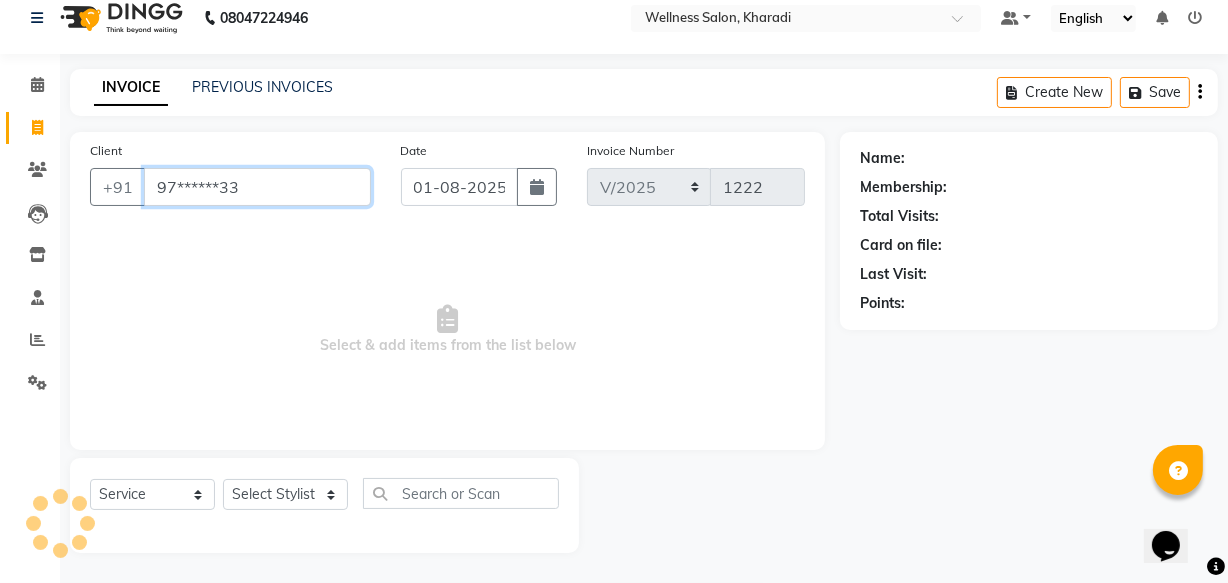 type on "97******33" 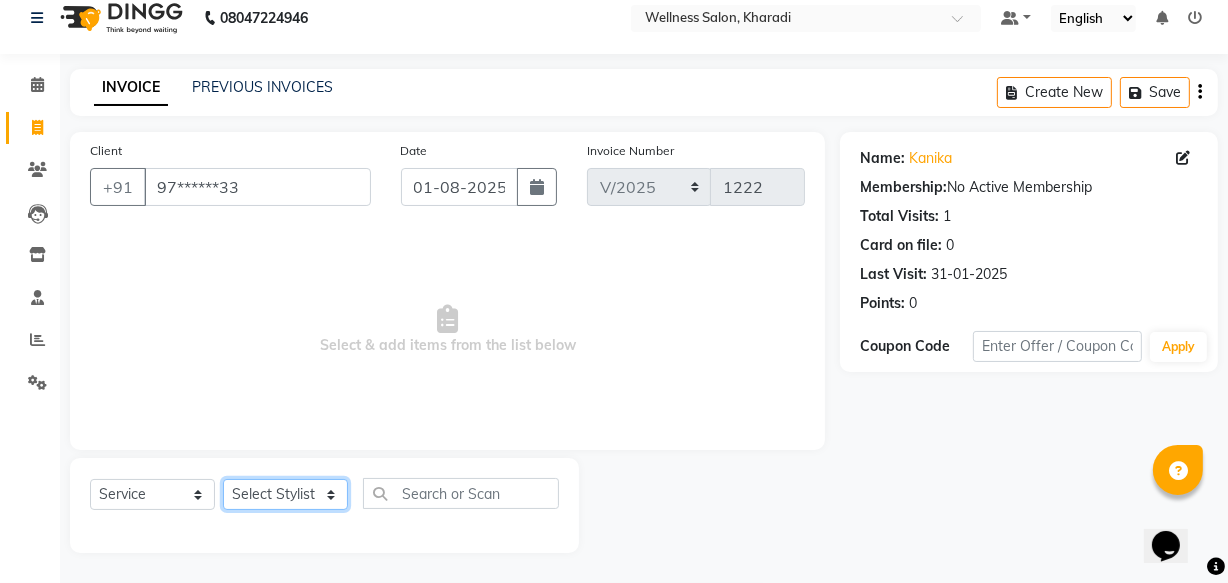 click on "Select Stylist Academy Babita Dipak GIRIJA Jeevan Manager Nishikant" 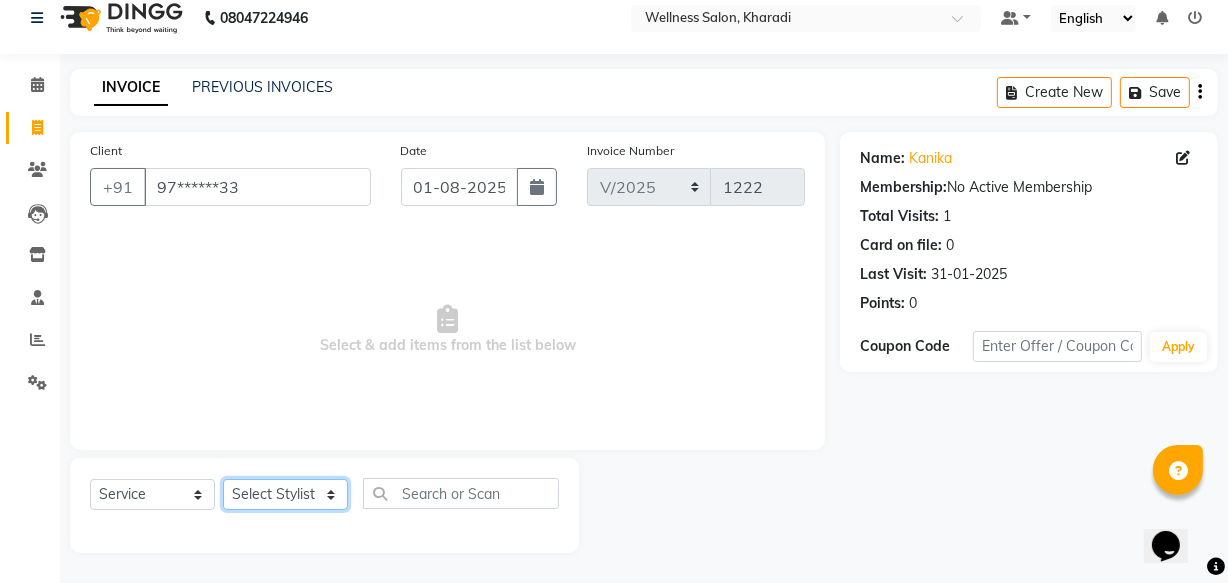 select on "30219" 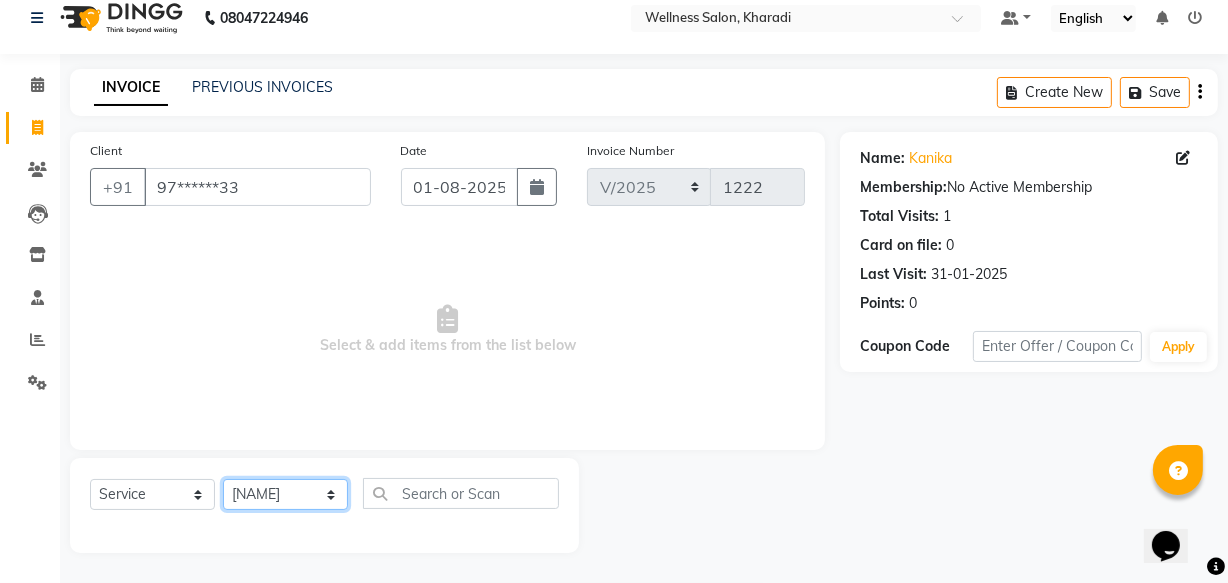 click on "Select Stylist Academy Babita Dipak GIRIJA Jeevan Manager Nishikant" 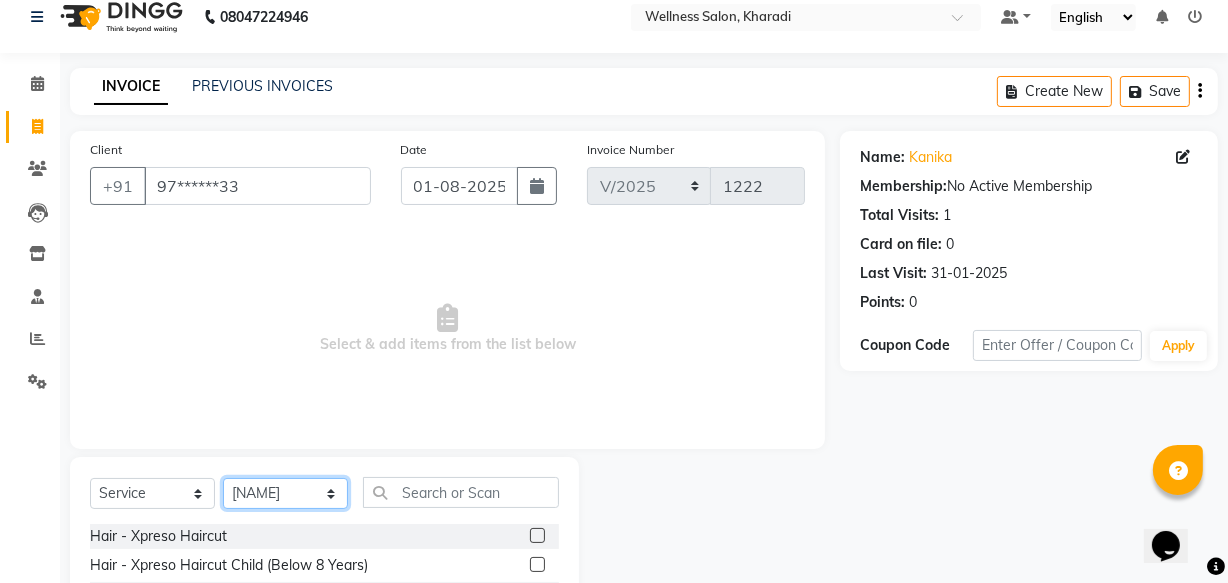 scroll, scrollTop: 219, scrollLeft: 0, axis: vertical 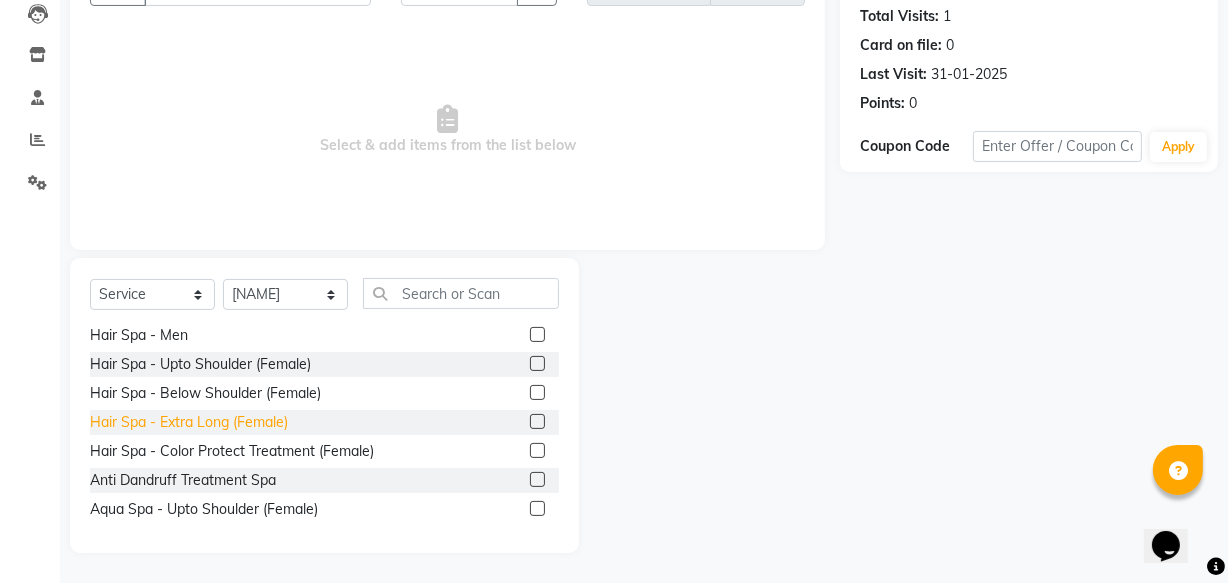 click on "Hair Spa - Extra Long (Female)" 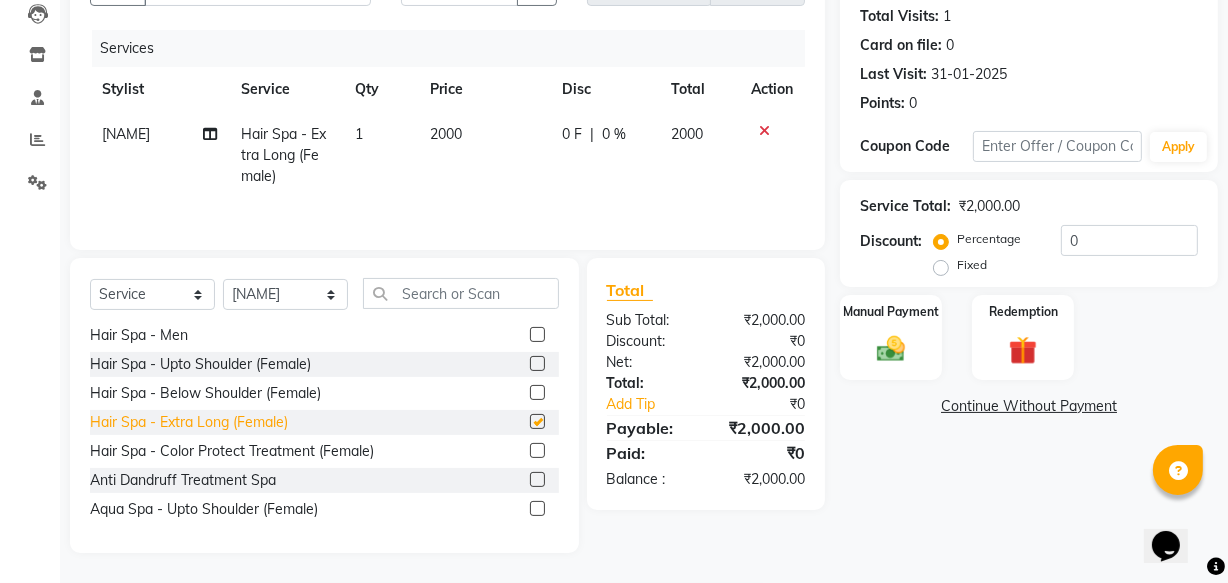 checkbox on "false" 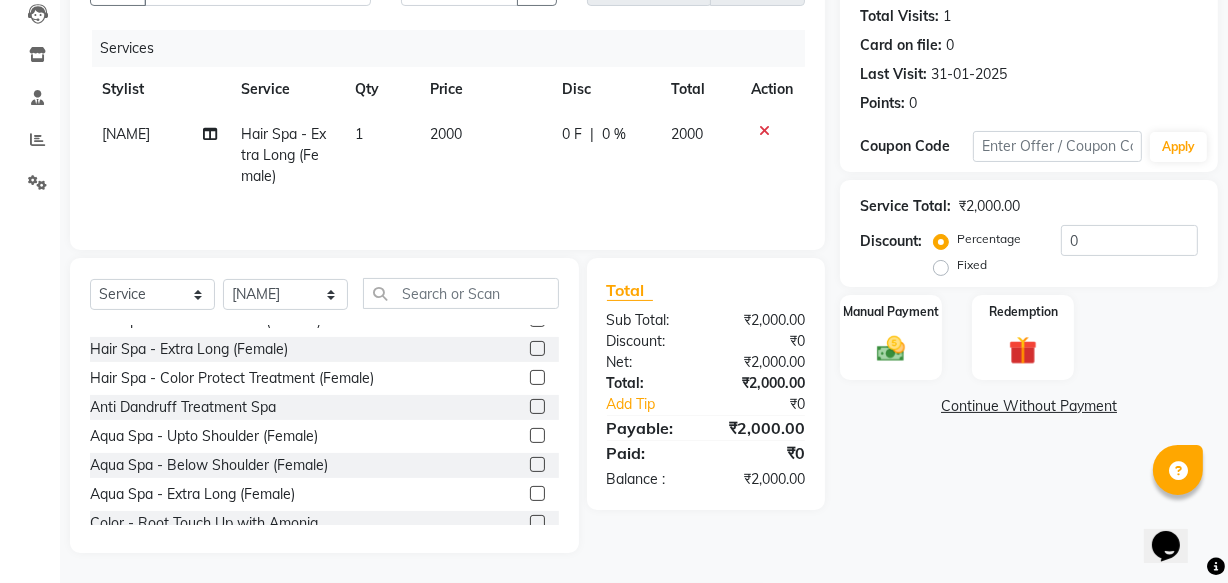 scroll, scrollTop: 836, scrollLeft: 0, axis: vertical 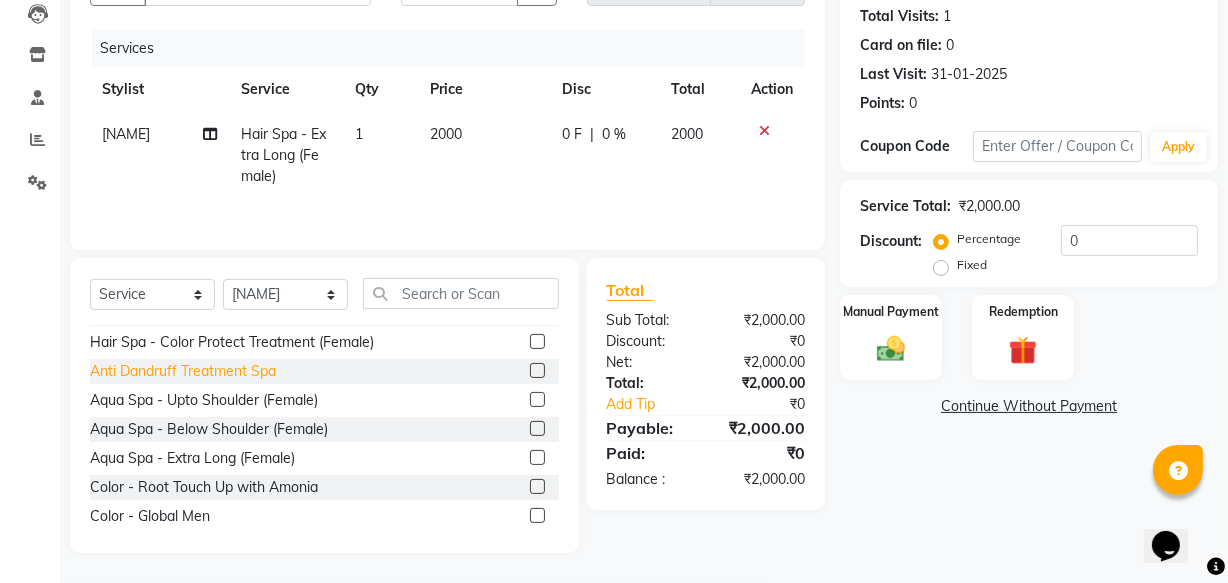 click on "Aqua Spa - Extra Long (Female)" 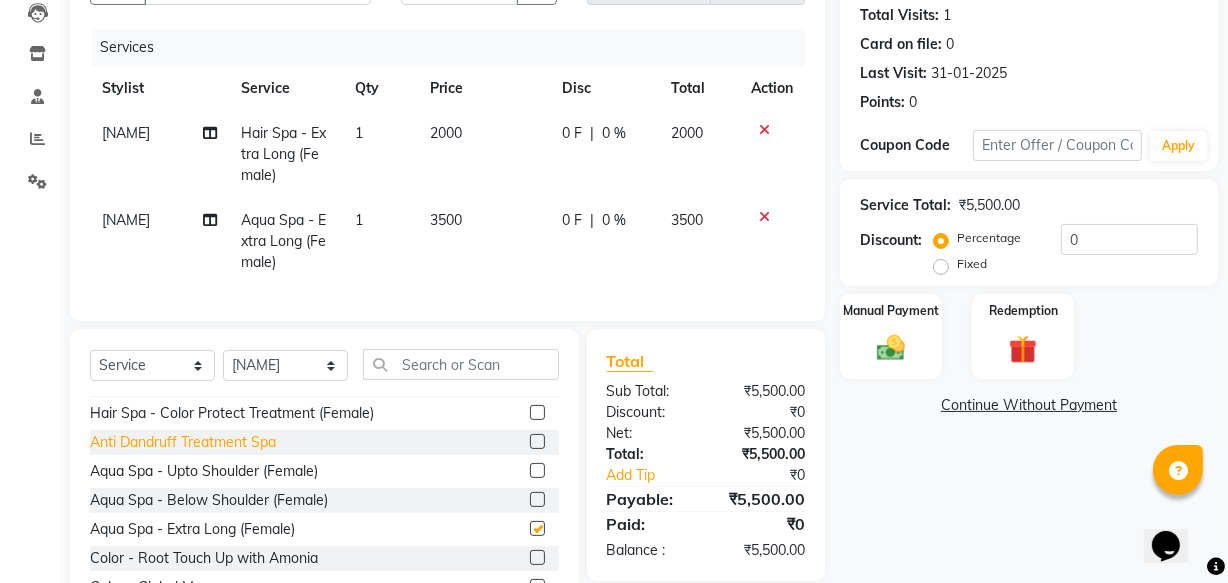 checkbox on "false" 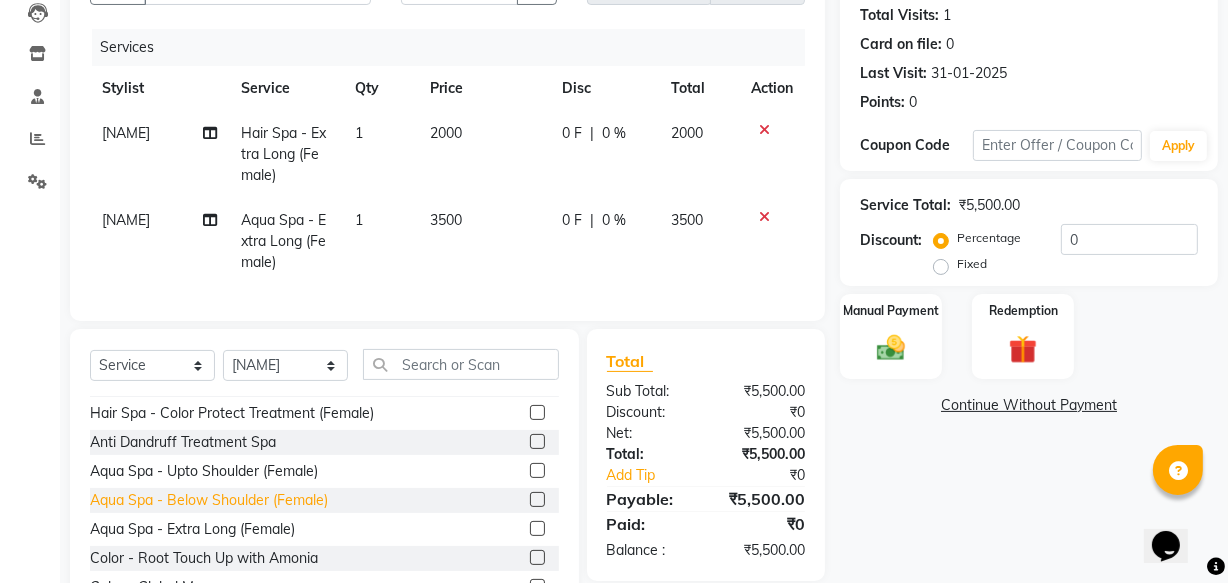 click on "Aqua Spa - Below Shoulder (Female)" 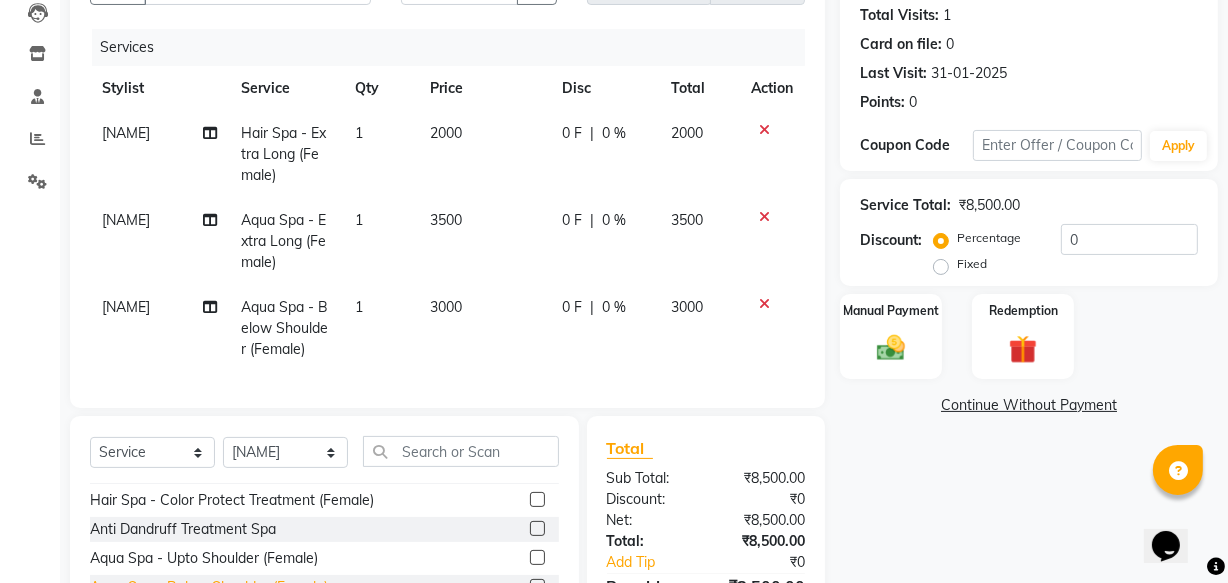 checkbox on "false" 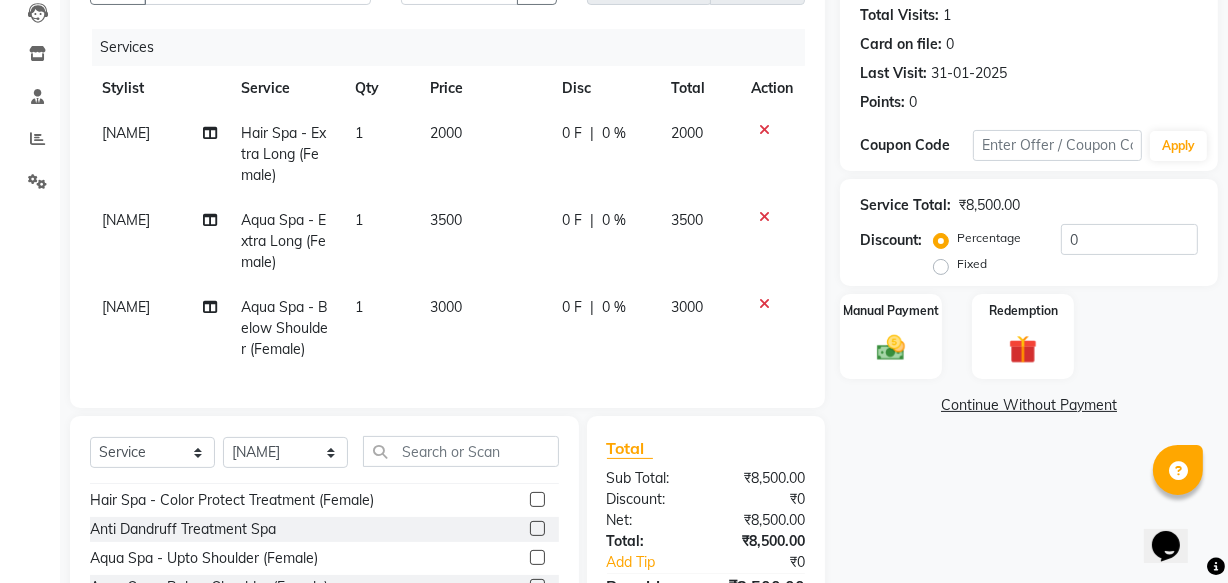 click on "0 F" 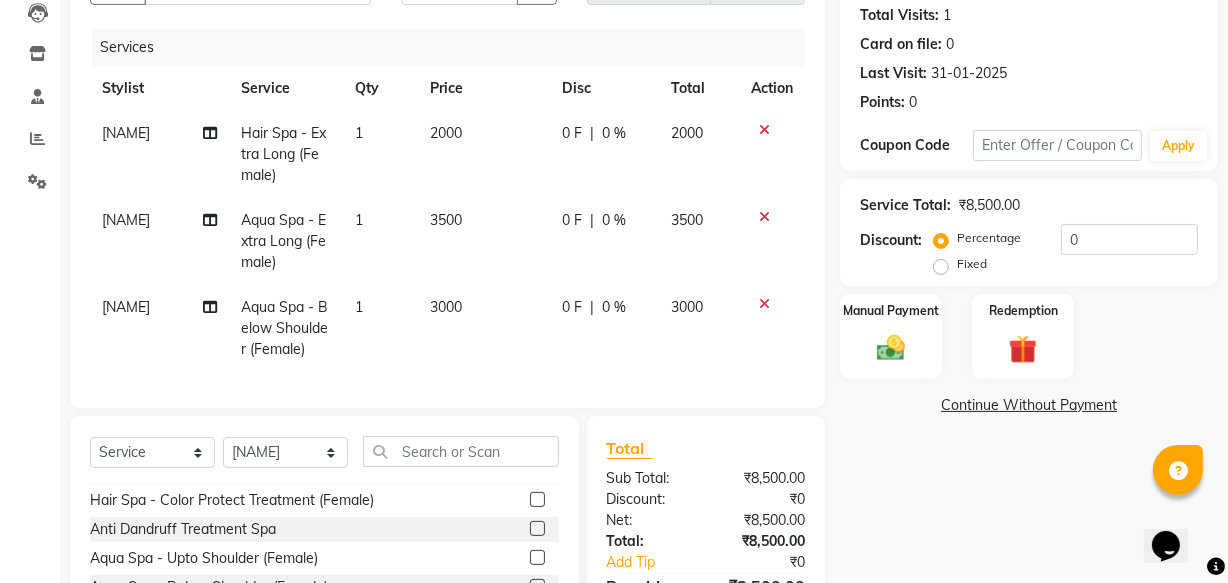 select on "30219" 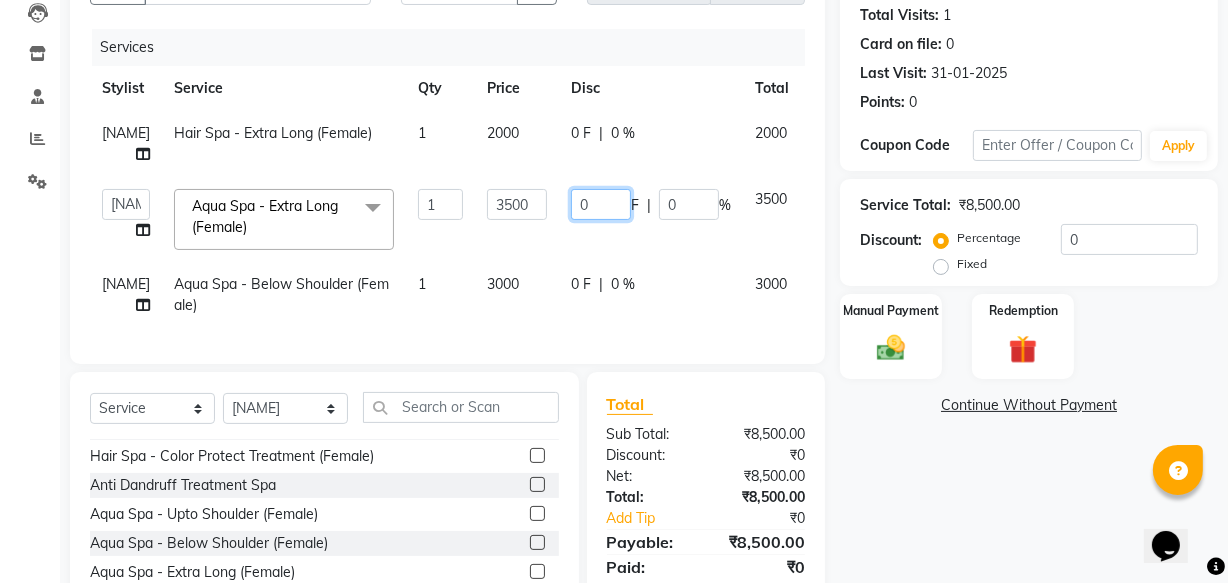 click on "0" 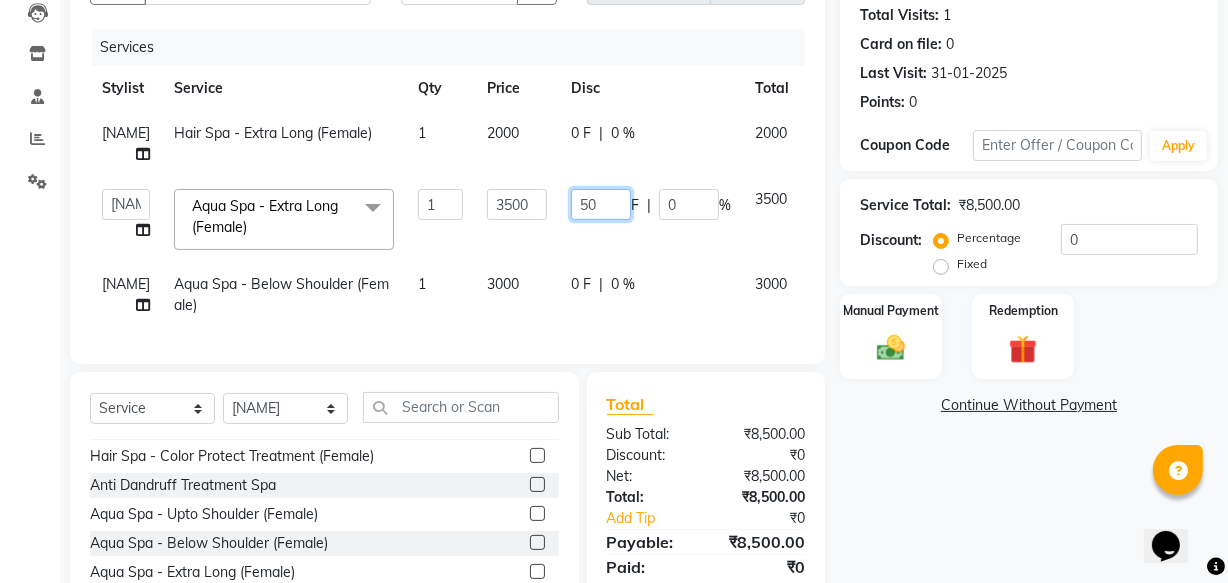 type on "500" 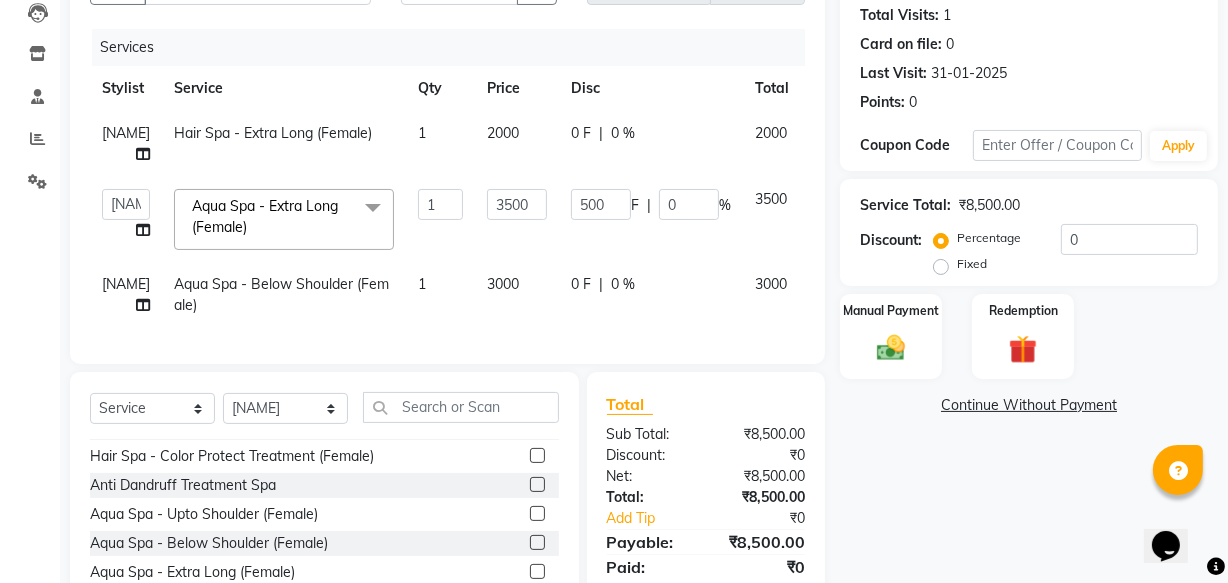 click on "Academy Babita Dipak GIRIJA Jeevan Manager Nishikant Aqua Spa - Extra Long (Female) x Hair - Xpreso Haircut Hair - Xpreso Haircut Child (Below 8 Years) HAIR CUT BASIC ( B 1 G 1 ) Hair step cut or layer cut Hair Xpeso Straight / U cut Men - Haircut Hair Wash & Conditioner (Male) Men - Beard Trim (Male) Men - Shaving (Male) Men - Hair Wash & Conditioner (Male) Men - Oil Head Massage Men (Male) Men - Haircut Premium Men- Beard colour Men- body massage oil Men- Chest trim Men - Back trim Men - Underarms Women - Hair wash+ hair cut + blowdry Women - Hair Wash Women - Head Massage Women - without wash Hair Cut With Blow Dry Flix Women - Only Hair Blow dry Tong - Blowdry (Dep On Length) Ironing - Hair Ironing (Dep On Length) Blow Dry / Ironing & Tong - Tongs (Dep On Length) Hair Spa - Men Hair Spa - Upto Shoulder (Female) Hair Spa - Below Shoulder (Female) Hair Spa - Extra Long (Female) Hair Spa - Color Protect Treatment (Female) Anti Dandruff Treatment Spa Aqua Spa - Extra Long (Female) 1" 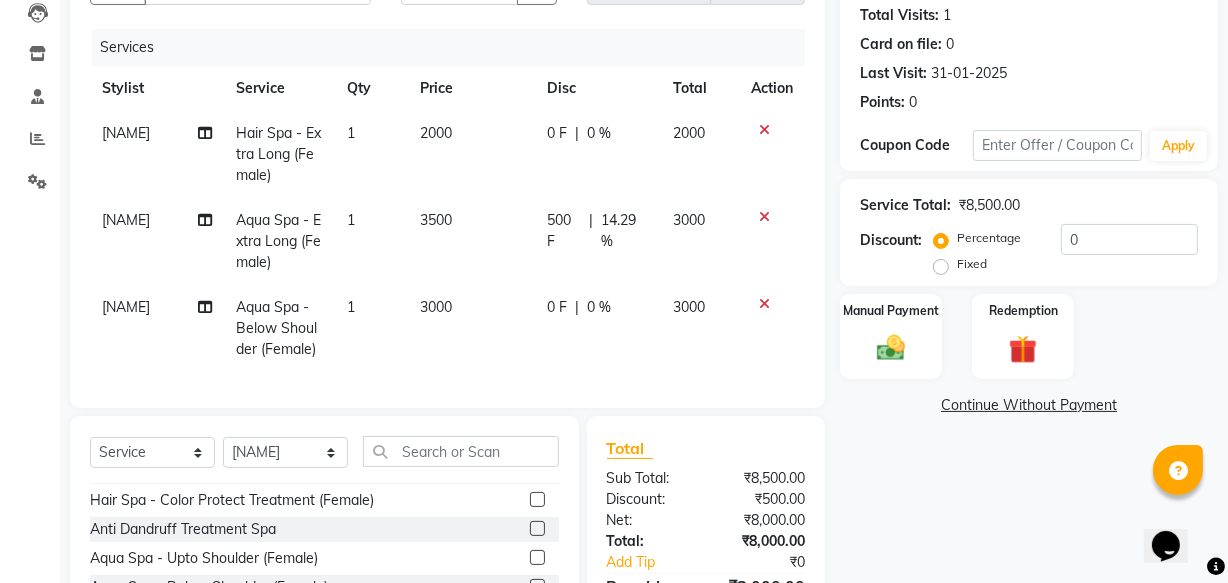 scroll, scrollTop: 182, scrollLeft: 0, axis: vertical 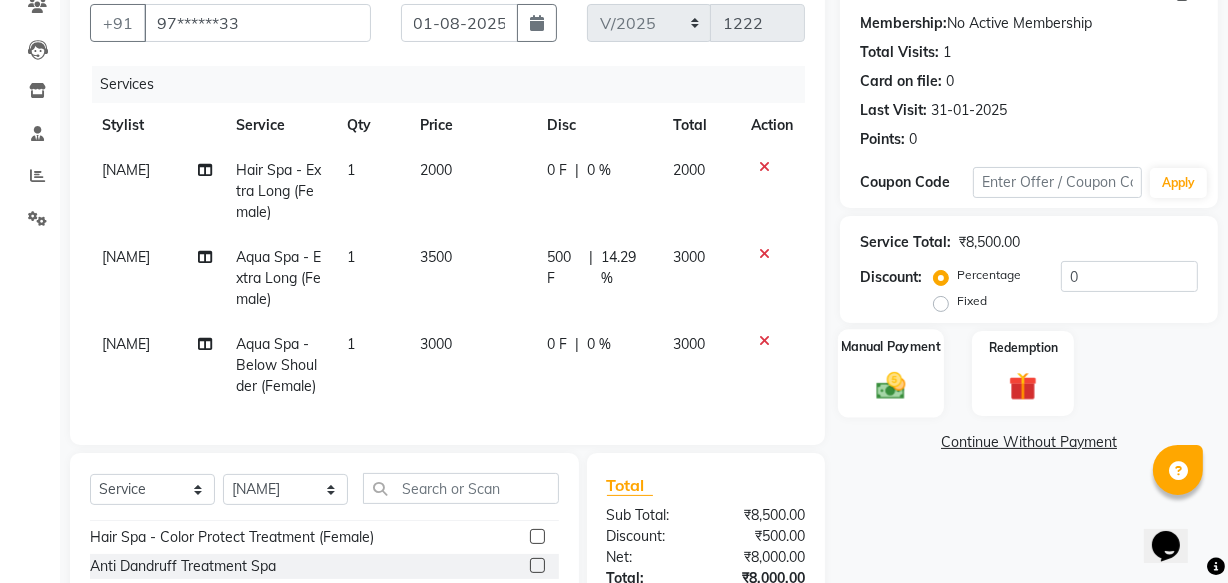 click 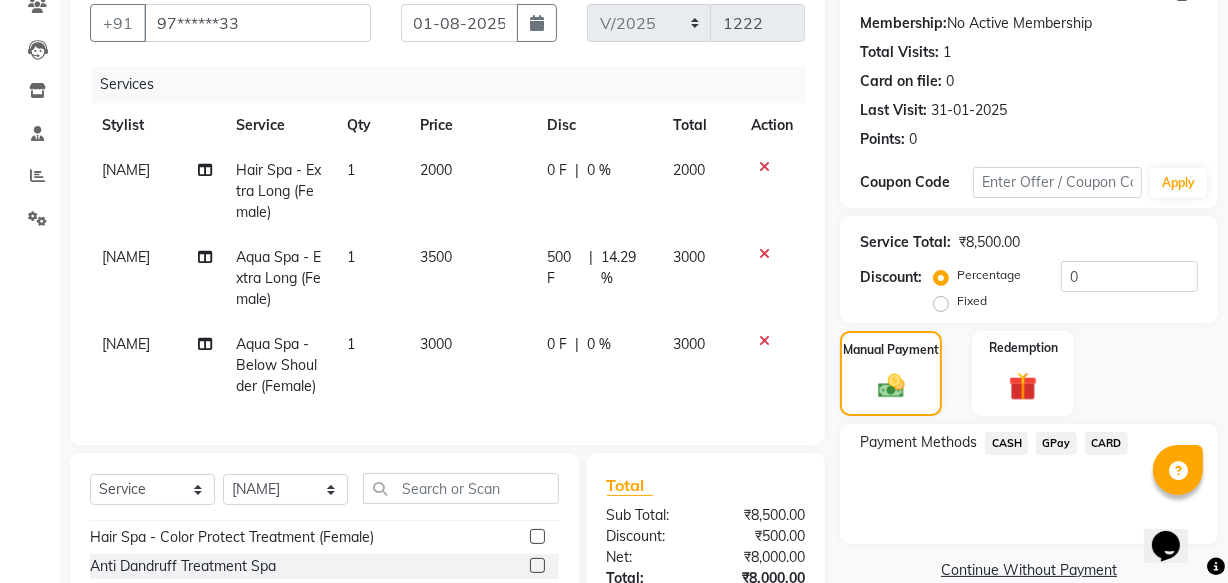 click on "GPay" 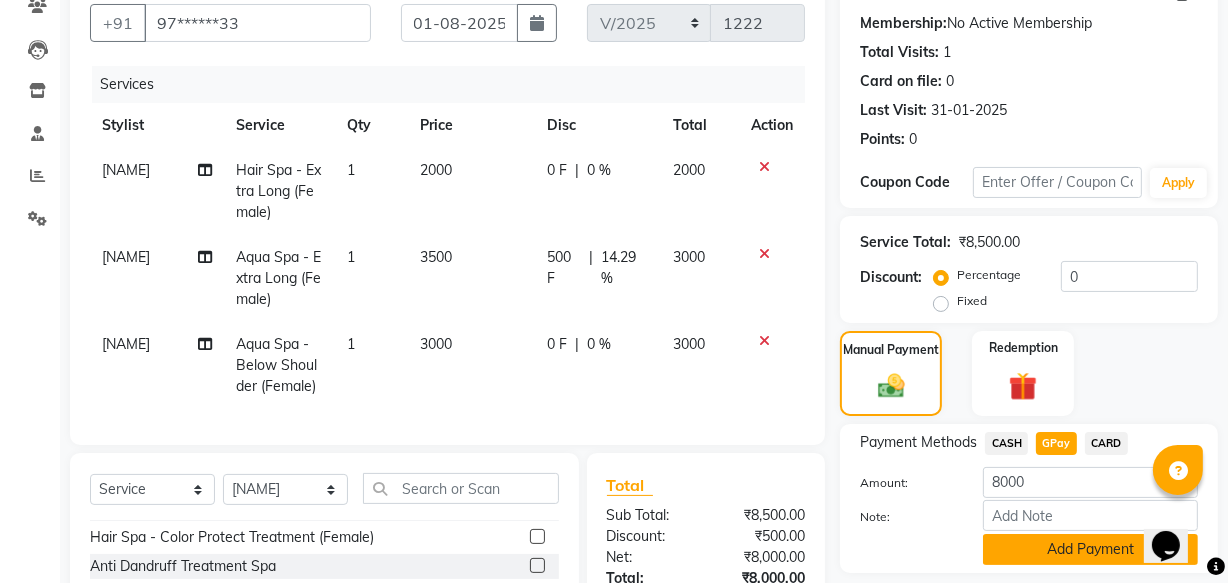 click on "Add Payment" 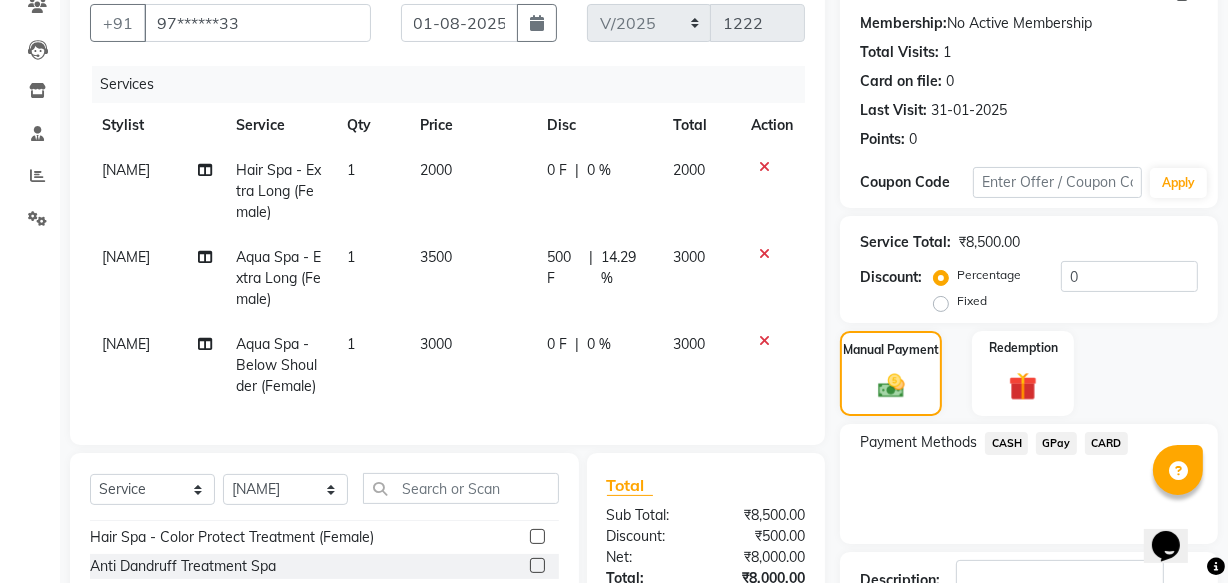 scroll, scrollTop: 391, scrollLeft: 0, axis: vertical 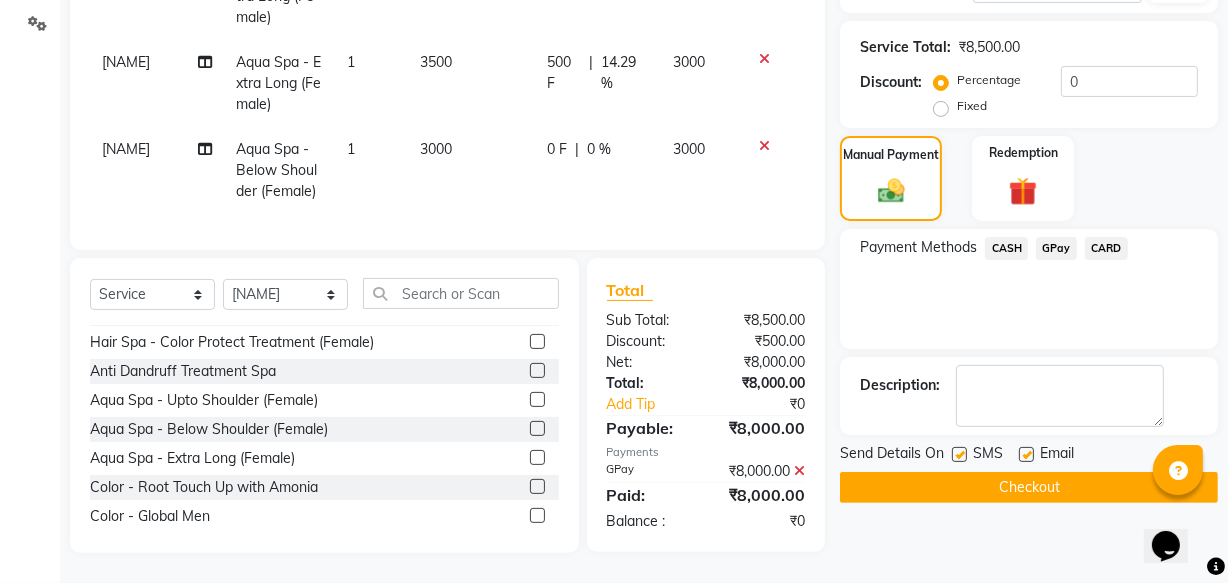 click on "Checkout" 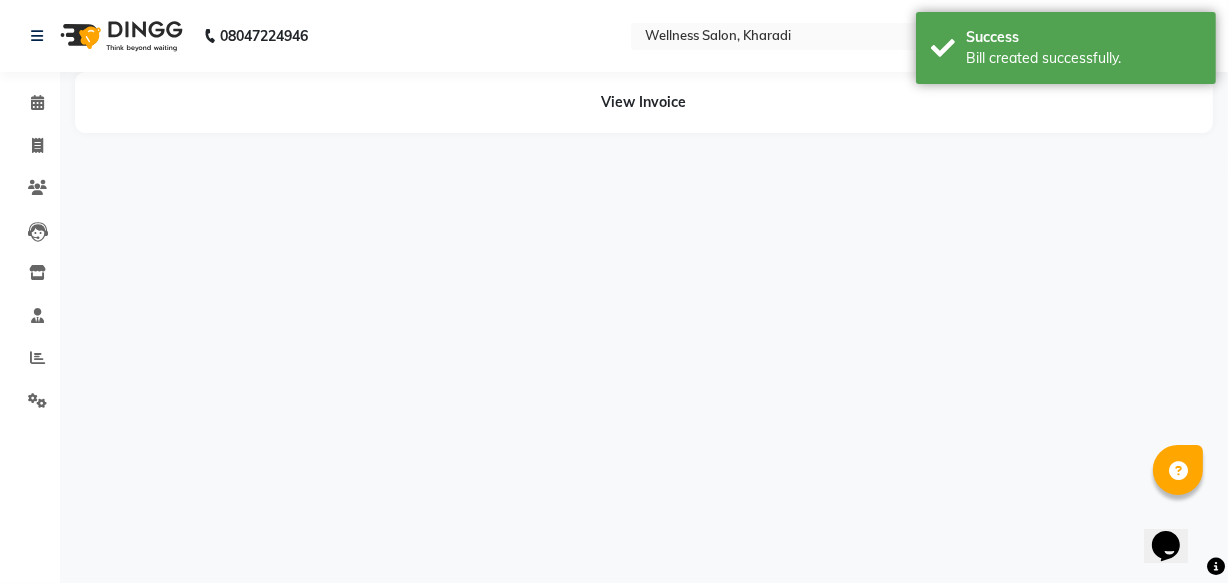 scroll, scrollTop: 0, scrollLeft: 0, axis: both 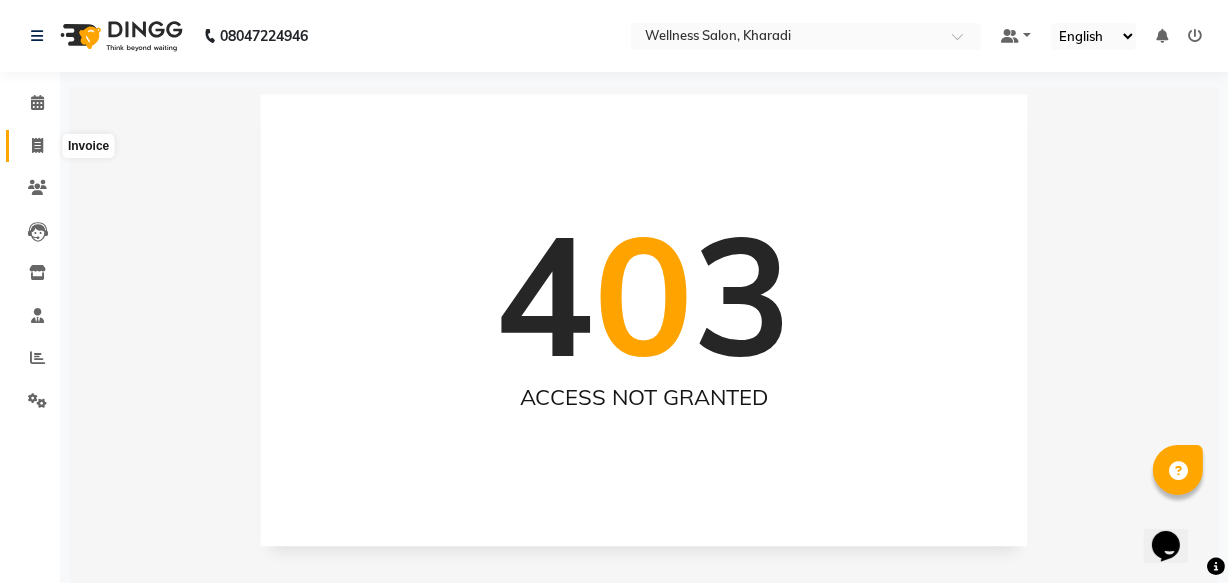 click 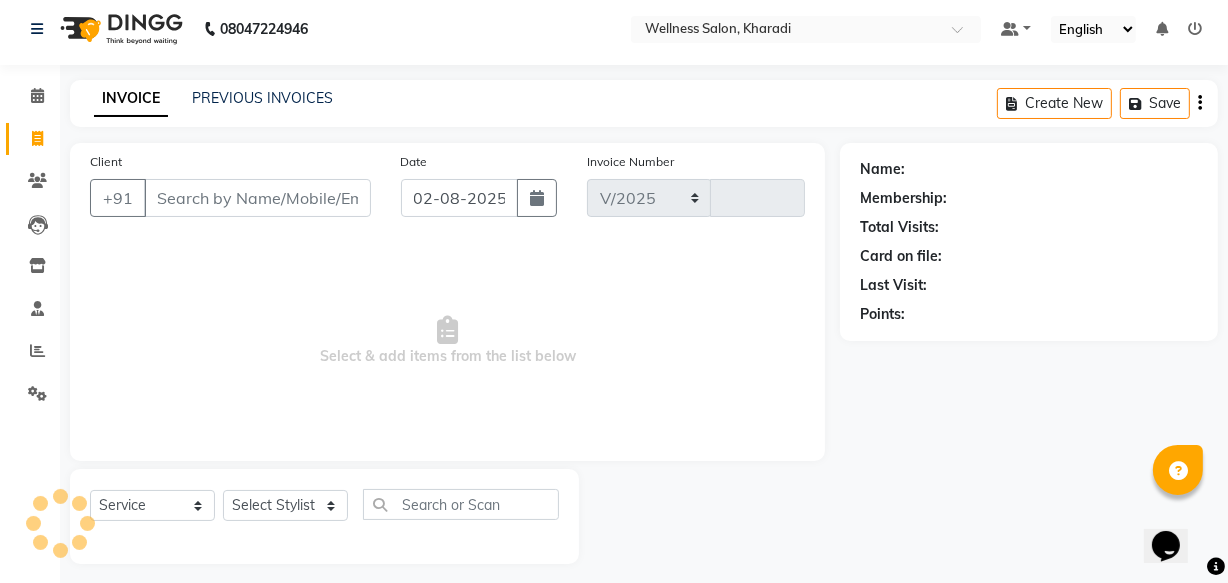 select on "4872" 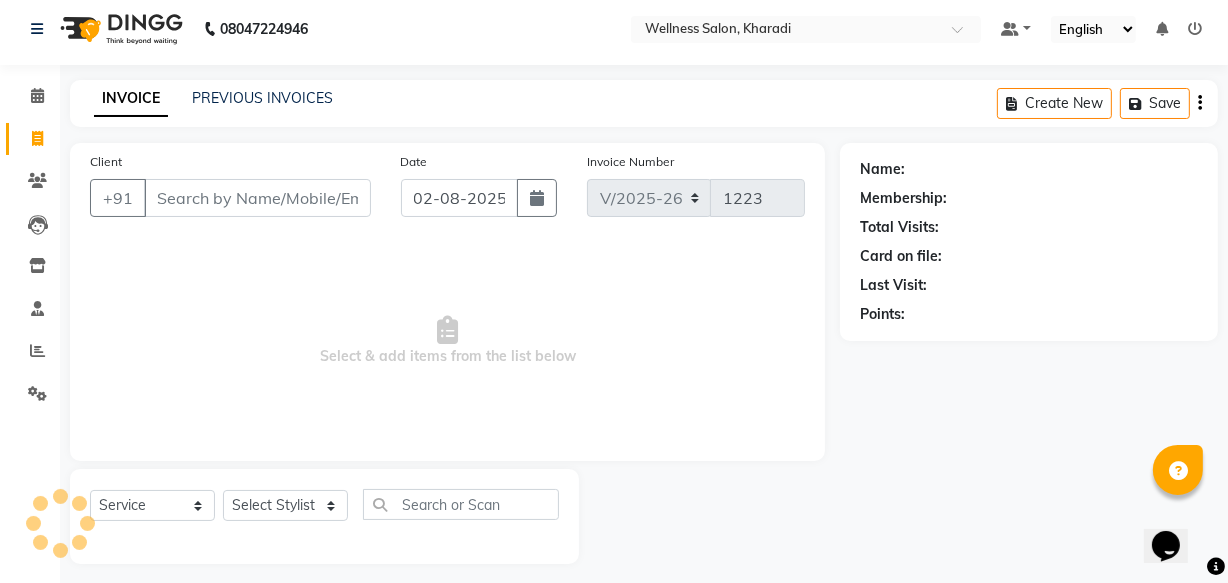 scroll, scrollTop: 19, scrollLeft: 0, axis: vertical 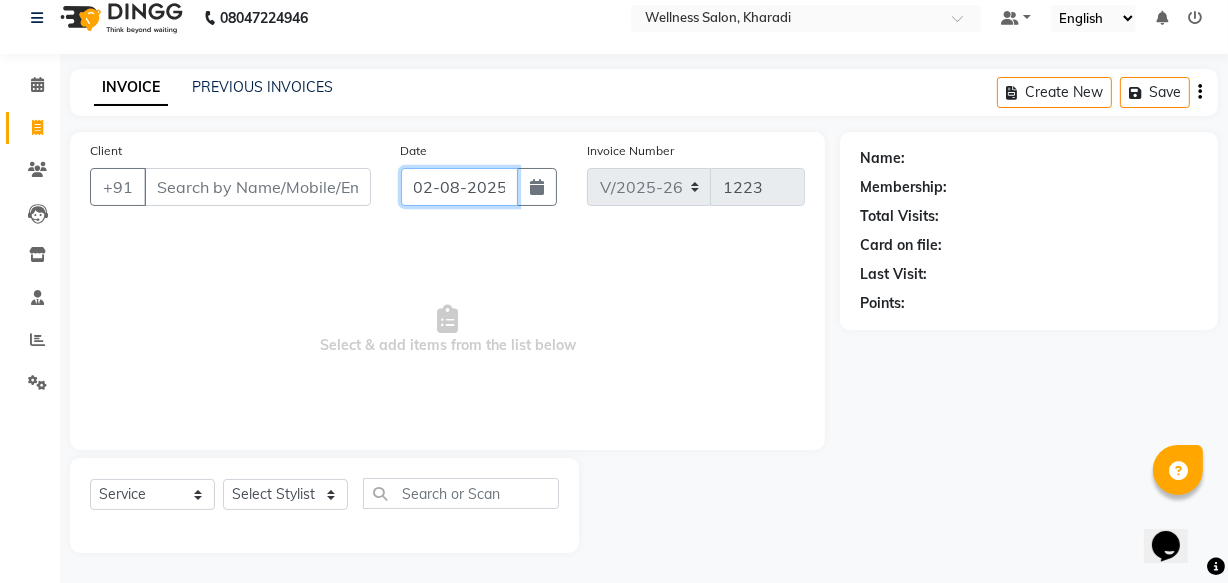 click on "02-08-2025" 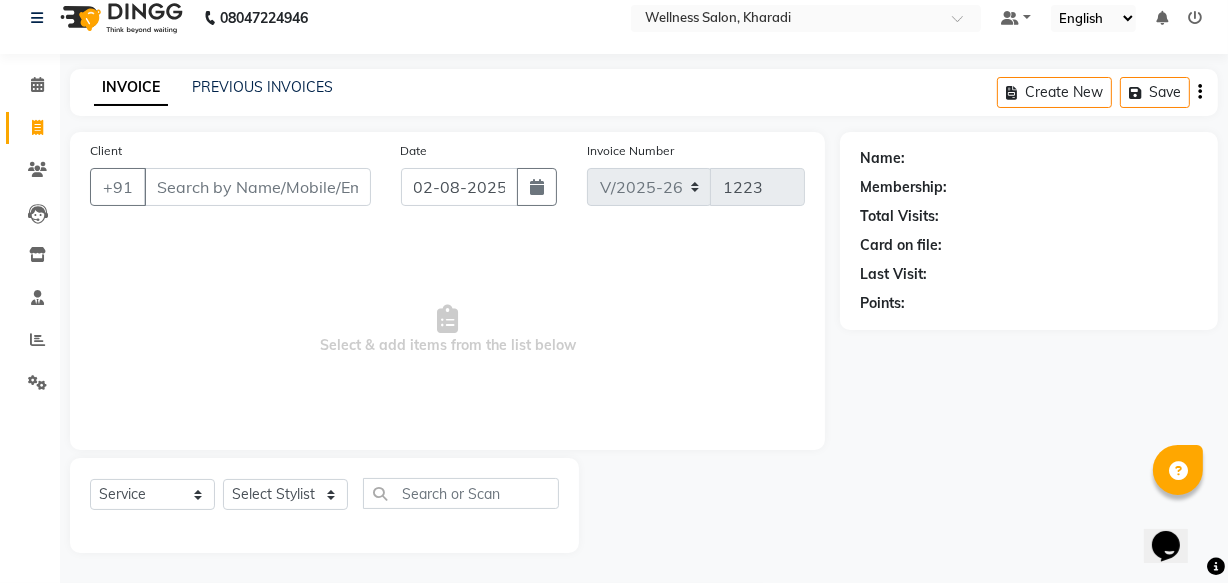 select on "8" 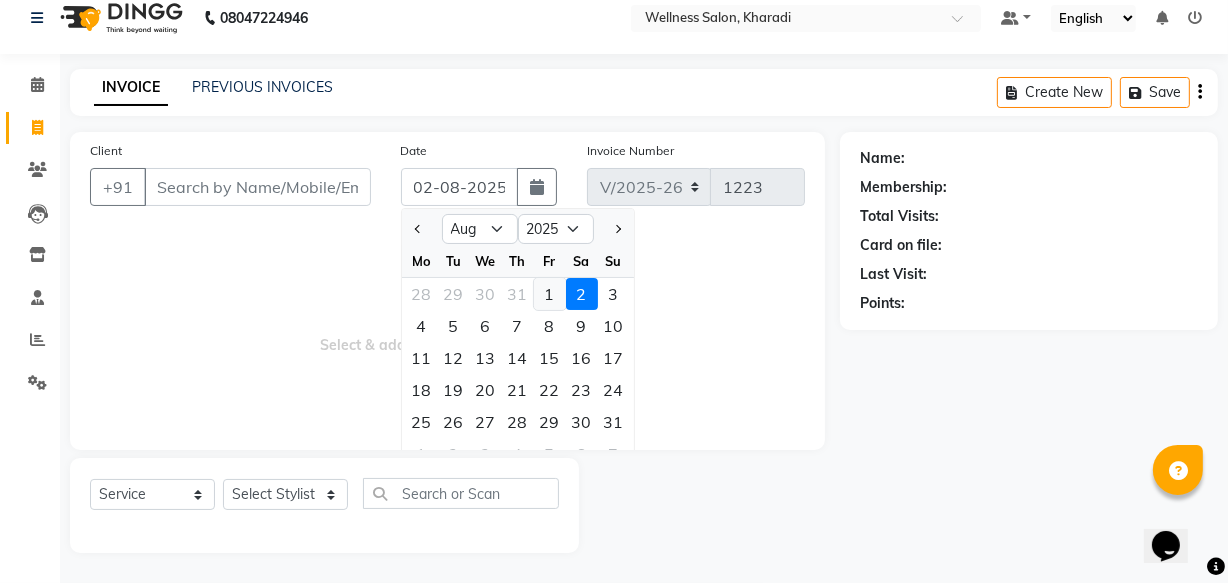 click on "1" 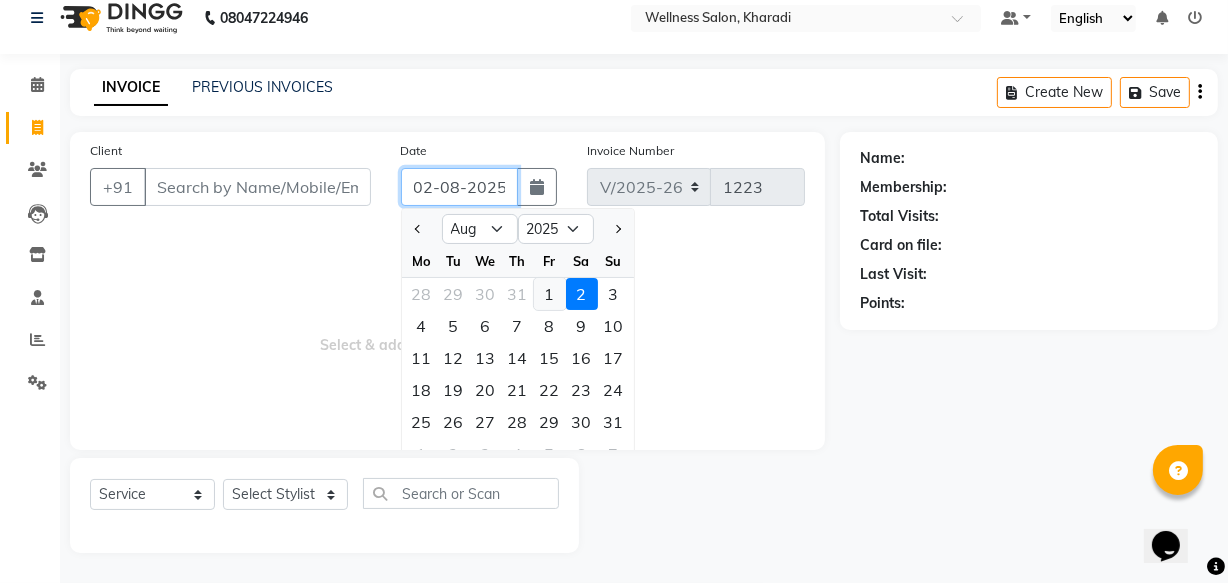 type on "01-08-2025" 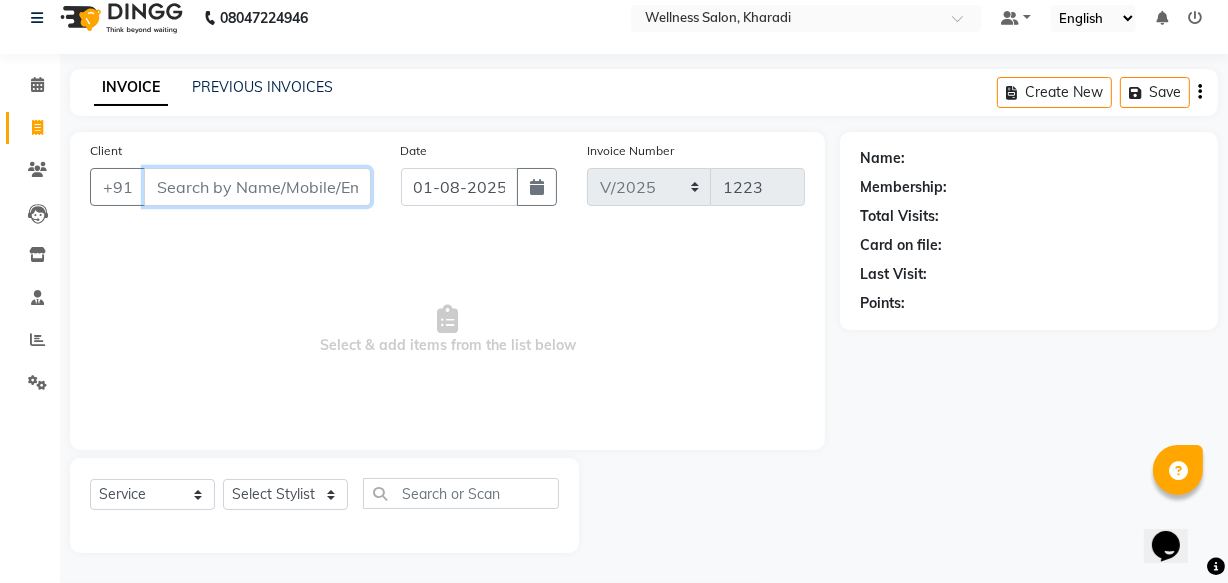 click on "Client" at bounding box center [257, 187] 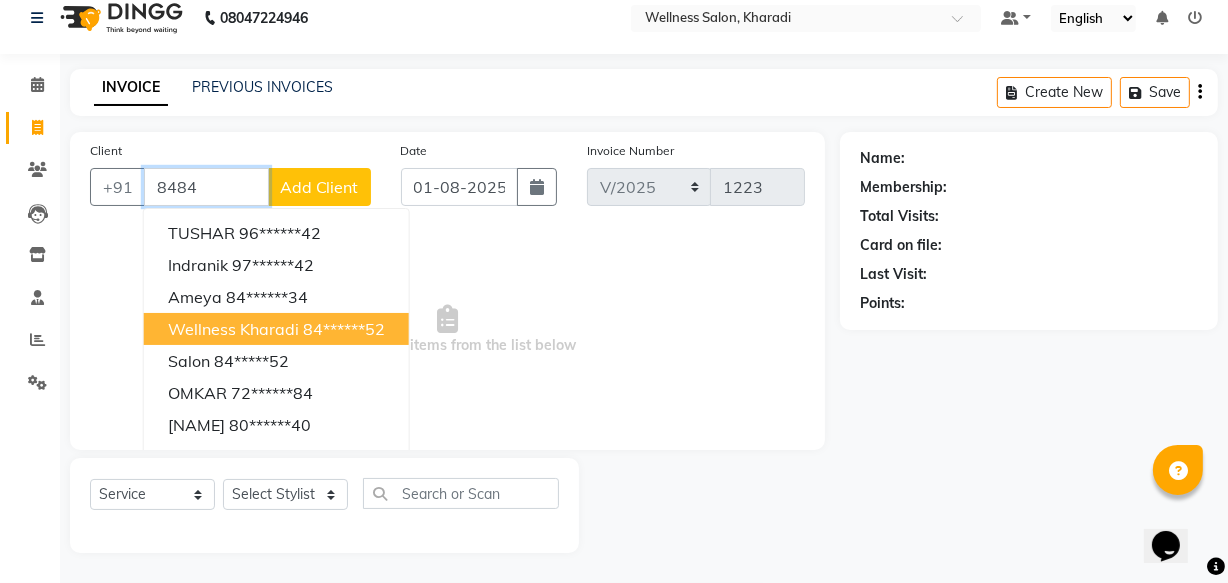 click on "wellness kharadi" at bounding box center [233, 329] 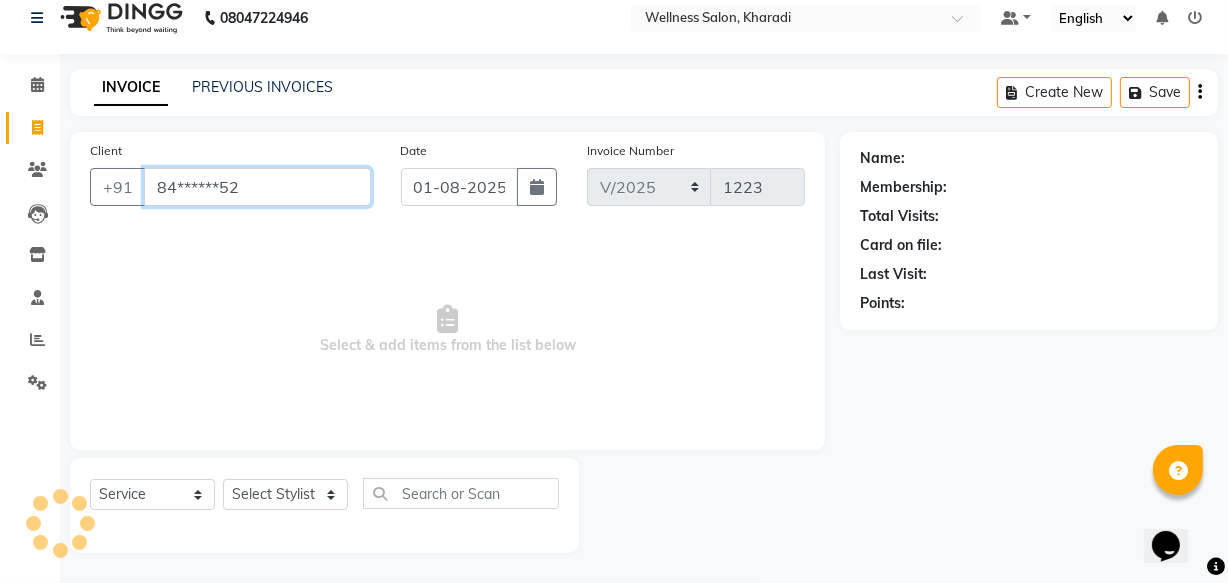type on "84******52" 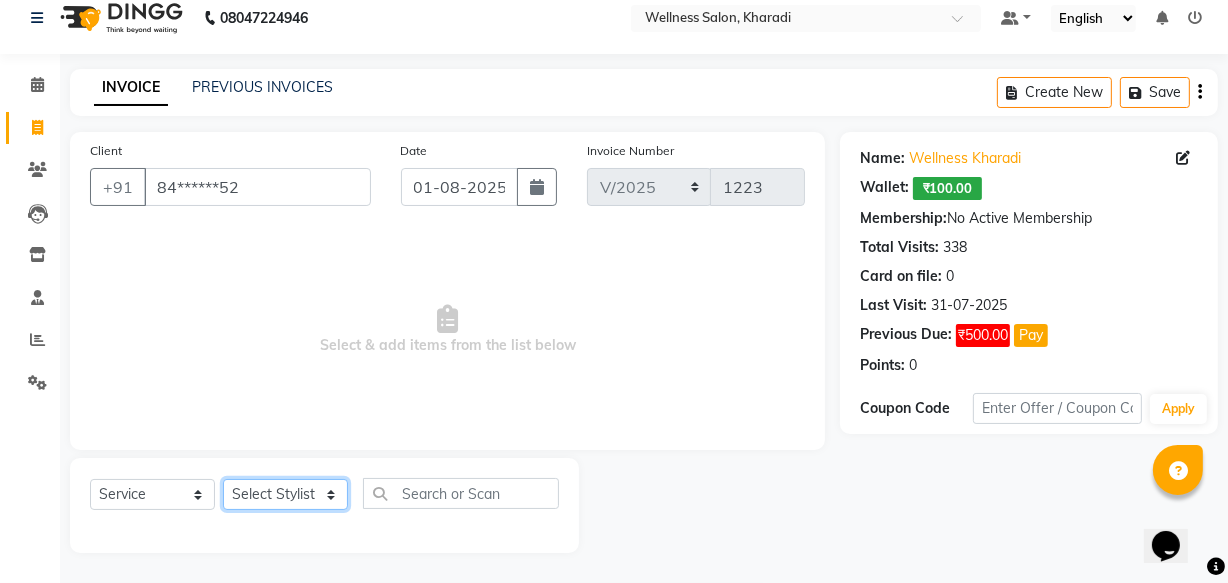 click on "Select Stylist Academy Babita Dipak GIRIJA Jeevan Manager Nishikant" 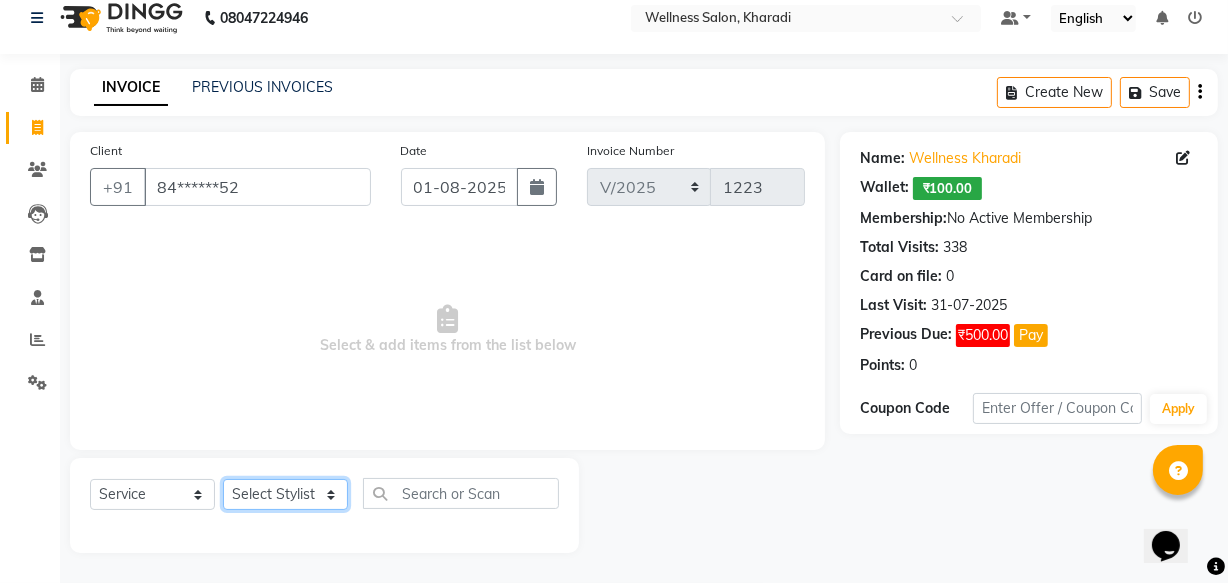 select on "30854" 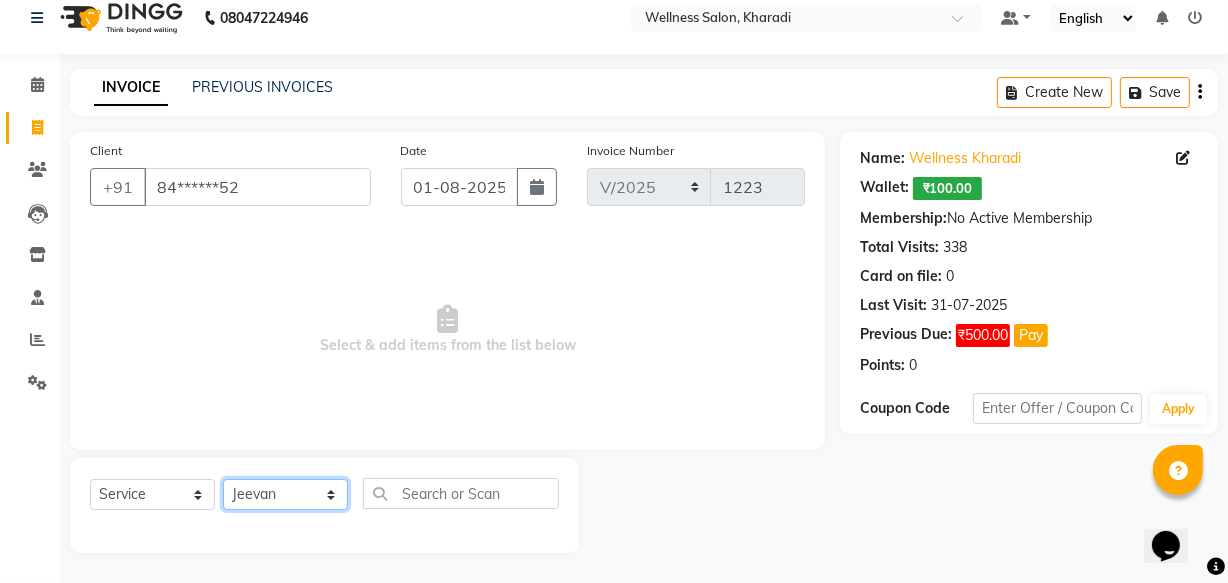 click on "Select Stylist Academy Babita Dipak GIRIJA Jeevan Manager Nishikant" 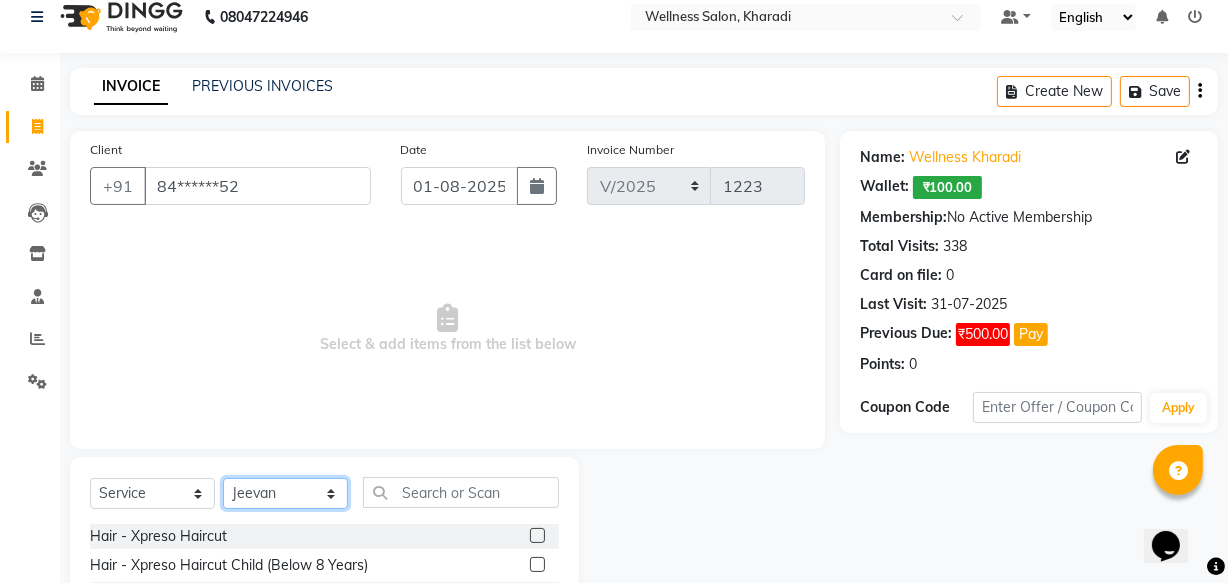 scroll, scrollTop: 219, scrollLeft: 0, axis: vertical 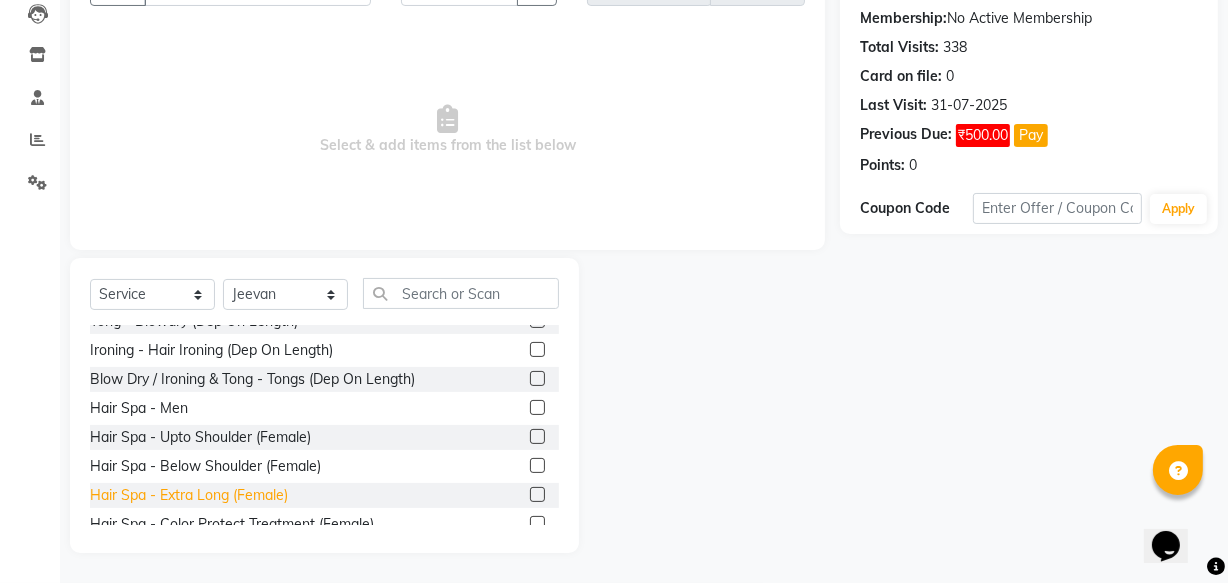 click on "Hair Spa - Extra Long (Female)" 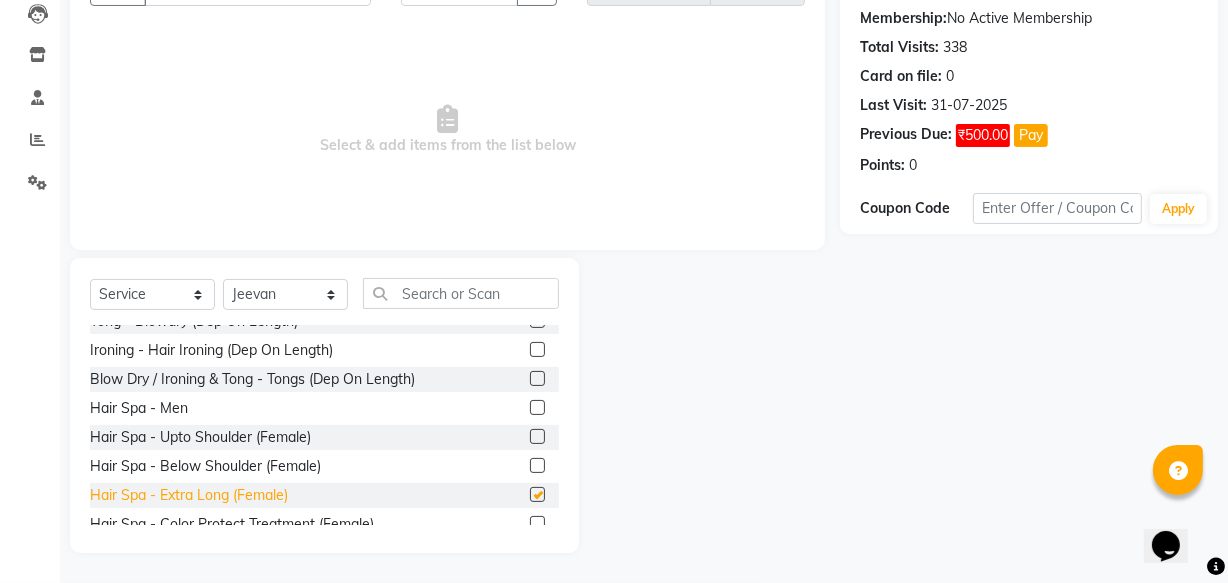 checkbox on "false" 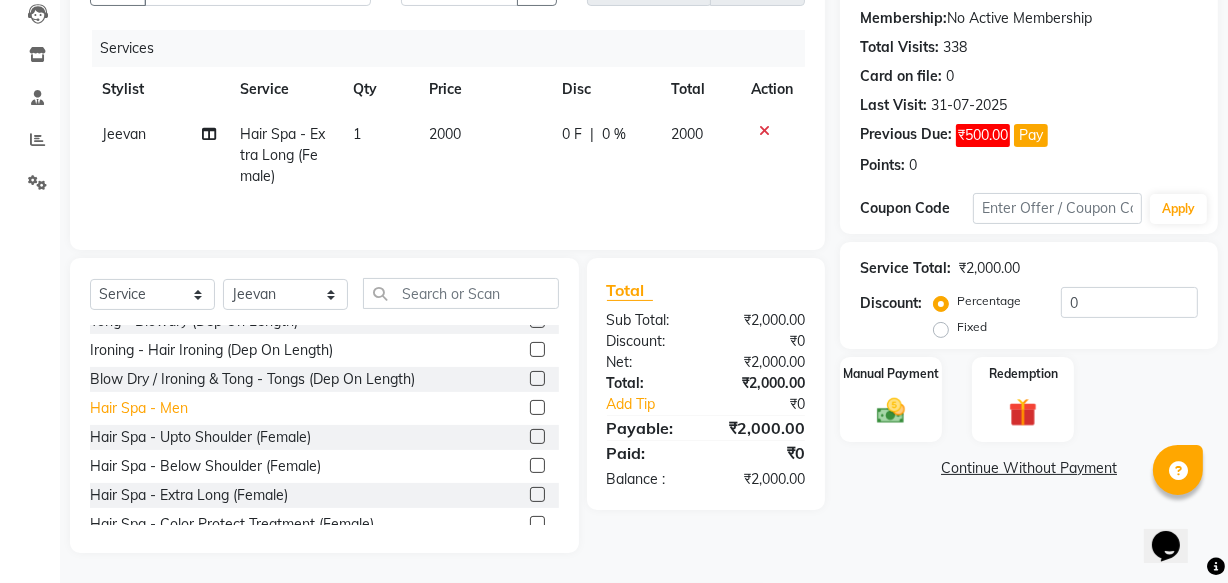 click on "Hair Spa - Men" 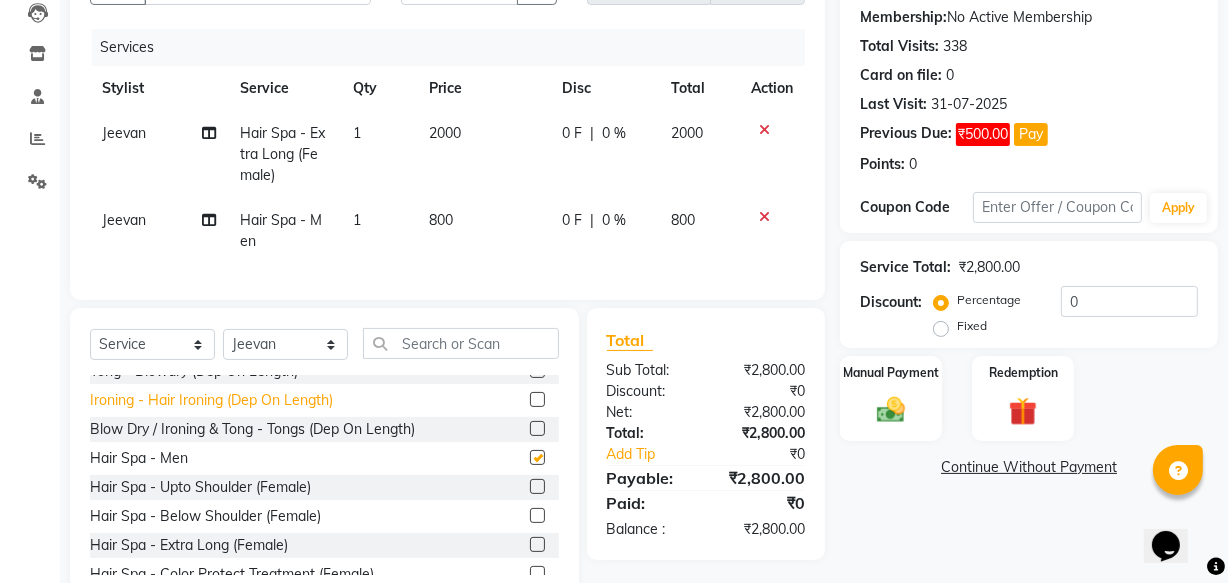 checkbox on "false" 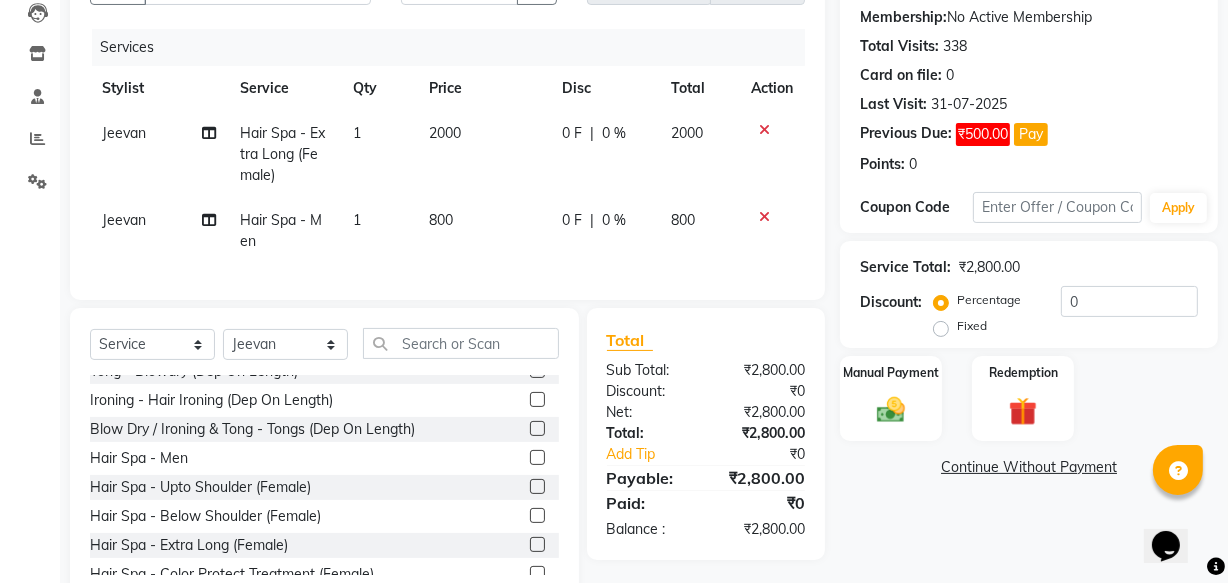 click on "0 F" 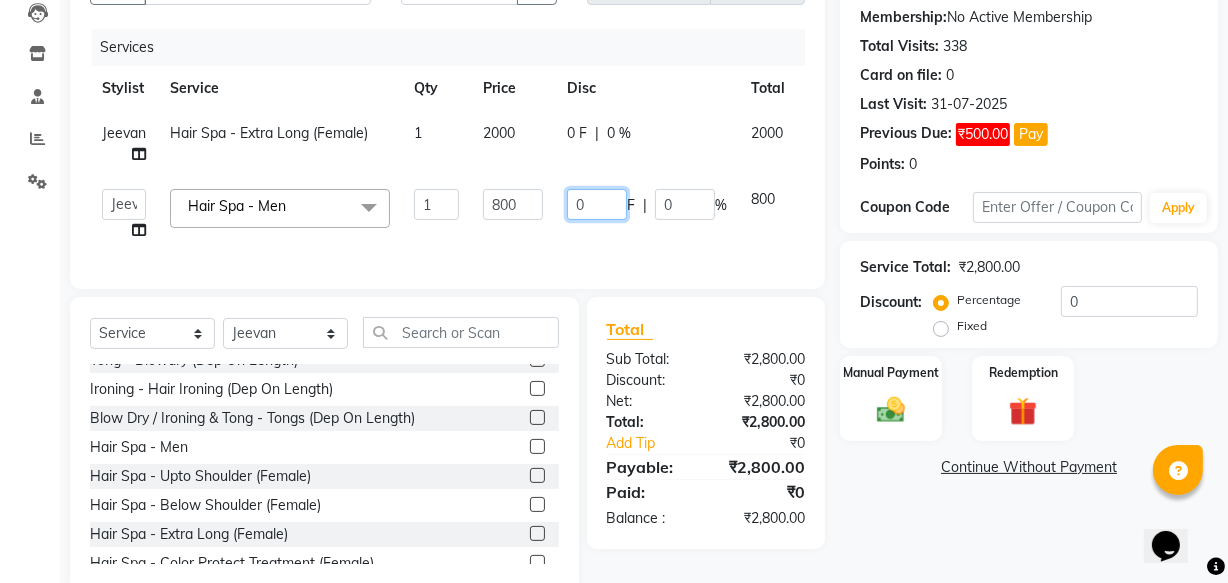 click on "0" 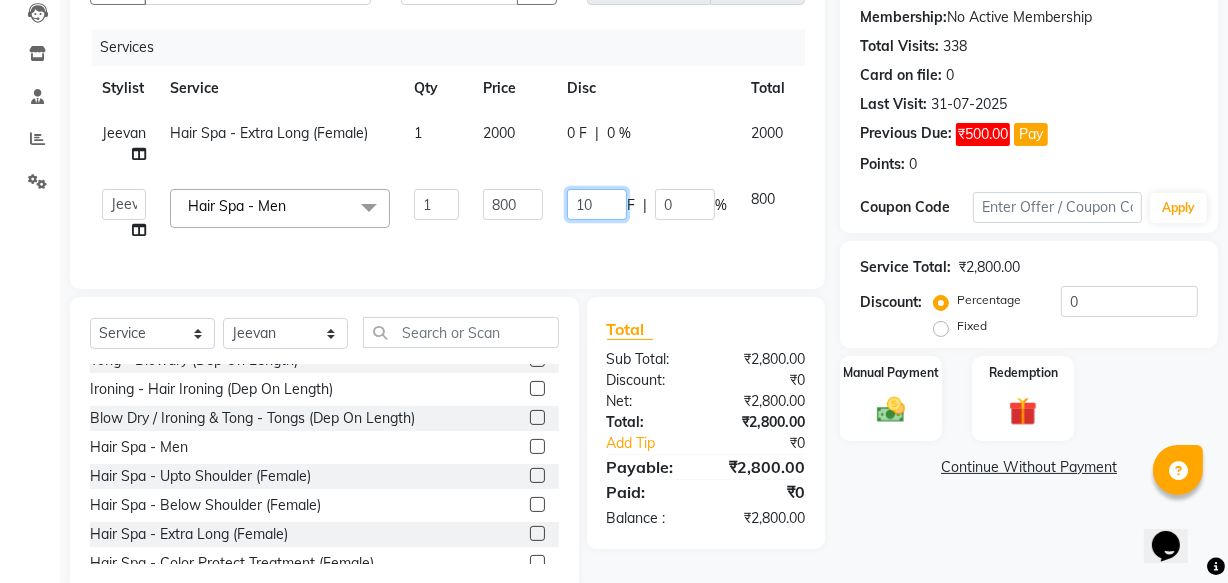 type on "100" 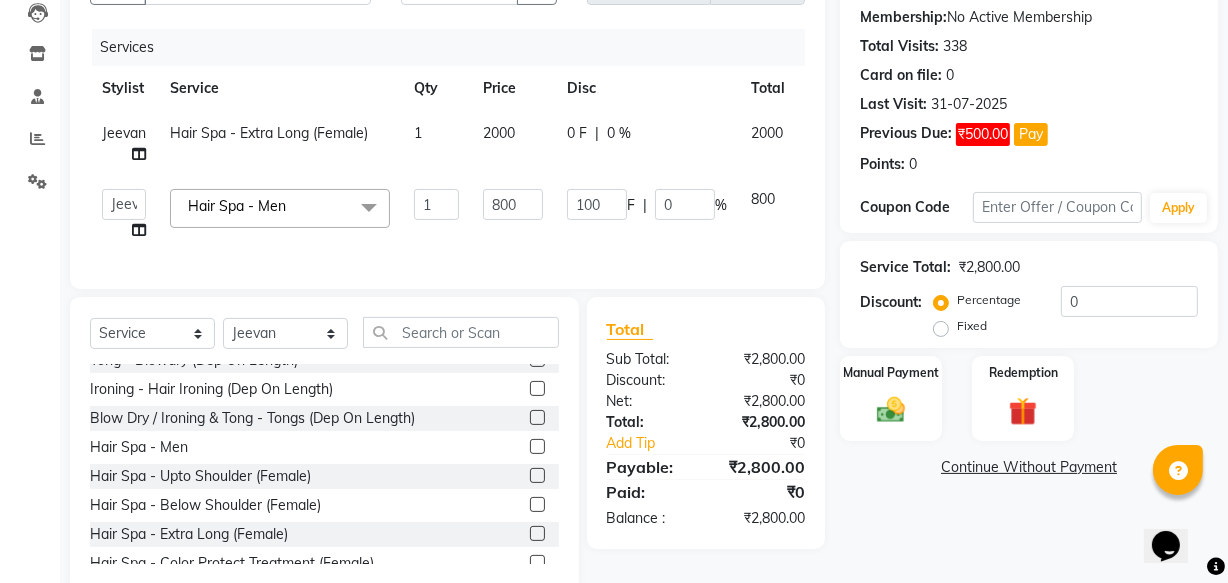 click on "Academy Babita Dipak GIRIJA Jeevan Manager Nishikant Hair Spa - Men x Hair - Xpreso Haircut Hair - Xpreso Haircut Child (Below 8 Years) HAIR CUT BASIC ( B 1 G 1 ) Hair step cut or layer cut Hair Xpeso Straight / U cut Men - Haircut Hair Wash & Conditioner (Male) Men - Beard Trim (Male) Men - Shaving (Male) Men - Hair Wash & Conditioner (Male) Men - Oil Head Massage Men (Male) Men - Haircut Premium Men- Beard colour Men- body massage oil Men- Chest trim Men - Back trim Men - Underarms Women - Hair wash+ hair cut + blowdry Women - Hair Wash Women - Head Massage Women - without wash Hair Cut With Blow Dry Flix Women - Only Hair Blow dry Tong - Blowdry (Dep On Length) Ironing - Hair Ironing (Dep On Length) Blow Dry / Ironing & Tong - Tongs (Dep On Length) Hair Spa - Men Hair Spa - Upto Shoulder (Female) Hair Spa - Below Shoulder (Female) Hair Spa - Extra Long (Female) Hair Spa - Color Protect Treatment (Female) Anti Dandruff Treatment Spa Aqua Spa - Upto Shoulder (Female) Kerology 1 1 F" 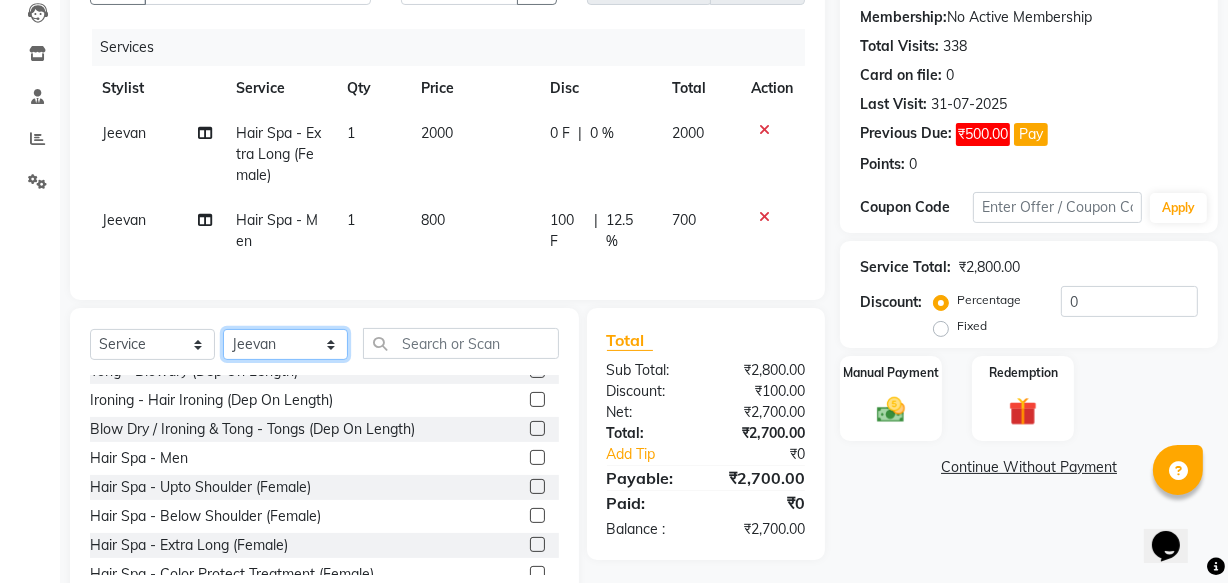 click on "Select Stylist Academy Babita Dipak GIRIJA Jeevan Manager Nishikant" 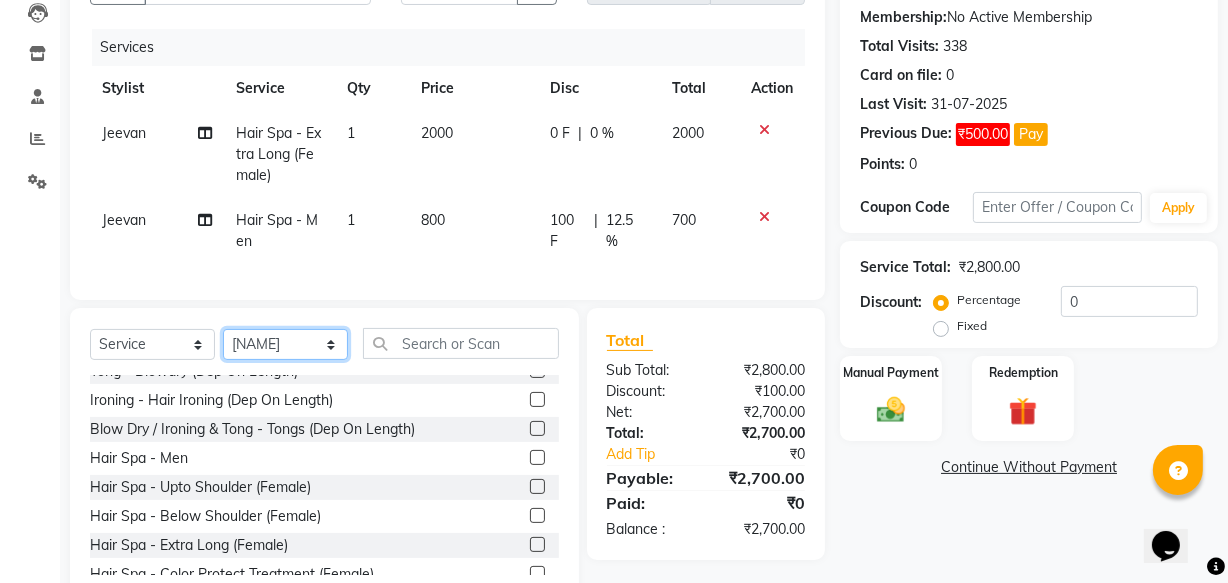 click on "Select Stylist Academy Babita Dipak GIRIJA Jeevan Manager Nishikant" 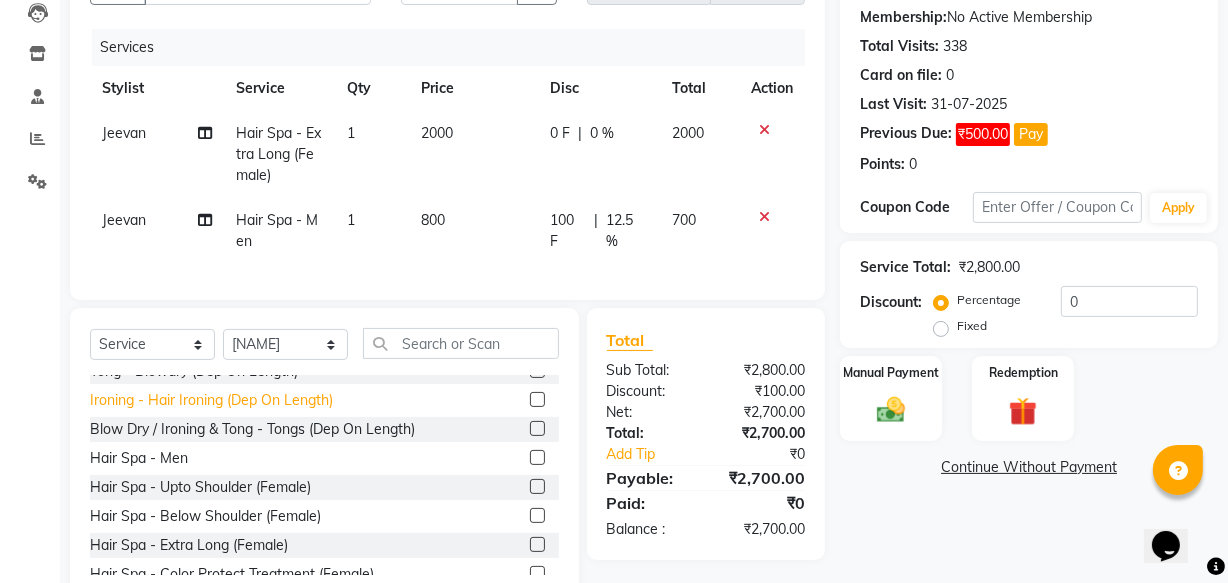 click on "Hair Spa - Men" 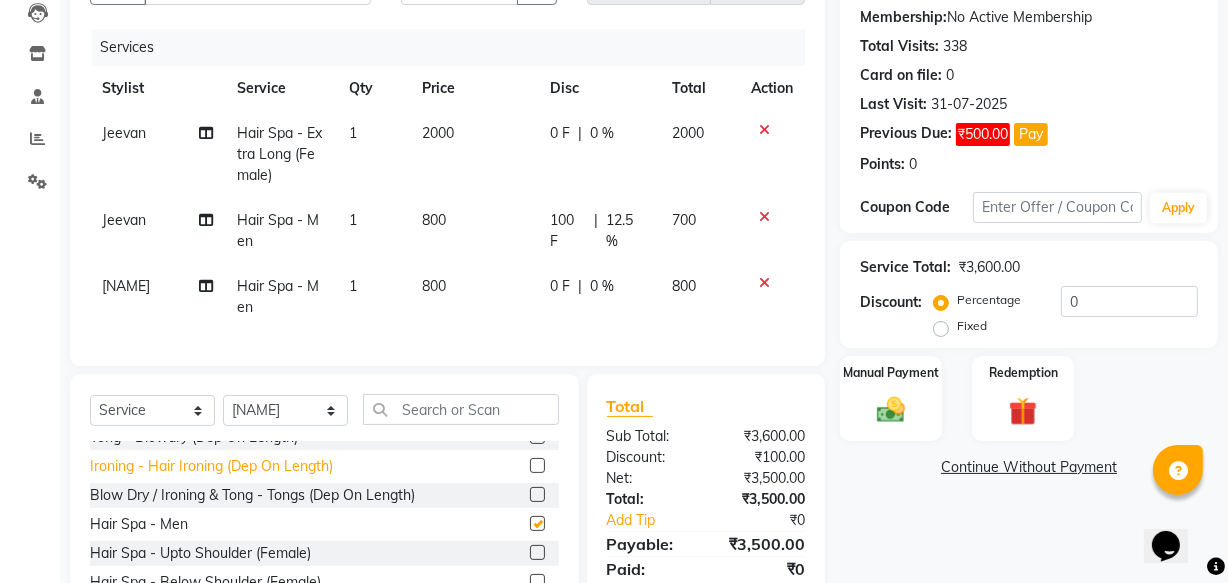 checkbox on "false" 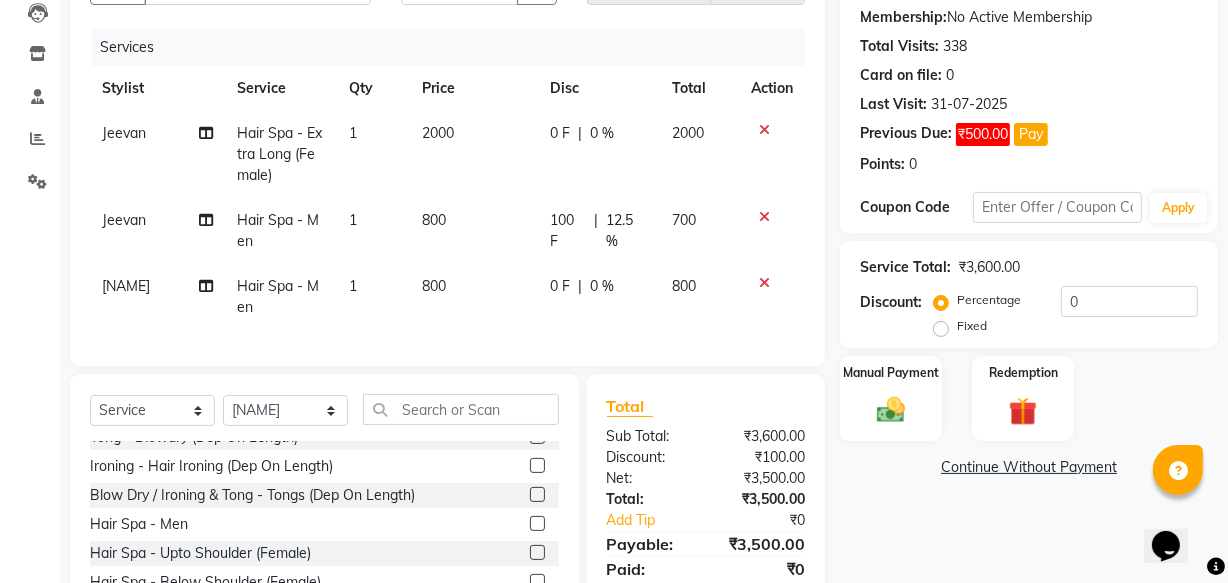 click on "0 F" 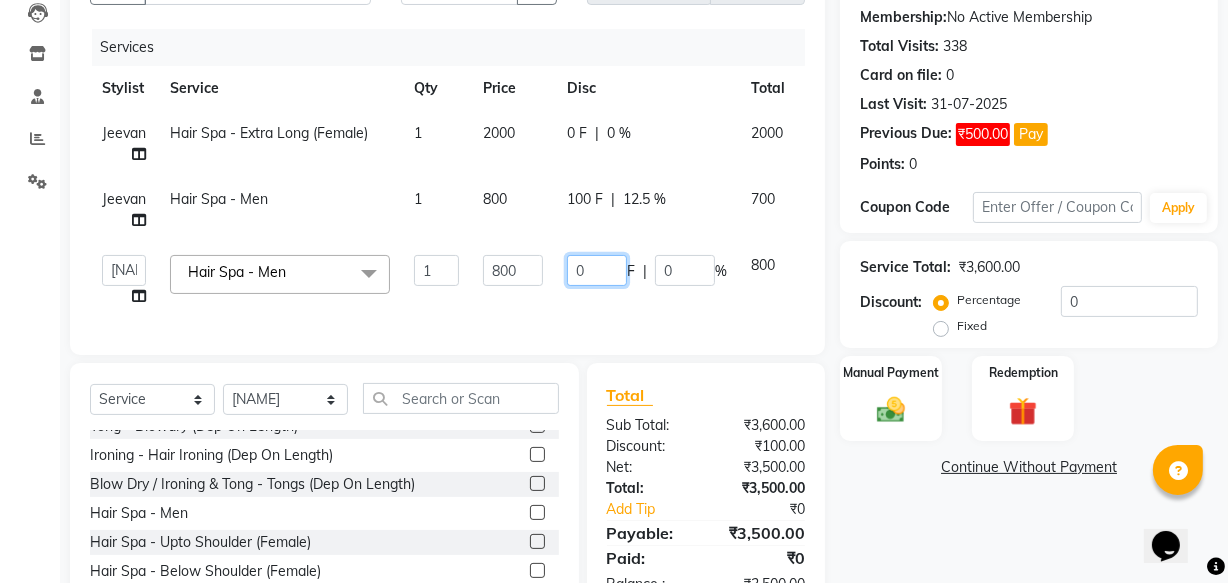 click on "0" 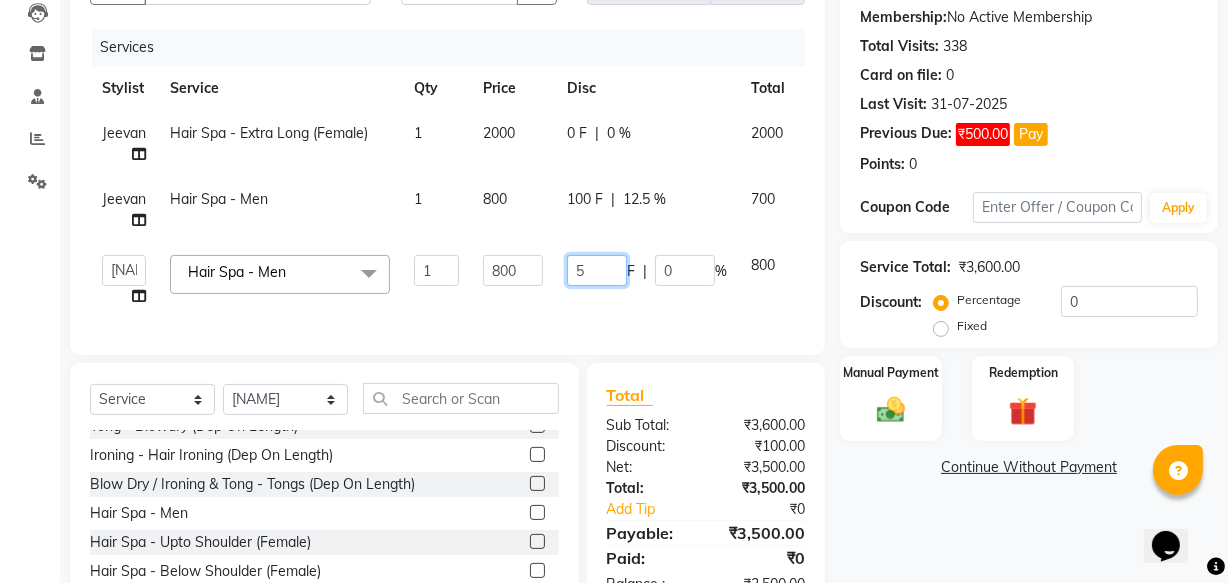 type on "50" 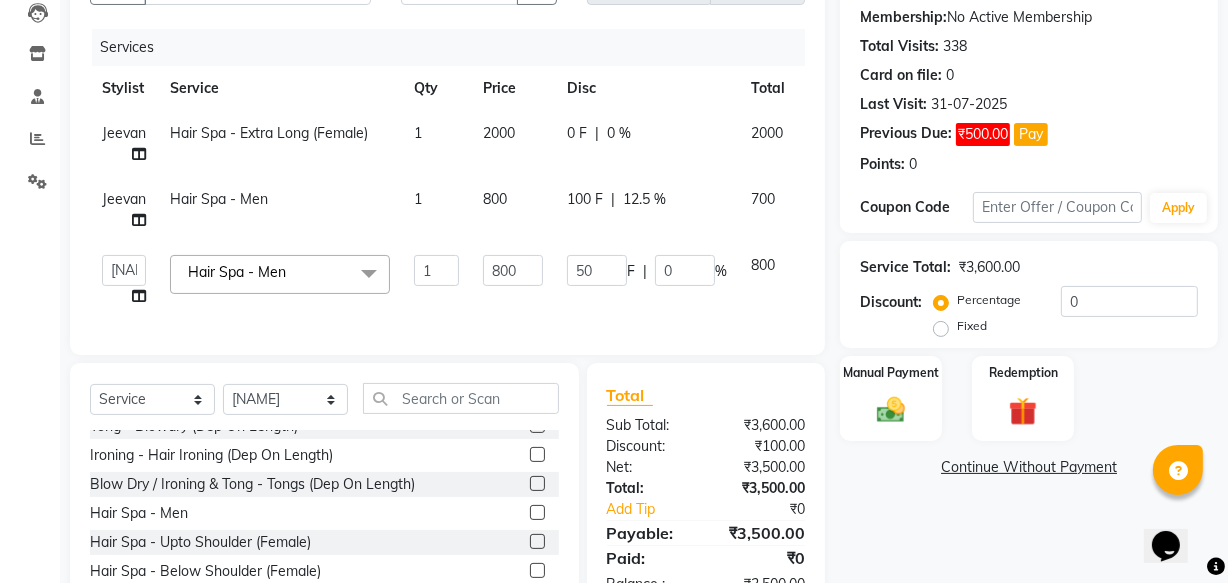 click on "Academy Babita Dipak GIRIJA Jeevan Manager Nishikant Hair Spa - Men x Hair - Xpreso Haircut Hair - Xpreso Haircut Child (Below 8 Years) HAIR CUT BASIC ( B 1 G 1 ) Hair step cut or layer cut Hair Xpeso Straight / U cut Men - Haircut Hair Wash & Conditioner (Male) Men - Beard Trim (Male) Men - Shaving (Male) Men - Hair Wash & Conditioner (Male) Men - Oil Head Massage Men (Male) Men - Haircut Premium Men- Beard colour Men- body massage oil Men- Chest trim Men - Back trim Men - Underarms Women - Hair wash+ hair cut + blowdry Women - Hair Wash Women - Head Massage Women - without wash Hair Cut With Blow Dry Flix Women - Only Hair Blow dry Tong - Blowdry (Dep On Length) Ironing - Hair Ironing (Dep On Length) Blow Dry / Ironing & Tong - Tongs (Dep On Length) Hair Spa - Men Hair Spa - Upto Shoulder (Female) Hair Spa - Below Shoulder (Female) Hair Spa - Extra Long (Female) Hair Spa - Color Protect Treatment (Female) Anti Dandruff Treatment Spa Aqua Spa - Upto Shoulder (Female) Kerology 1 1 F" 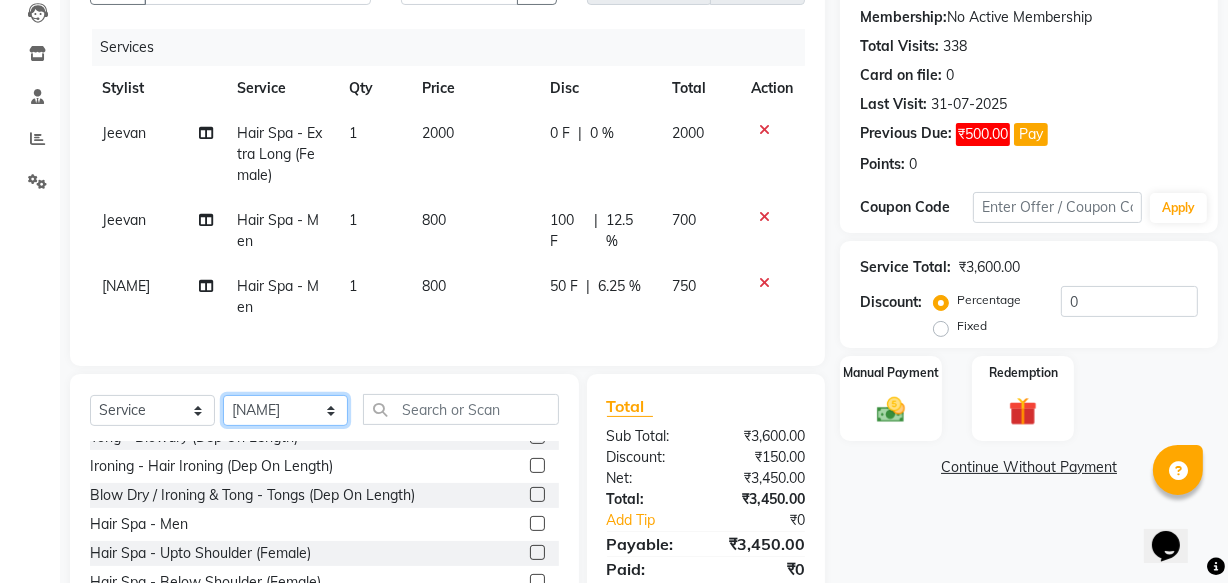 click on "Select Stylist Academy Babita Dipak GIRIJA Jeevan Manager Nishikant" 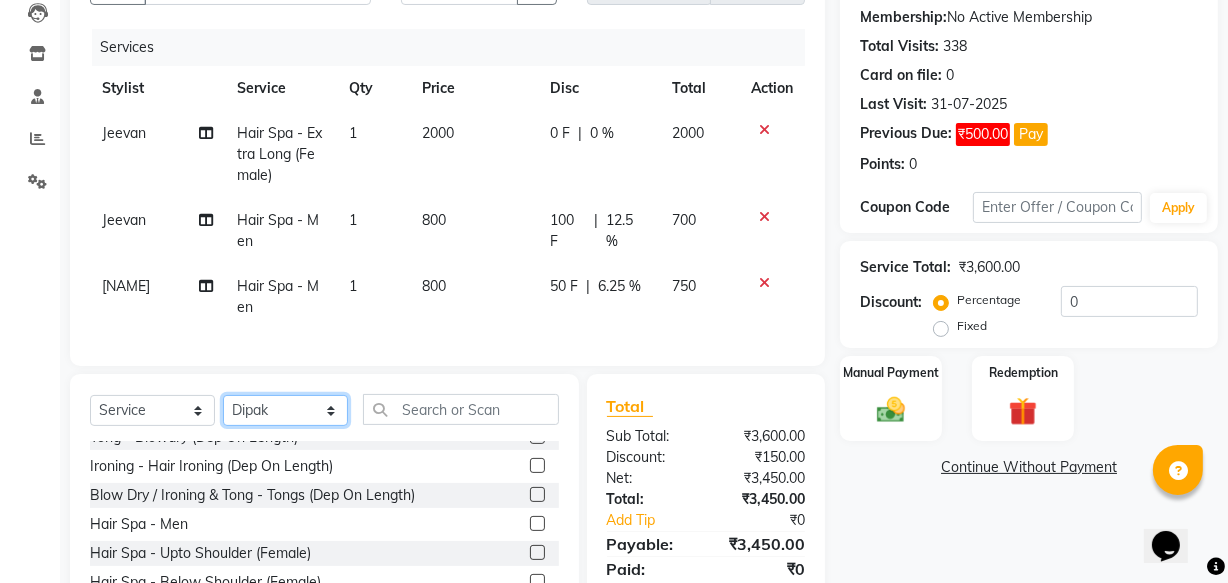 click on "Select Stylist Academy Babita Dipak GIRIJA Jeevan Manager Nishikant" 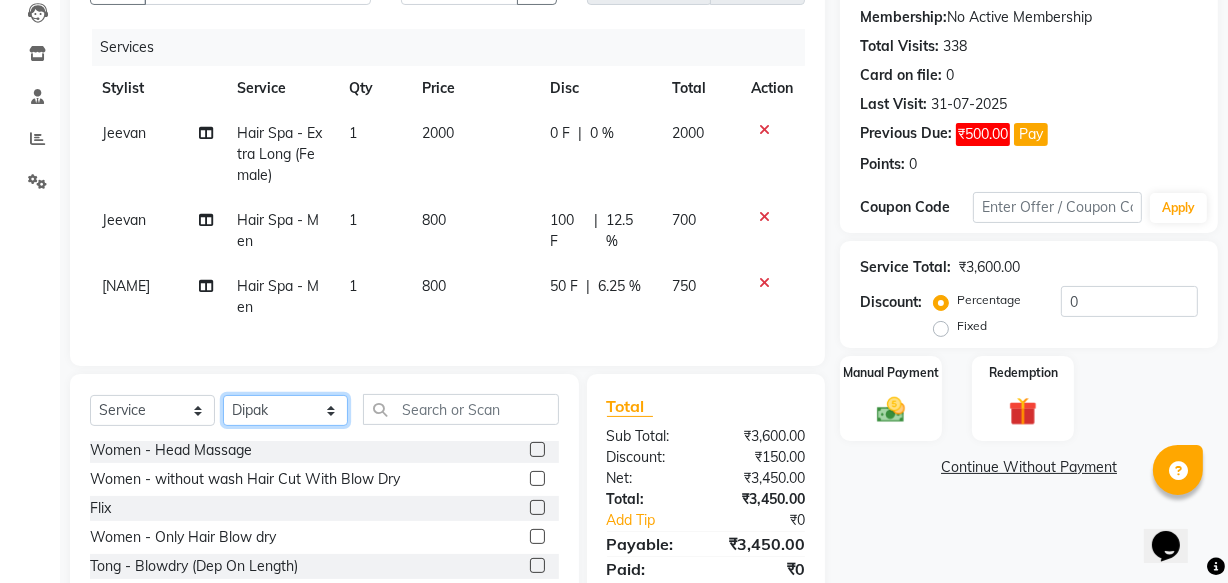 scroll, scrollTop: 436, scrollLeft: 0, axis: vertical 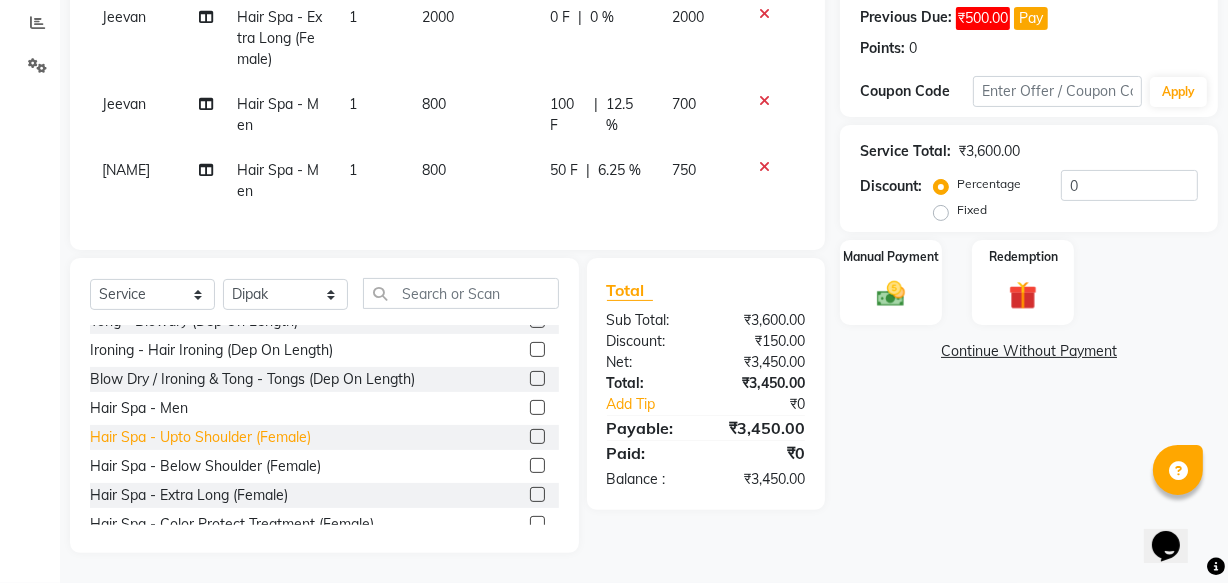 click on "Hair Spa - Upto Shoulder (Female)" 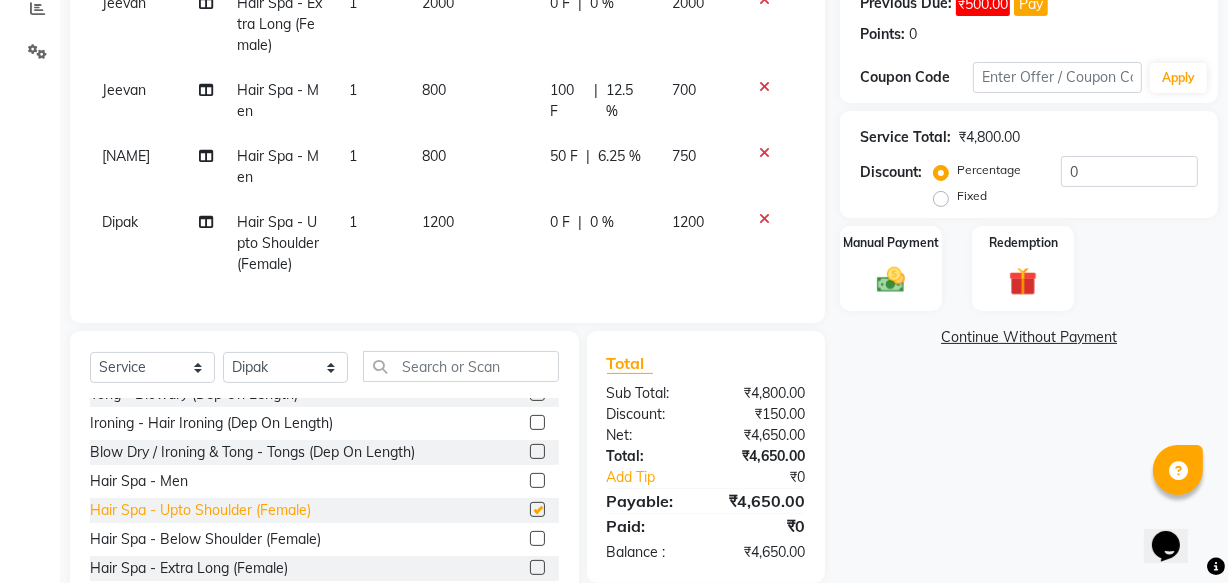 checkbox on "false" 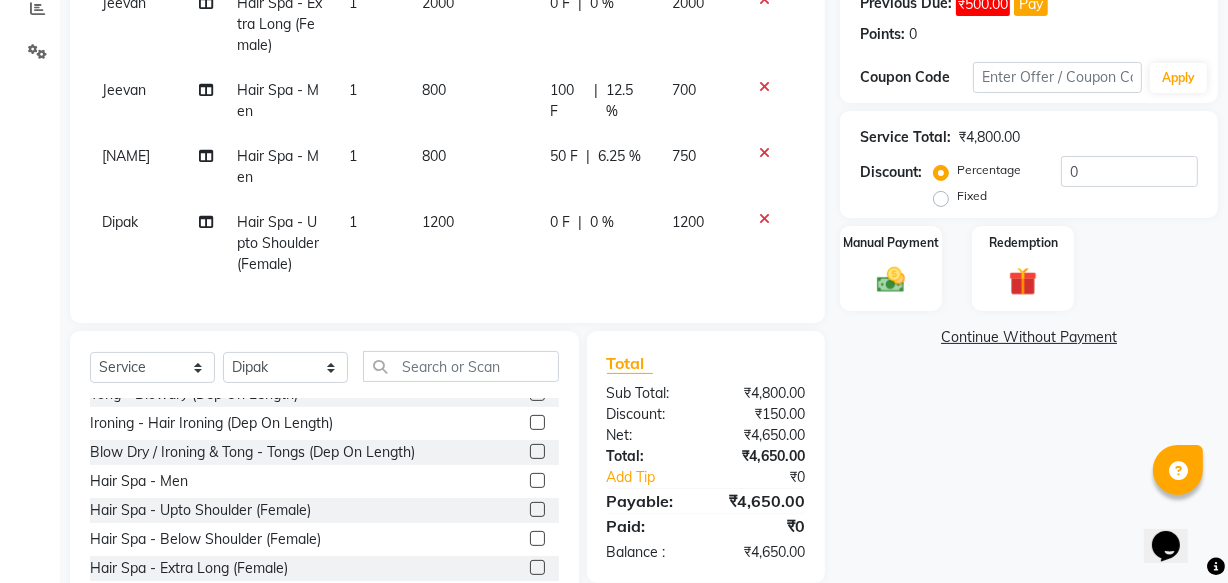 click 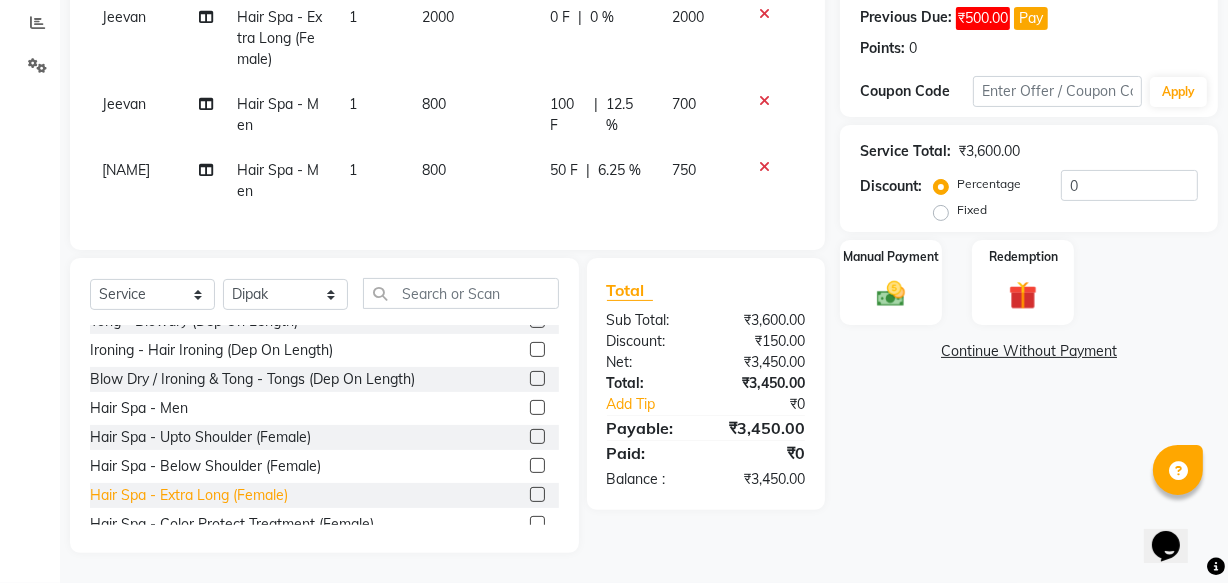 click on "Hair Spa - Extra Long (Female)" 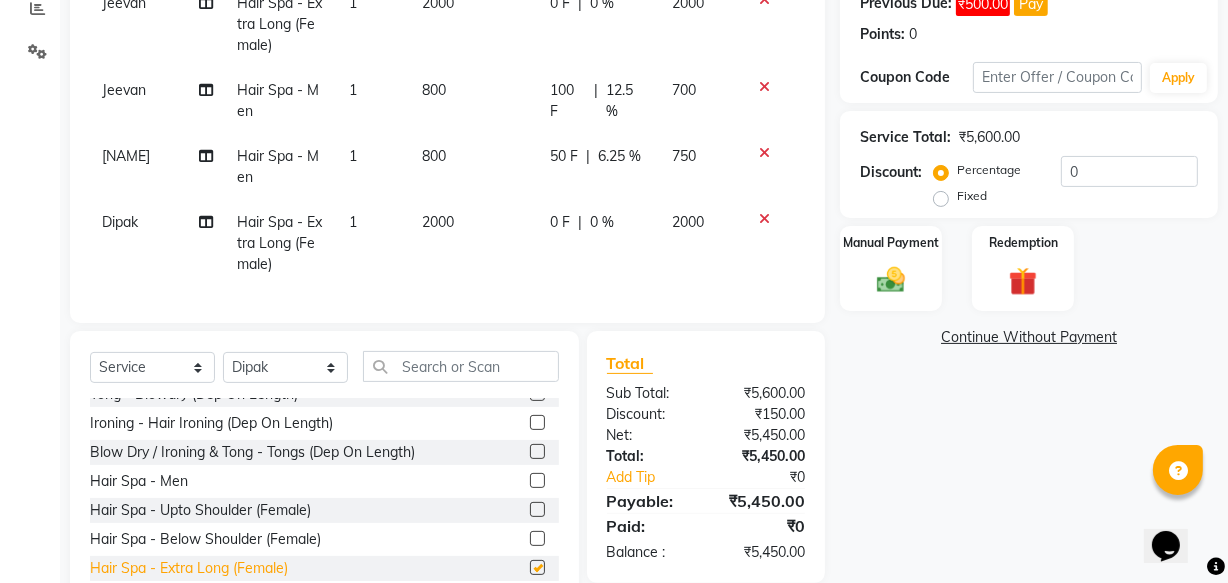checkbox on "false" 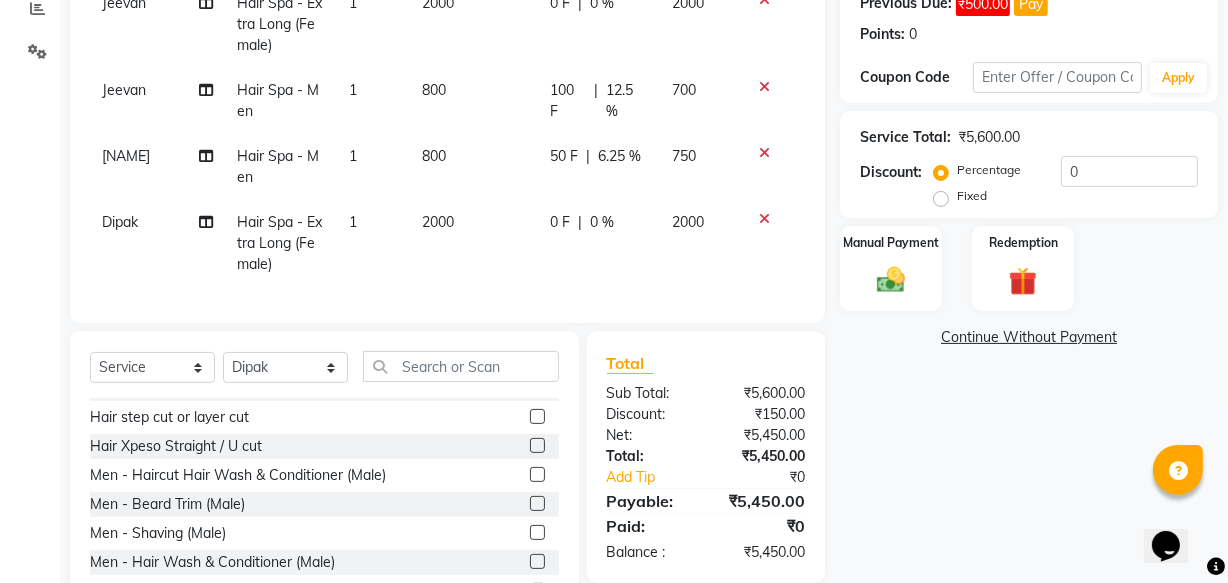 scroll, scrollTop: 0, scrollLeft: 0, axis: both 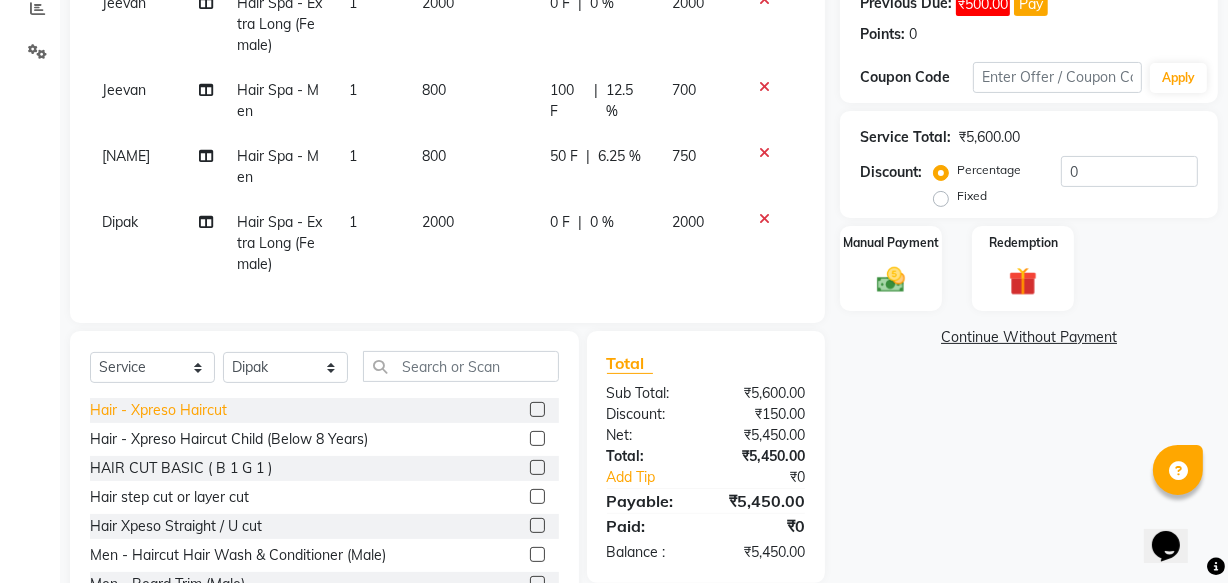 click on "Hair - Xpreso Haircut" 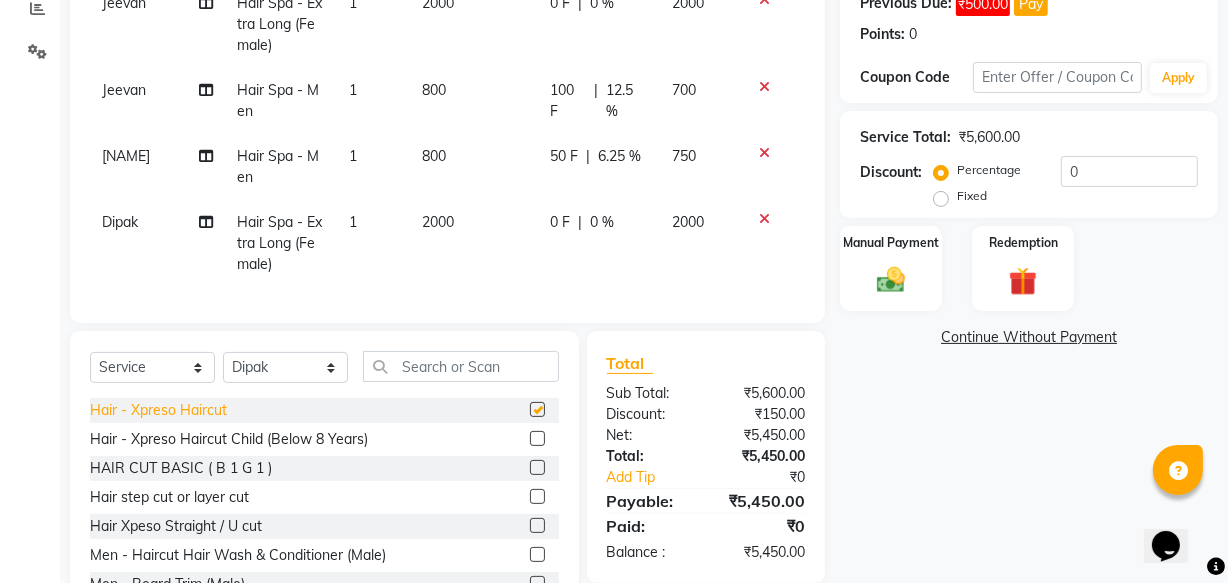 checkbox on "false" 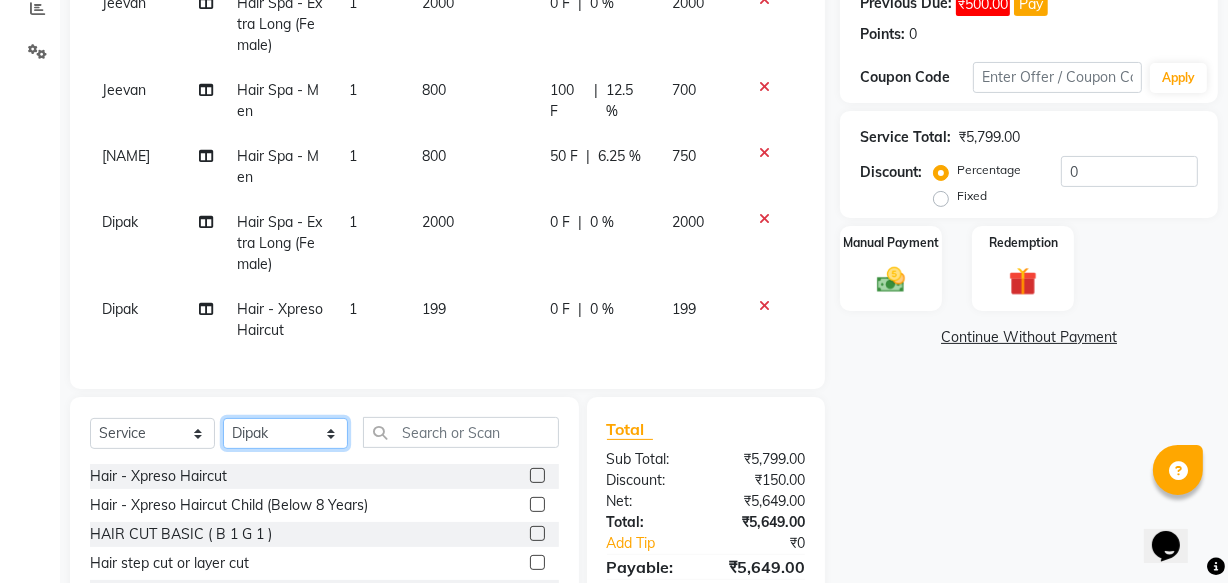 click on "Select Stylist Academy Babita Dipak GIRIJA Jeevan Manager Nishikant" 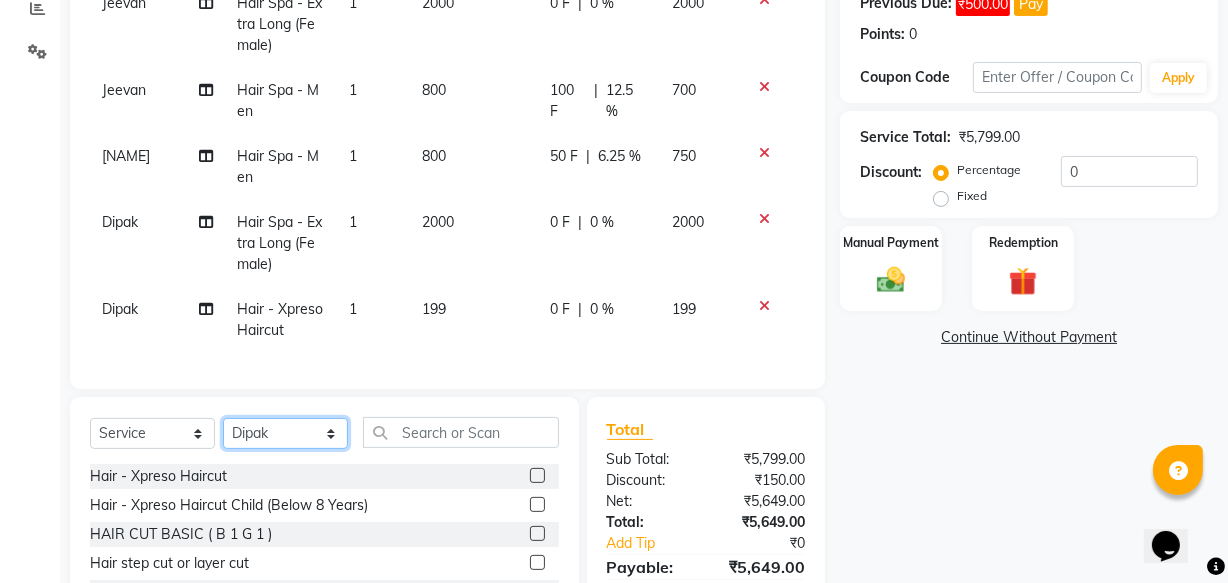 select on "49199" 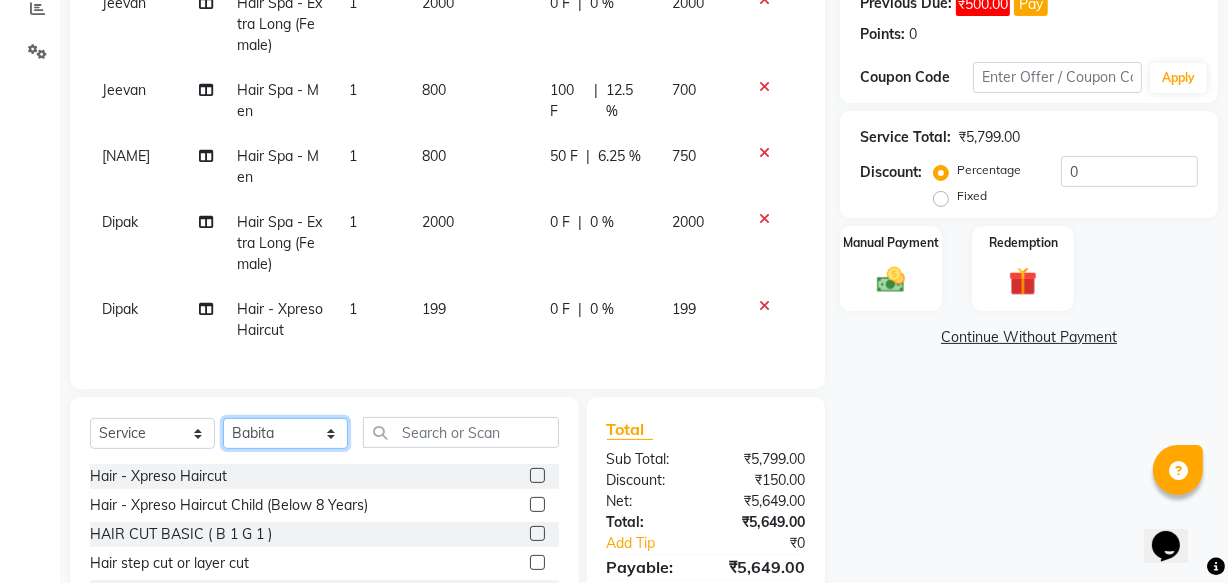 click on "Select Stylist Academy Babita Dipak GIRIJA Jeevan Manager Nishikant" 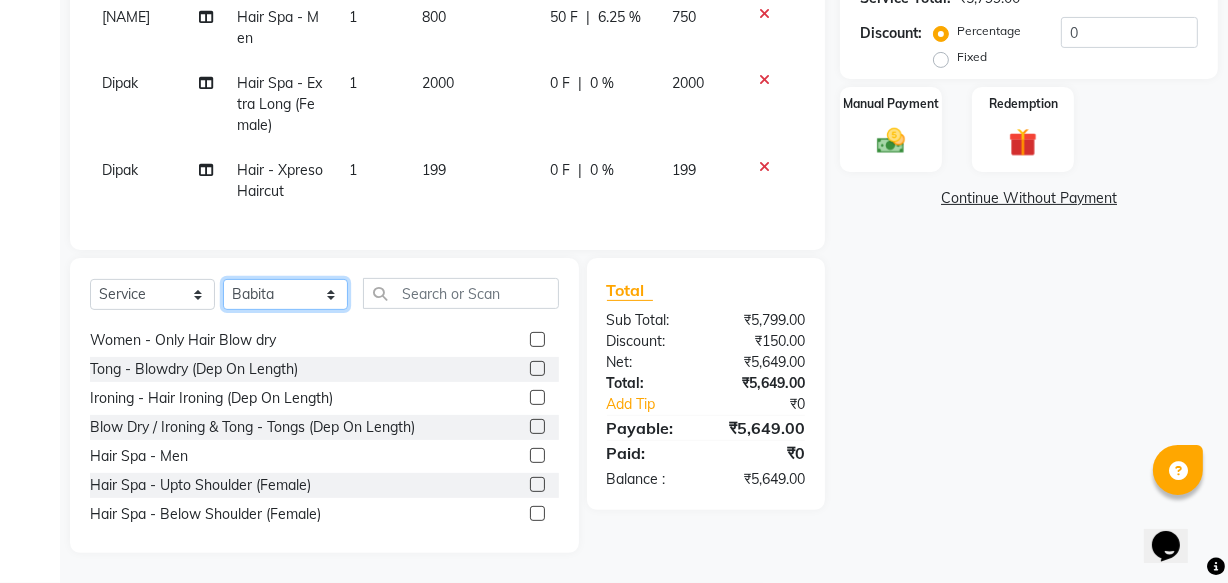scroll, scrollTop: 618, scrollLeft: 0, axis: vertical 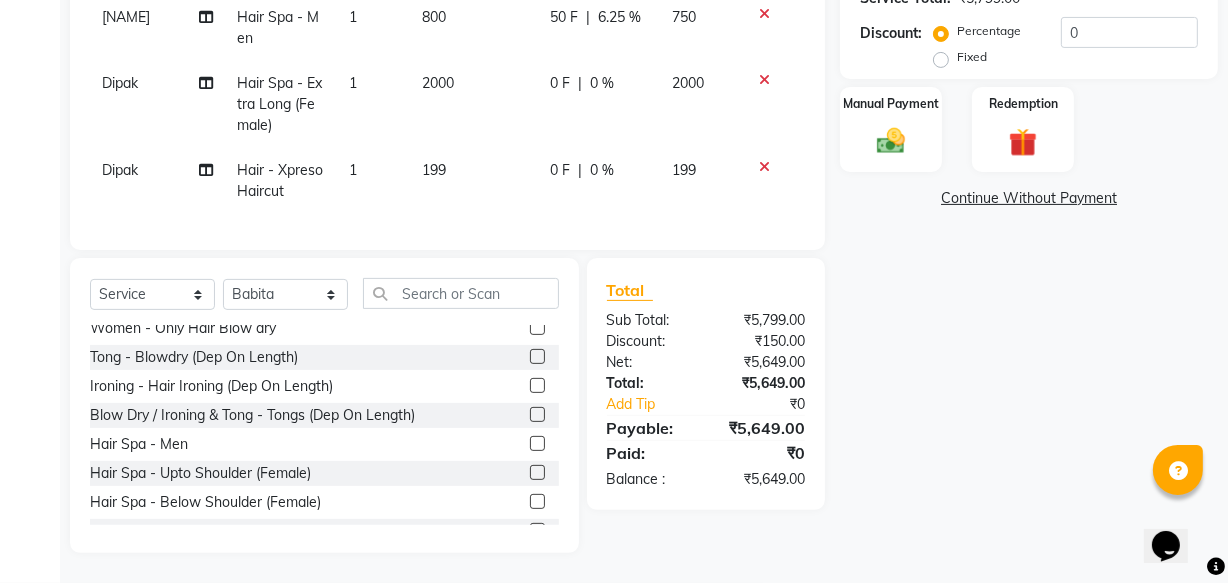 click on "Hair Spa - Upto Shoulder (Female)" 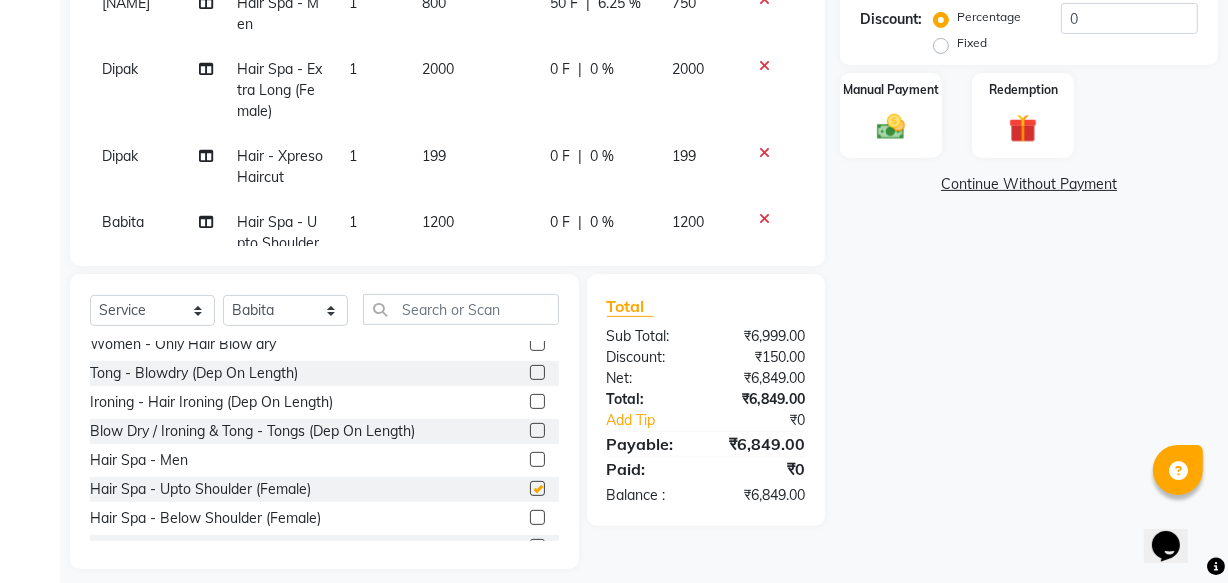 checkbox on "false" 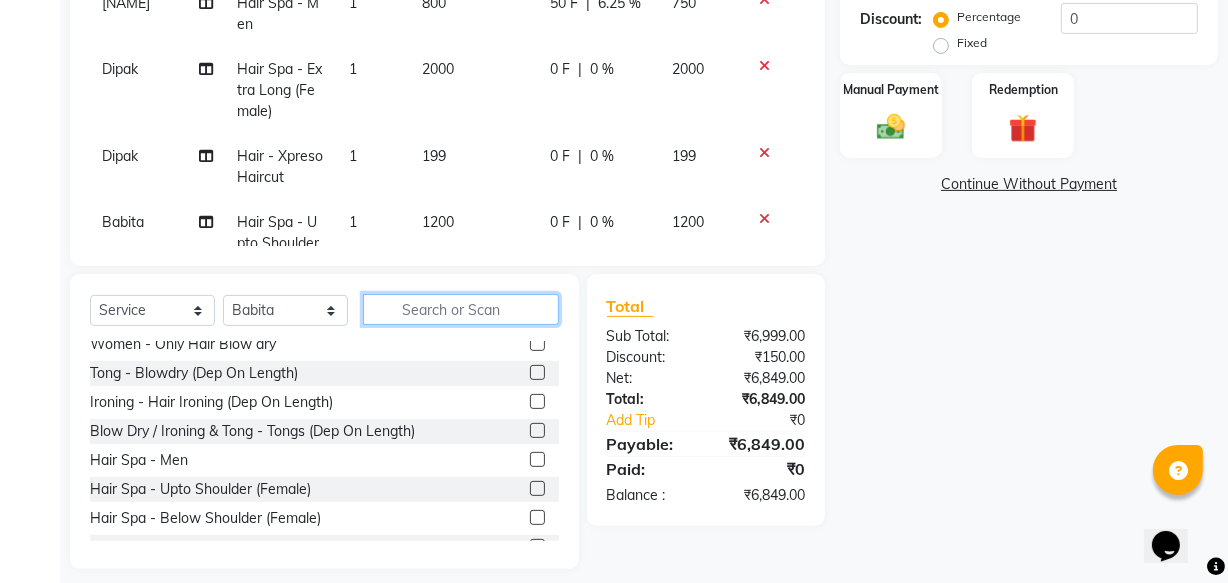 click 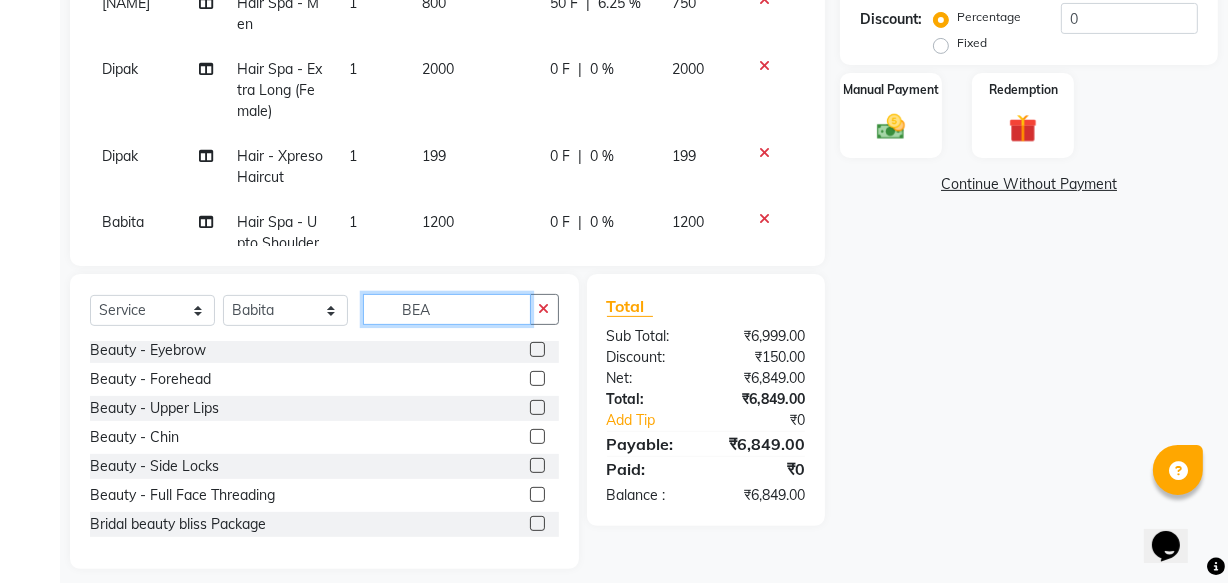 scroll, scrollTop: 0, scrollLeft: 0, axis: both 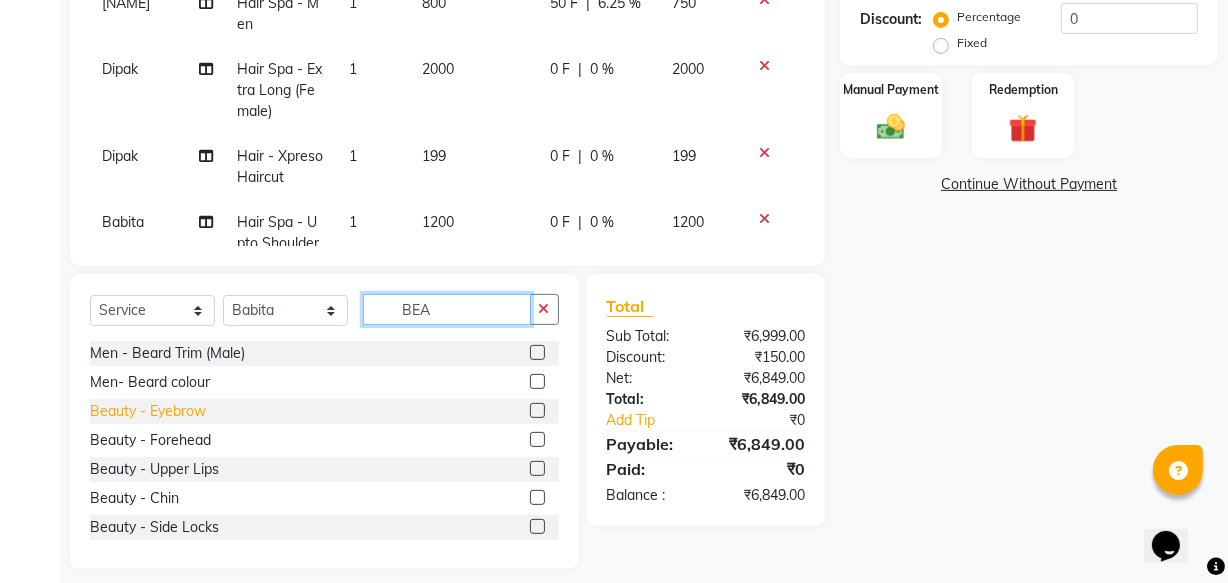 type on "BEA" 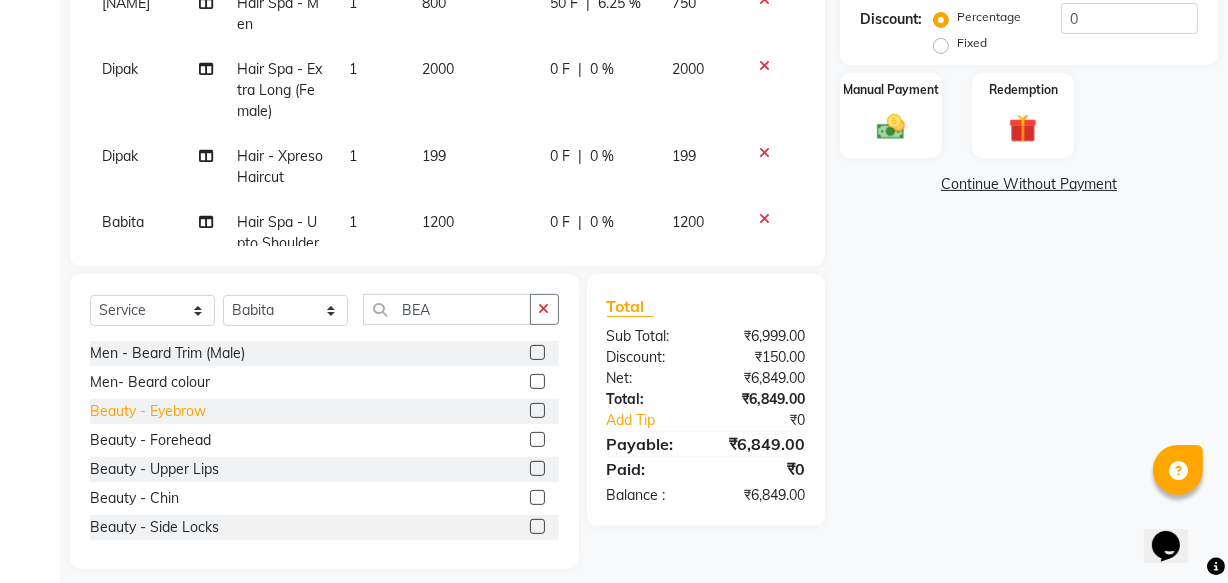 click on "Beauty - Eyebrow" 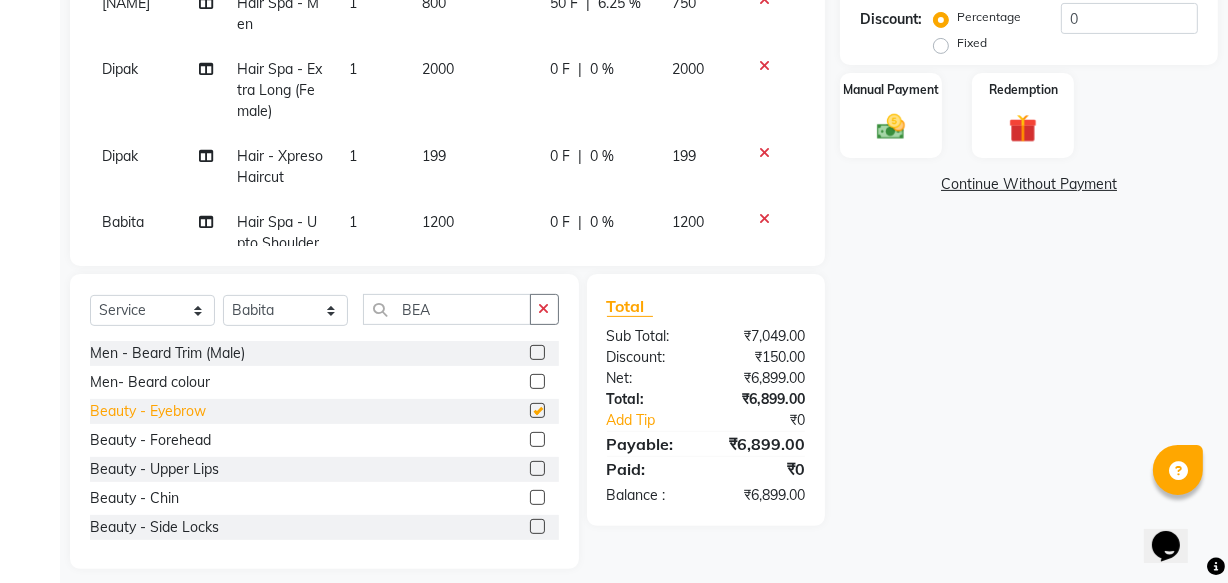 checkbox on "false" 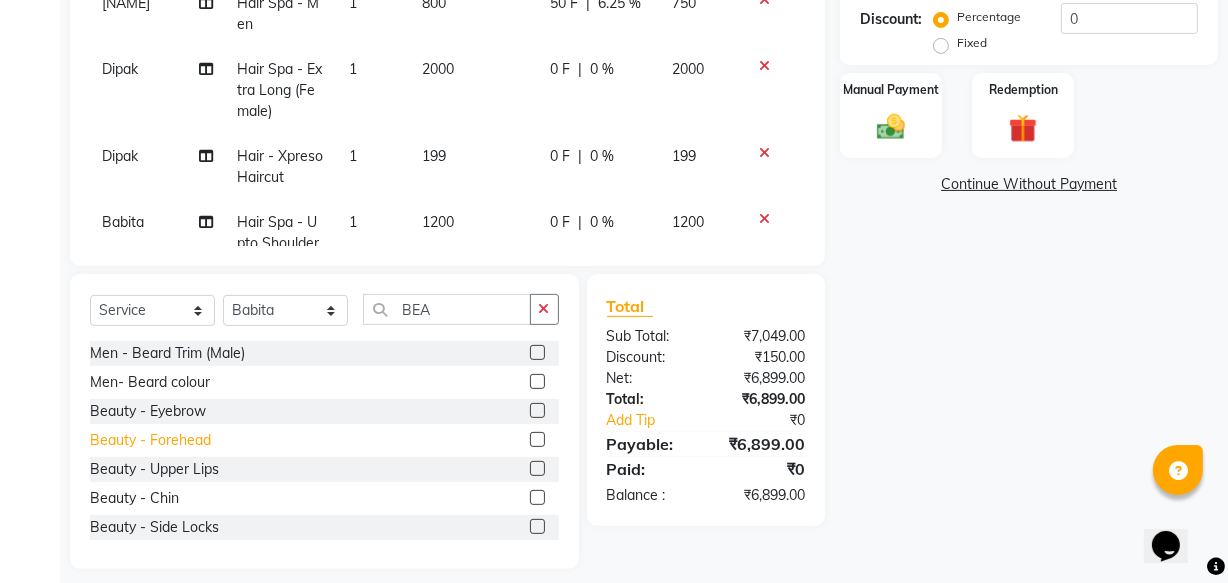 click on "Beauty - Forehead" 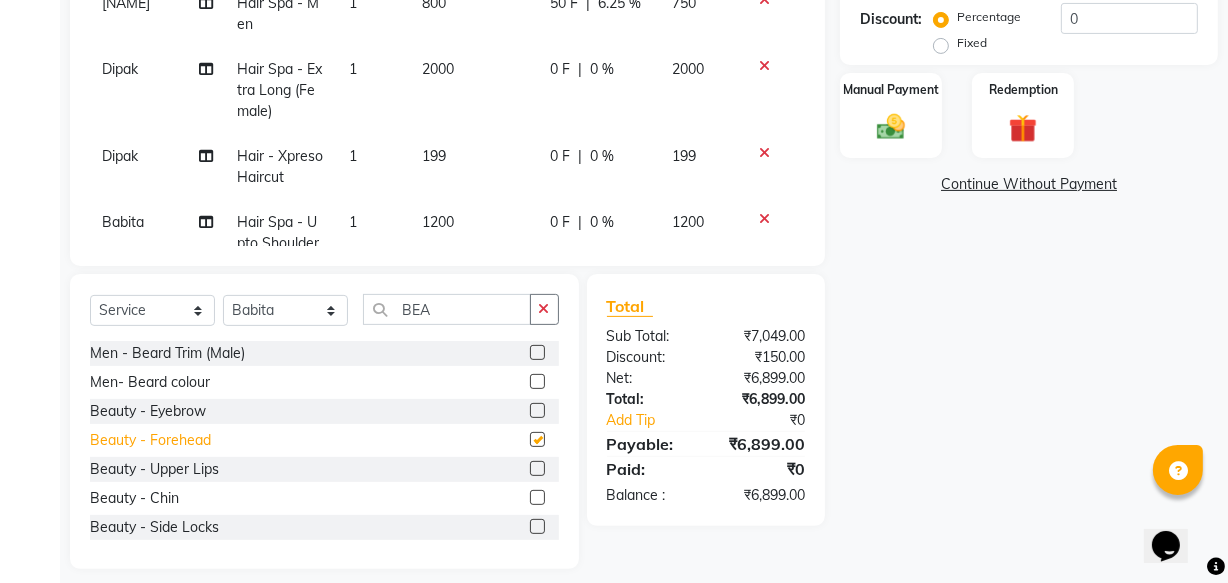 checkbox on "false" 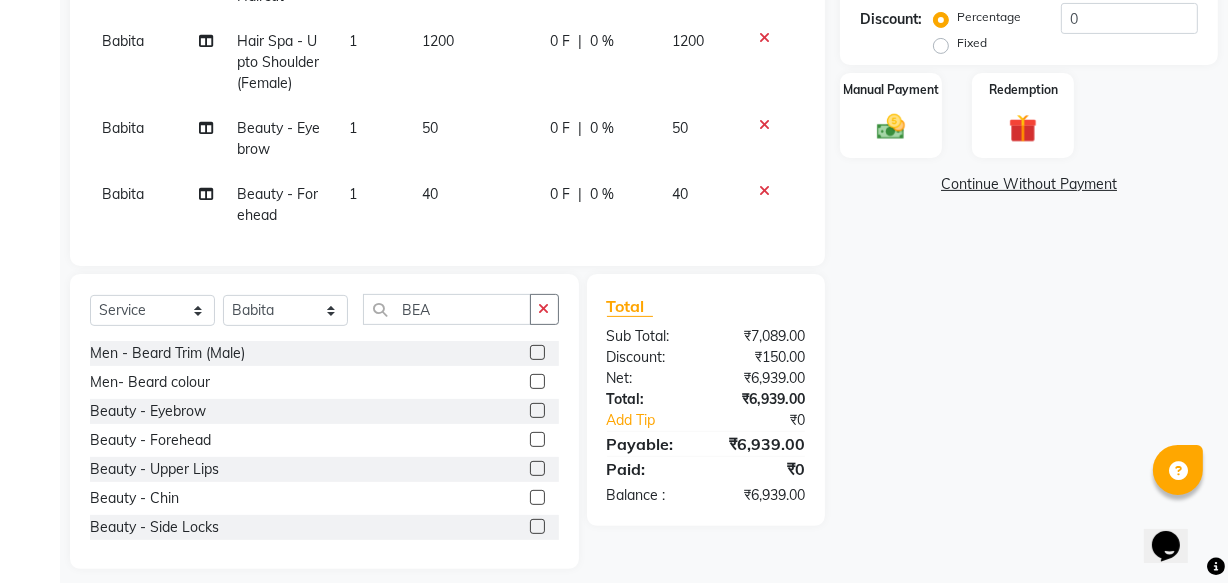 scroll, scrollTop: 202, scrollLeft: 0, axis: vertical 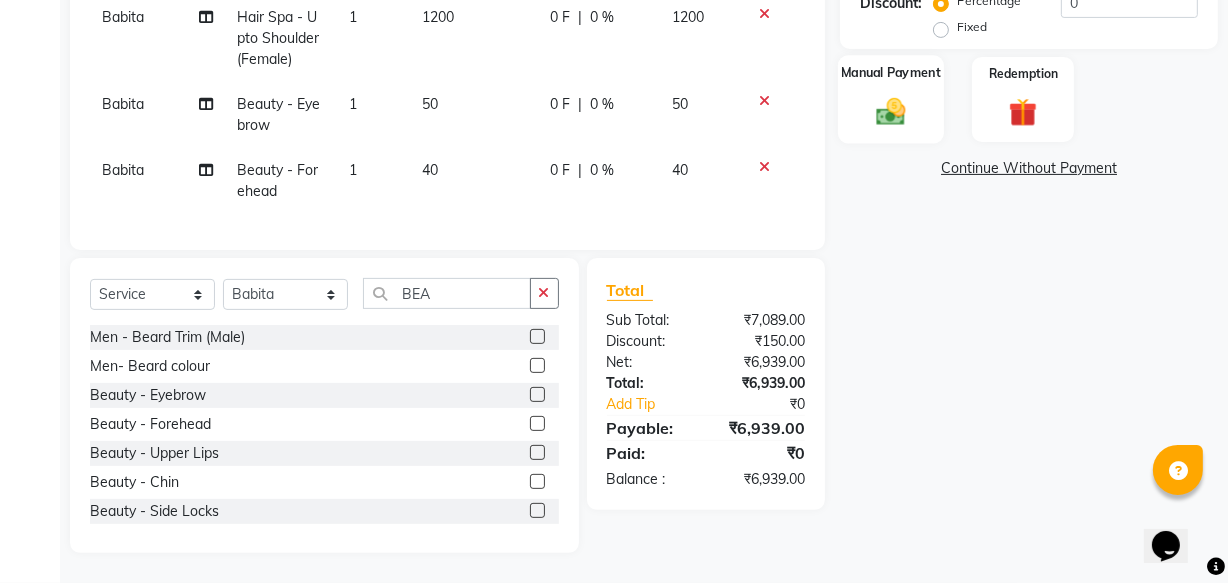 click 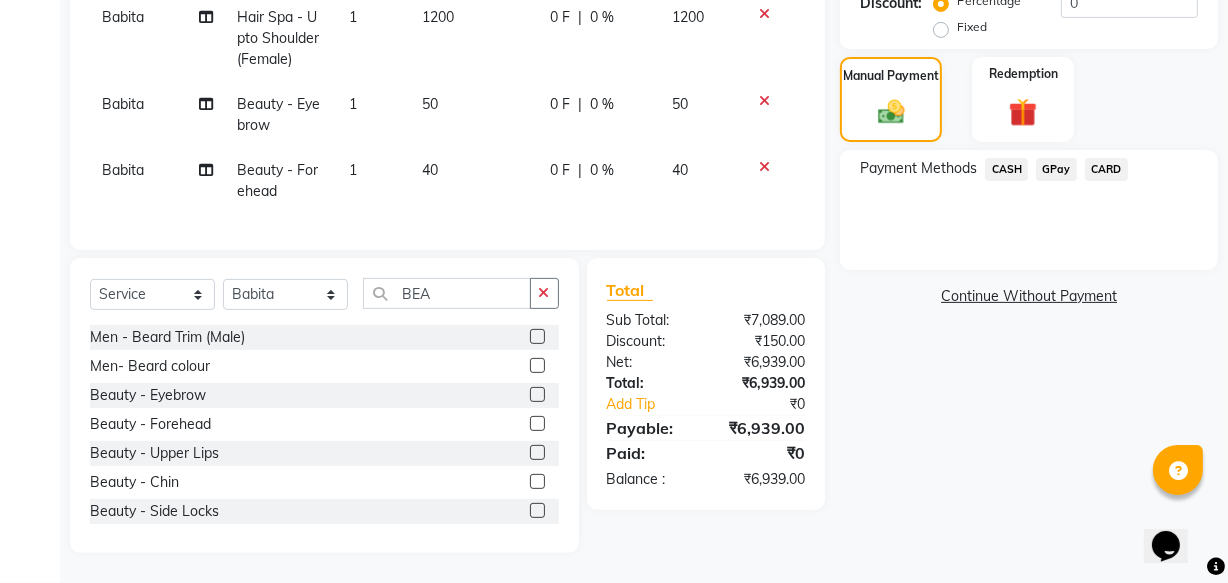 click on "GPay" 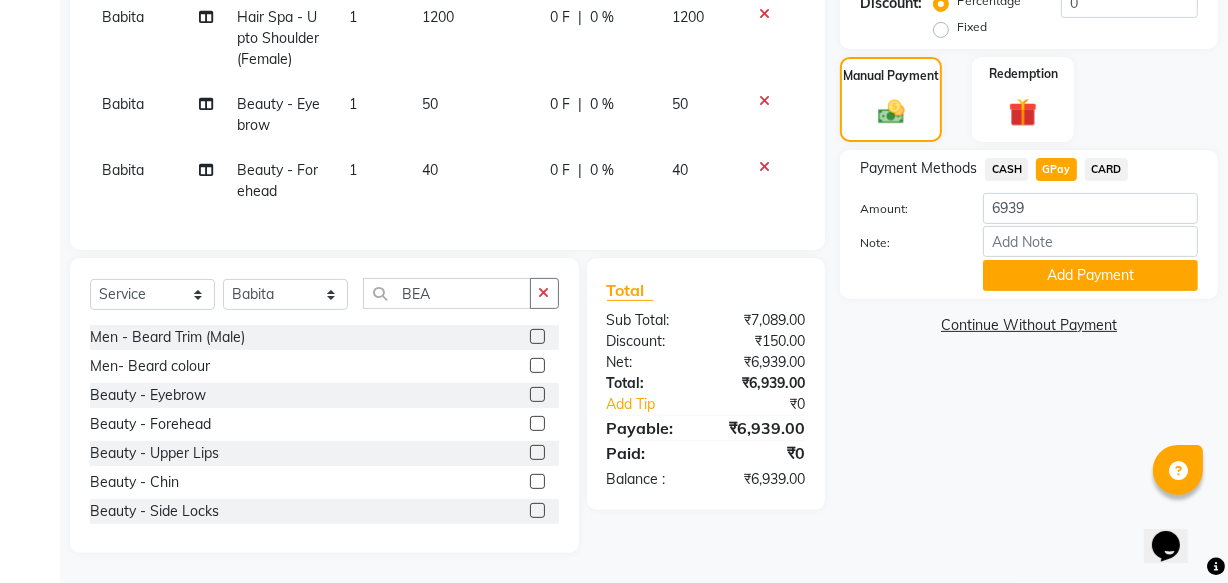 click on "Add Payment" 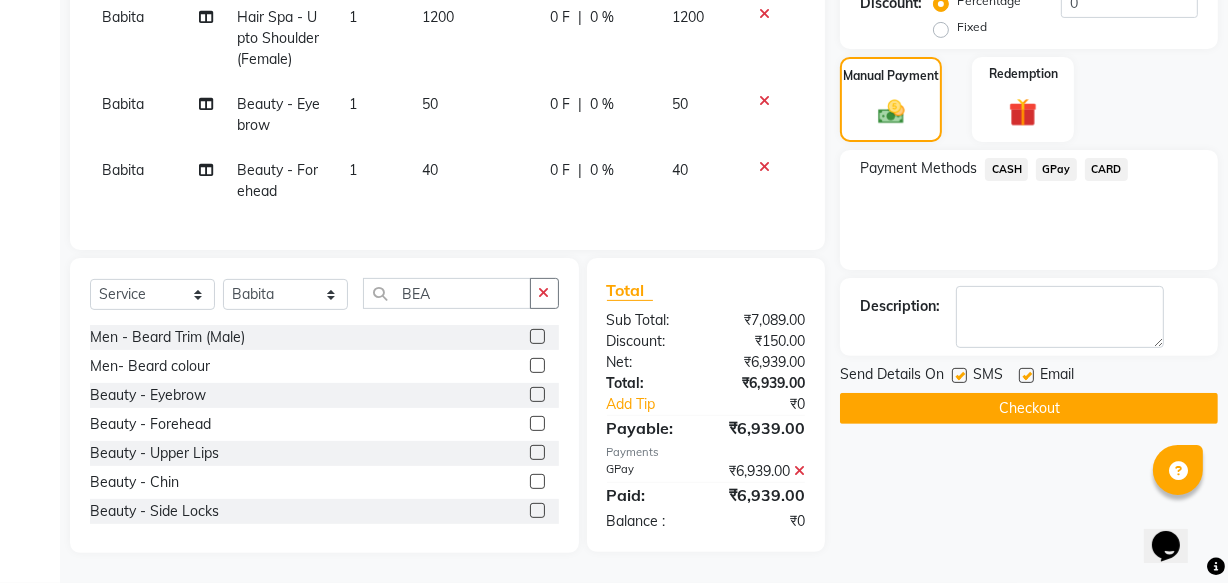 click on "Checkout" 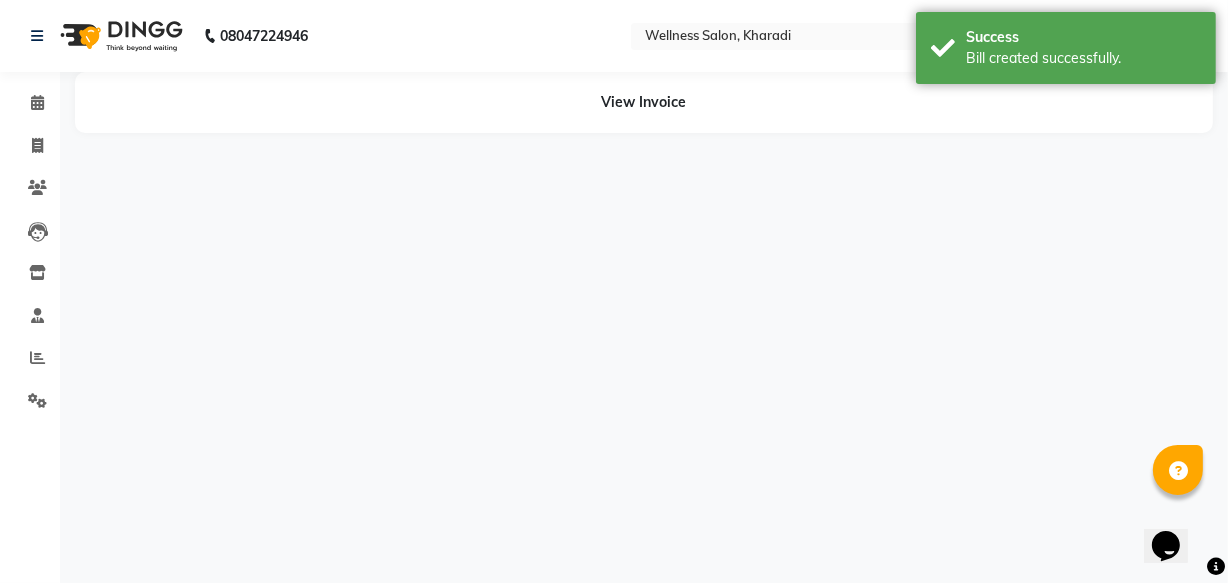 scroll, scrollTop: 0, scrollLeft: 0, axis: both 